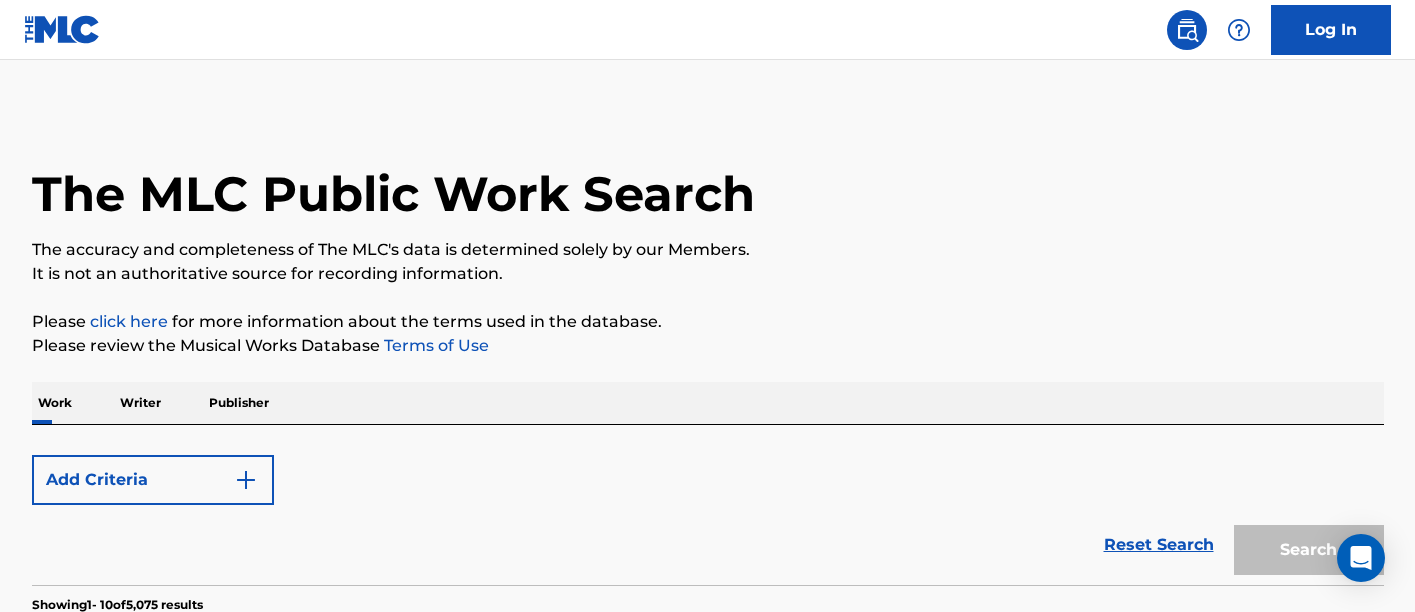 scroll, scrollTop: 643, scrollLeft: 0, axis: vertical 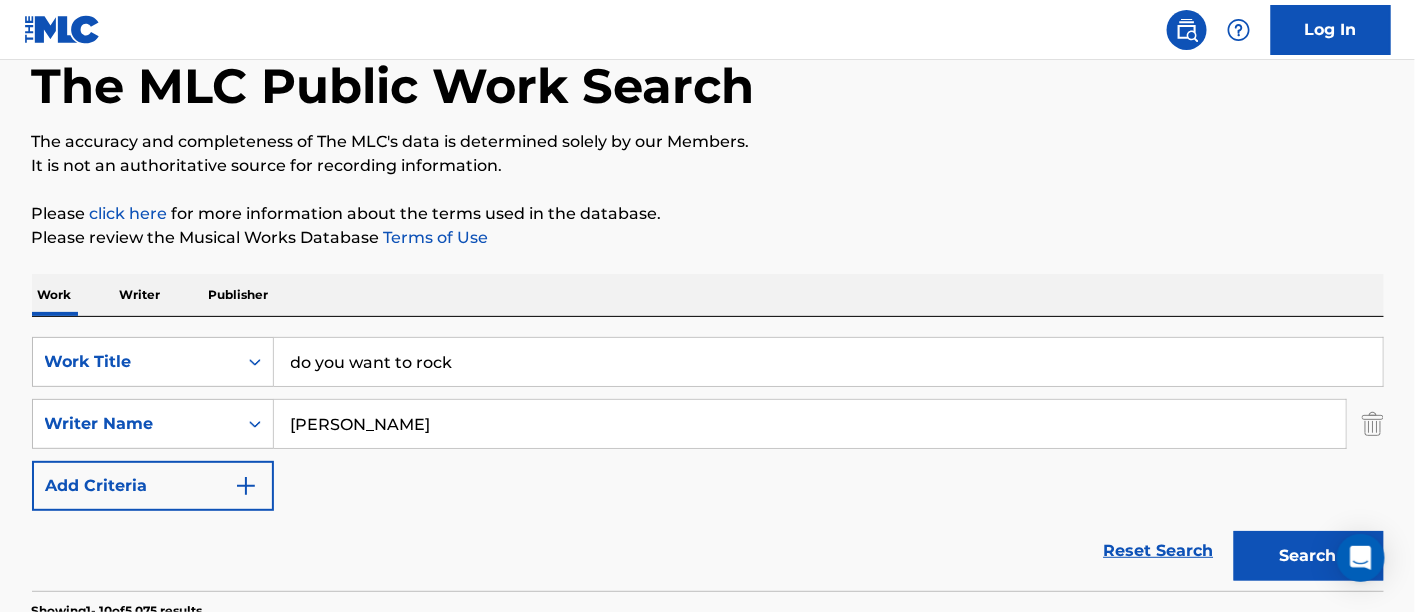 click on "do you want to rock" at bounding box center (828, 362) 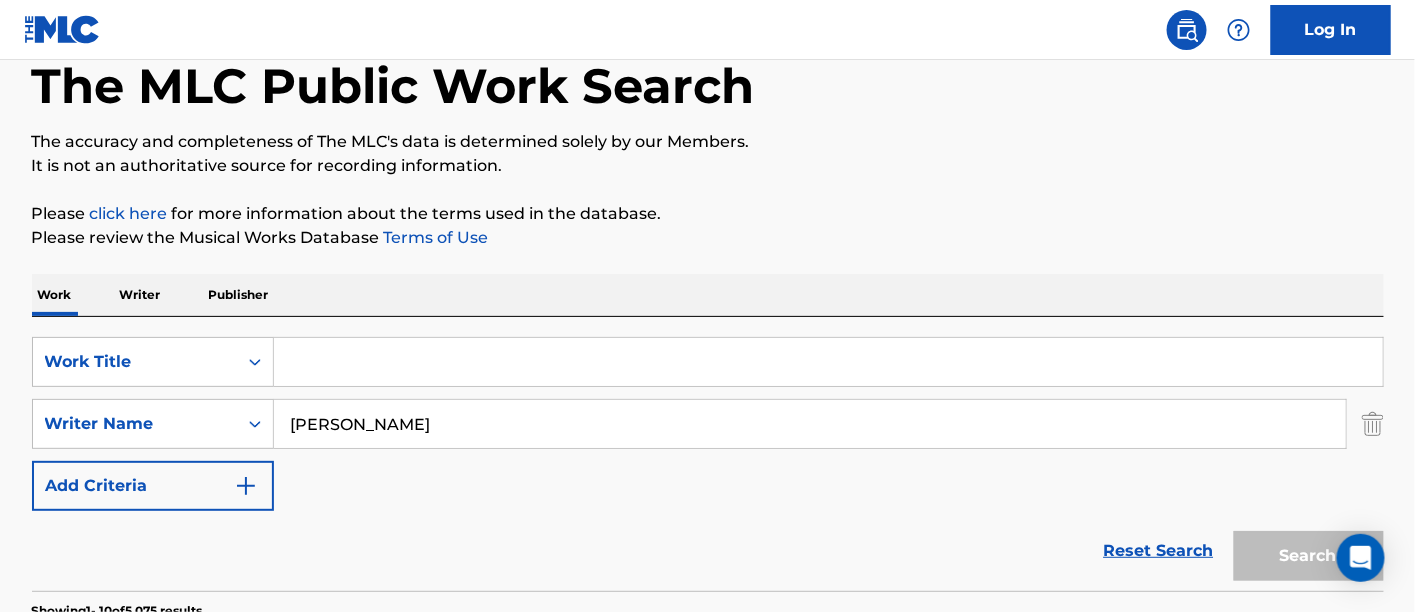 paste on "DOWN THIS ROAD BEFORE" 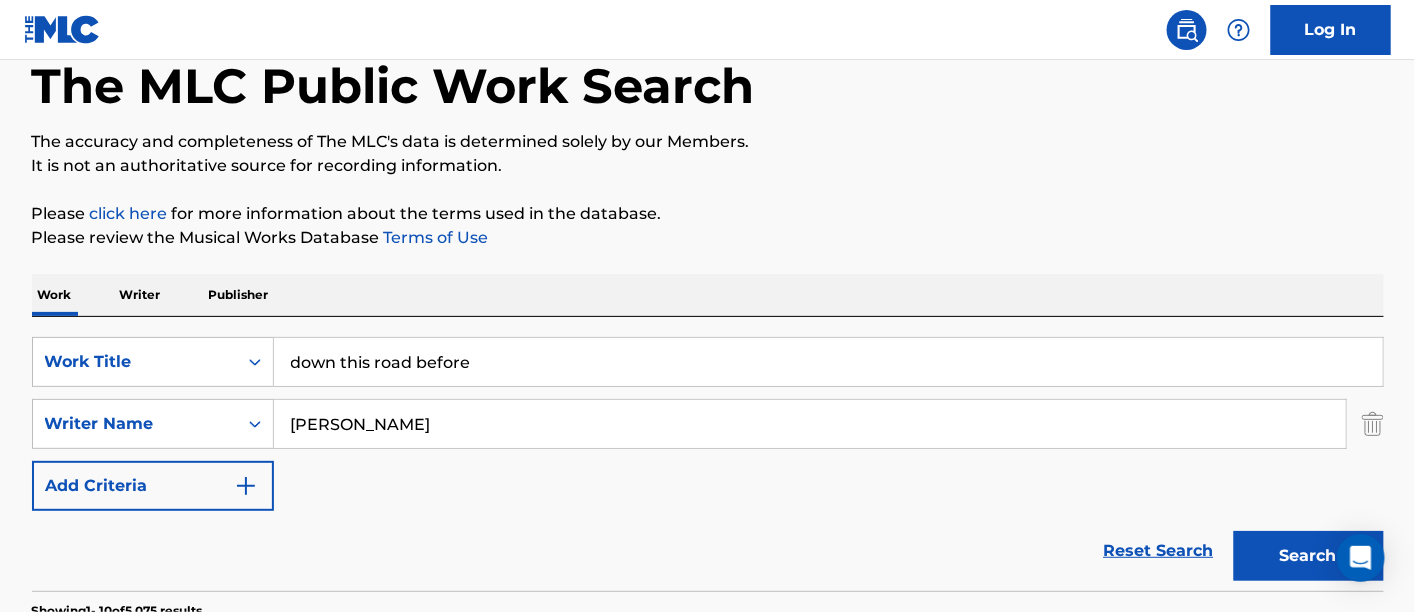 click on "Search" at bounding box center [1309, 556] 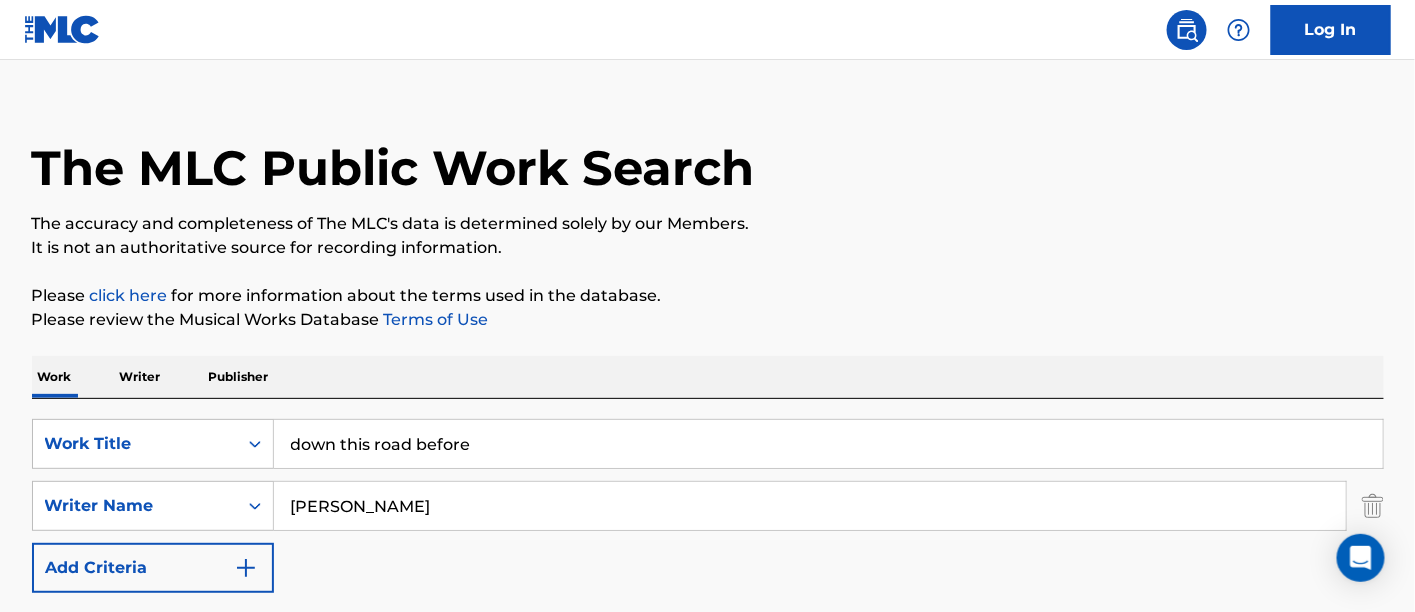 scroll, scrollTop: 0, scrollLeft: 0, axis: both 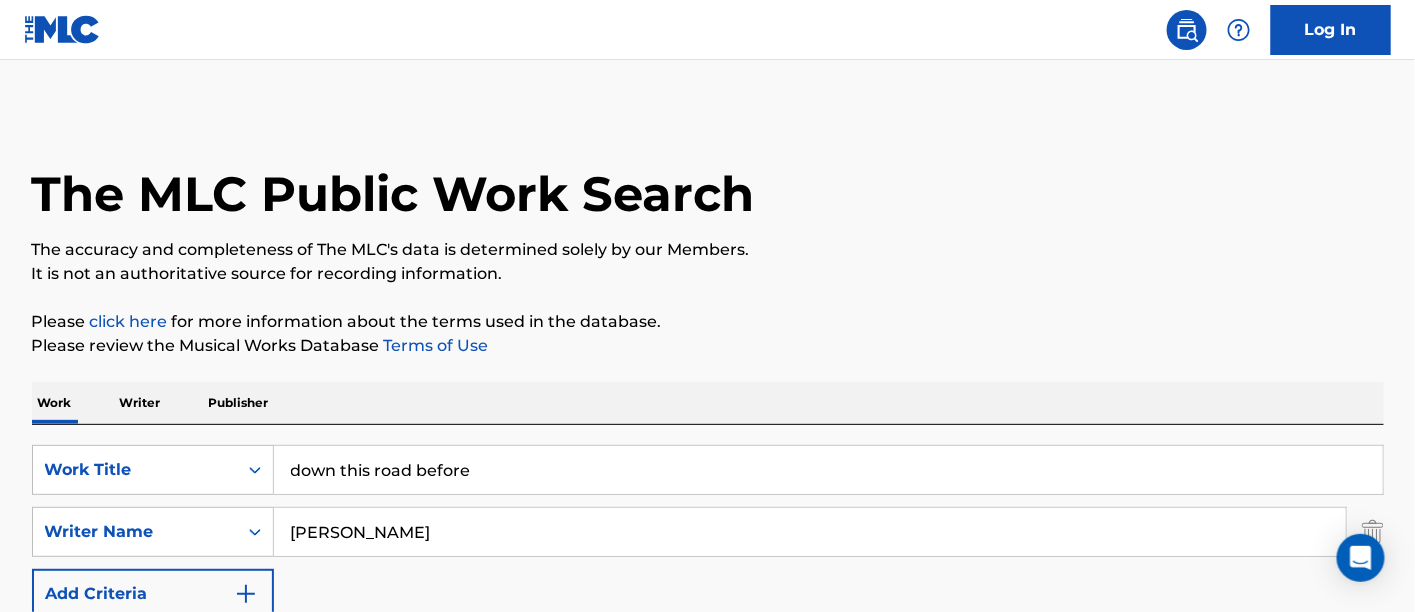 drag, startPoint x: 482, startPoint y: 488, endPoint x: 370, endPoint y: 488, distance: 112 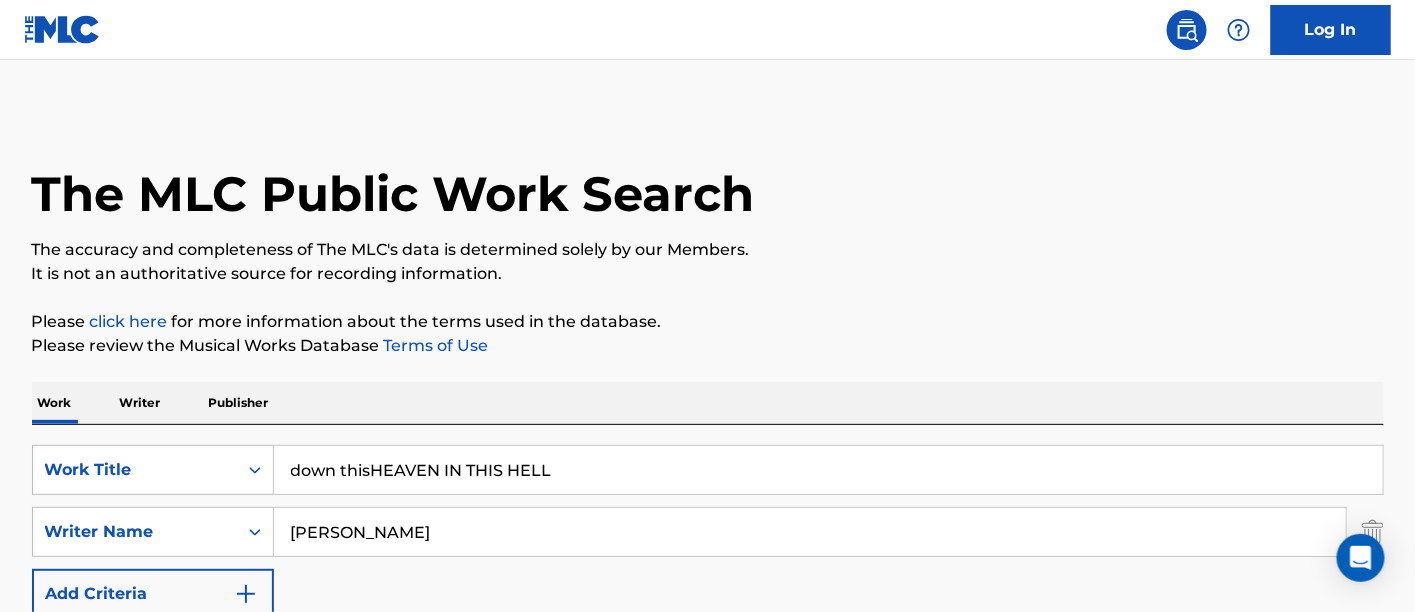 click on "down thisHEAVEN IN THIS HELL" at bounding box center [828, 470] 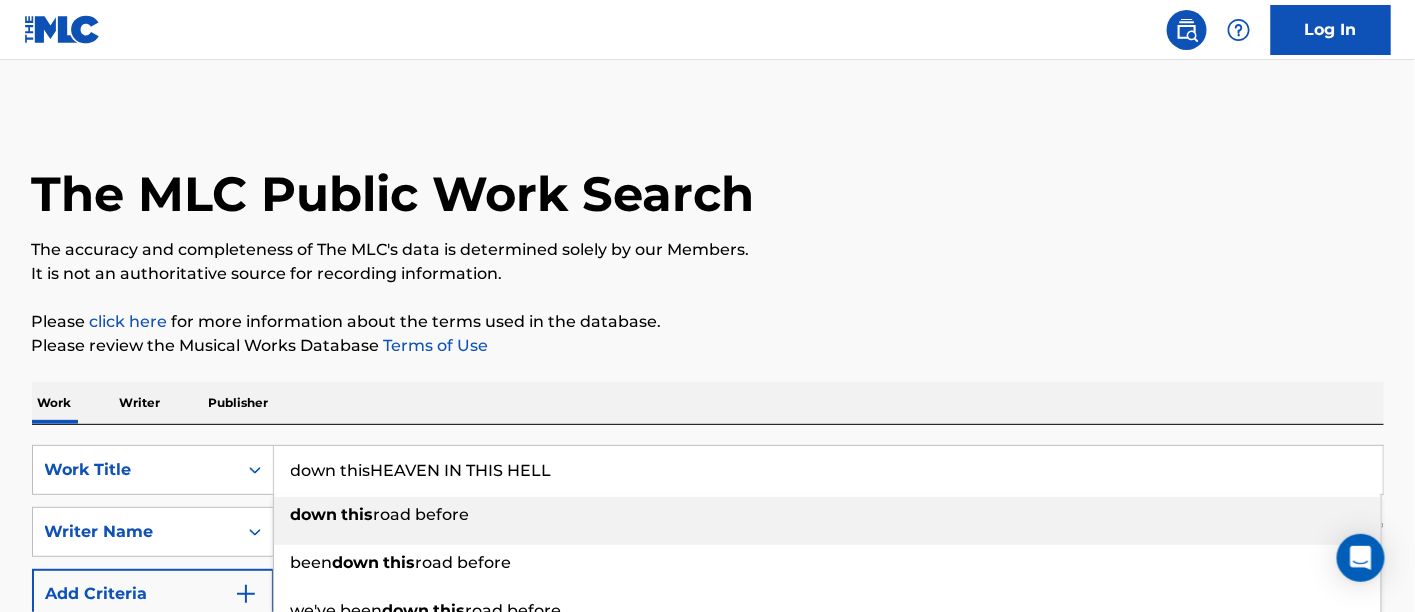click on "down thisHEAVEN IN THIS HELL" at bounding box center (828, 470) 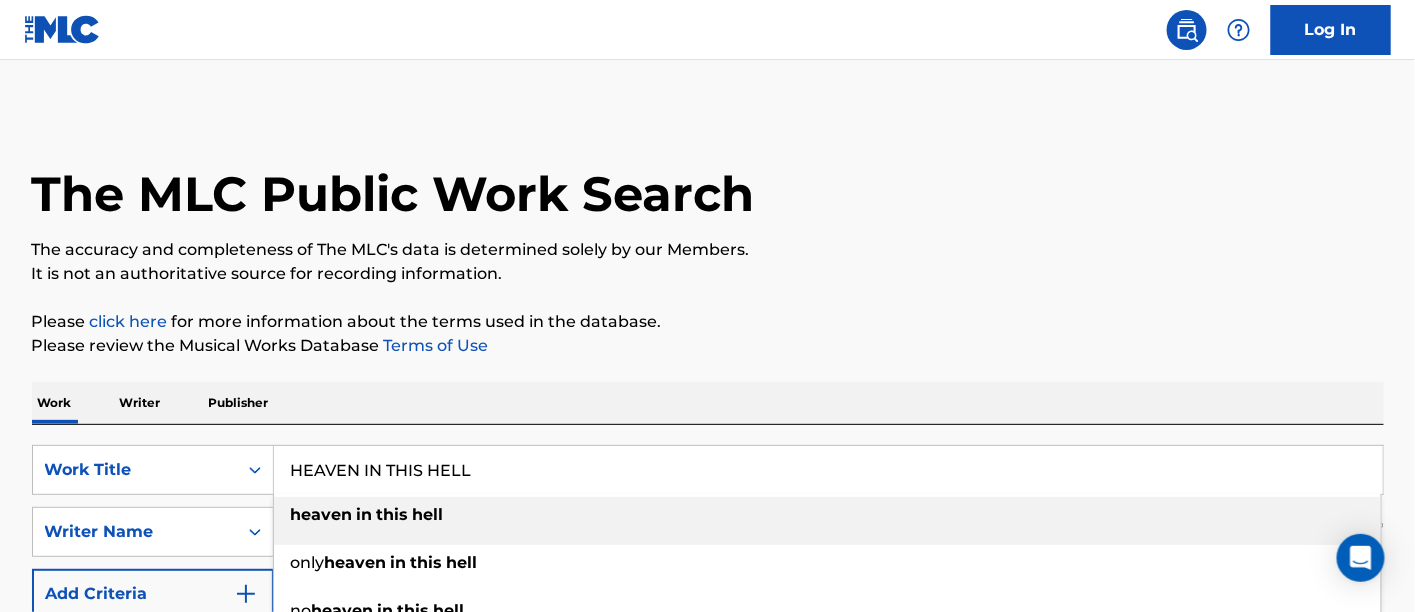 type on "HEAVEN IN THIS HELL" 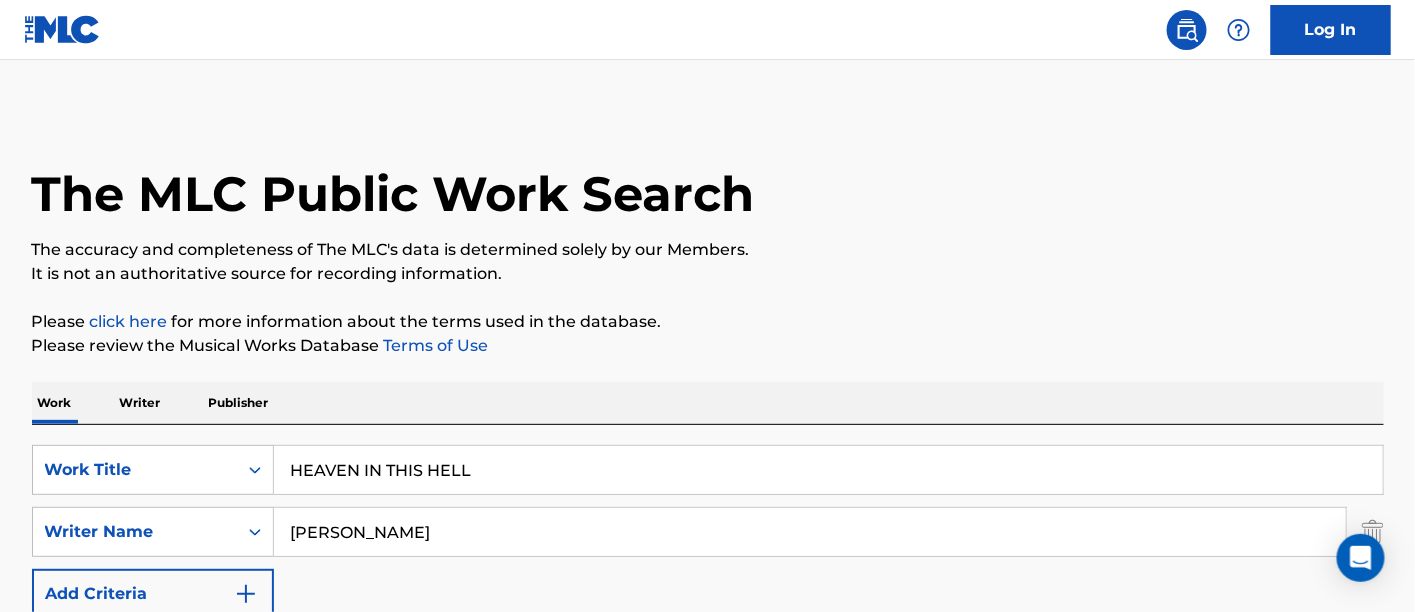click on "The MLC Public Work Search The accuracy and completeness of The MLC's data is determined solely by our Members. It is not an authoritative source for recording information. Please   click here   for more information about the terms used in the database. Please review the Musical Works Database   Terms of Use Work Writer Publisher SearchWithCriteria24388f9c-646c-47ec-90dd-c460f90d9c68 Work Title HEAVEN IN THIS HELL SearchWithCriteria1afa97f3-a8a6-4631-925e-0327a6a3182e Writer Name [PERSON_NAME] Add Criteria Reset Search Search Showing  1  -   10  of  1,239   results   DOWN THIS ROAD MLC Song Code : DVA6WJ ISWC : T3064017405 Writers ( 6 ) [PERSON_NAME], [PERSON_NAME], [PERSON_NAME], [PERSON_NAME], [PERSON_NAME], [PERSON_NAME] Recording Artists ( 0 ) Total Known Shares: 75 % ONE STAGE BEFORE MLC Song Code : O12875 ISWC : T7000510545 Writers ( 2 ) [PERSON_NAME] Recording Artists ( 74 ) [PERSON_NAME], [PERSON_NAME], [PERSON_NAME], [PERSON_NAME], [PERSON_NAME] Total Known Shares: 100 % THIS TIME MLC Song Code : T4714D ISWC" at bounding box center [708, 1257] 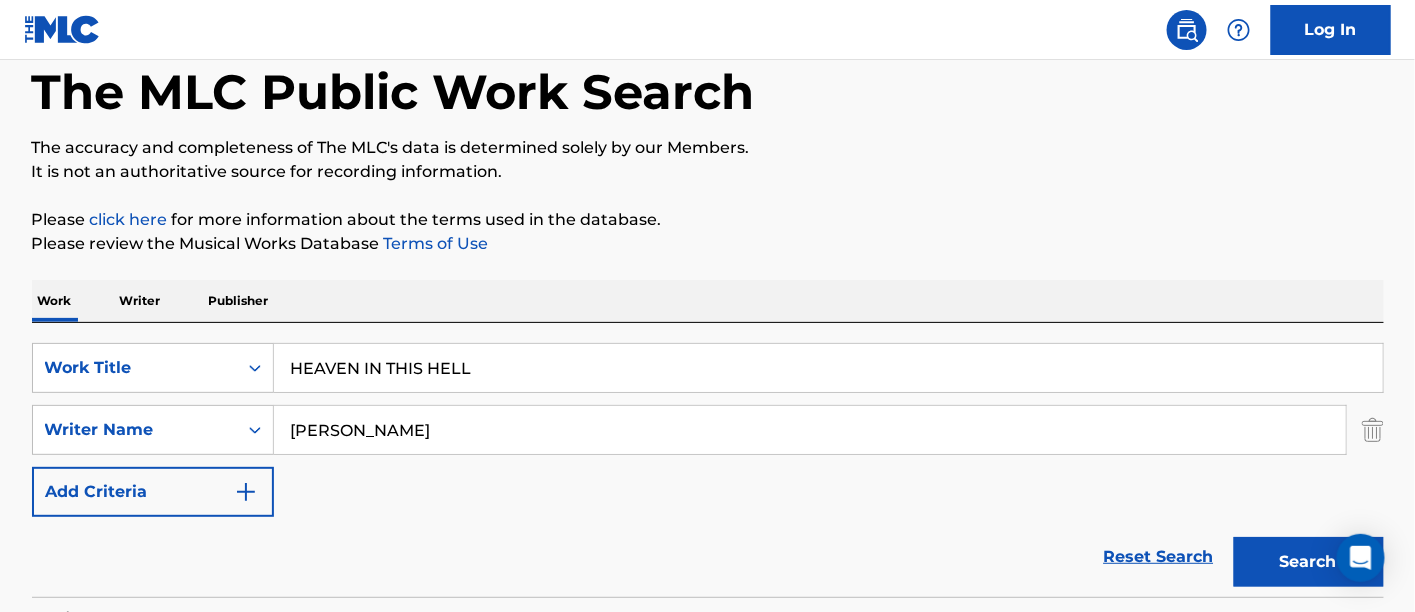scroll, scrollTop: 222, scrollLeft: 0, axis: vertical 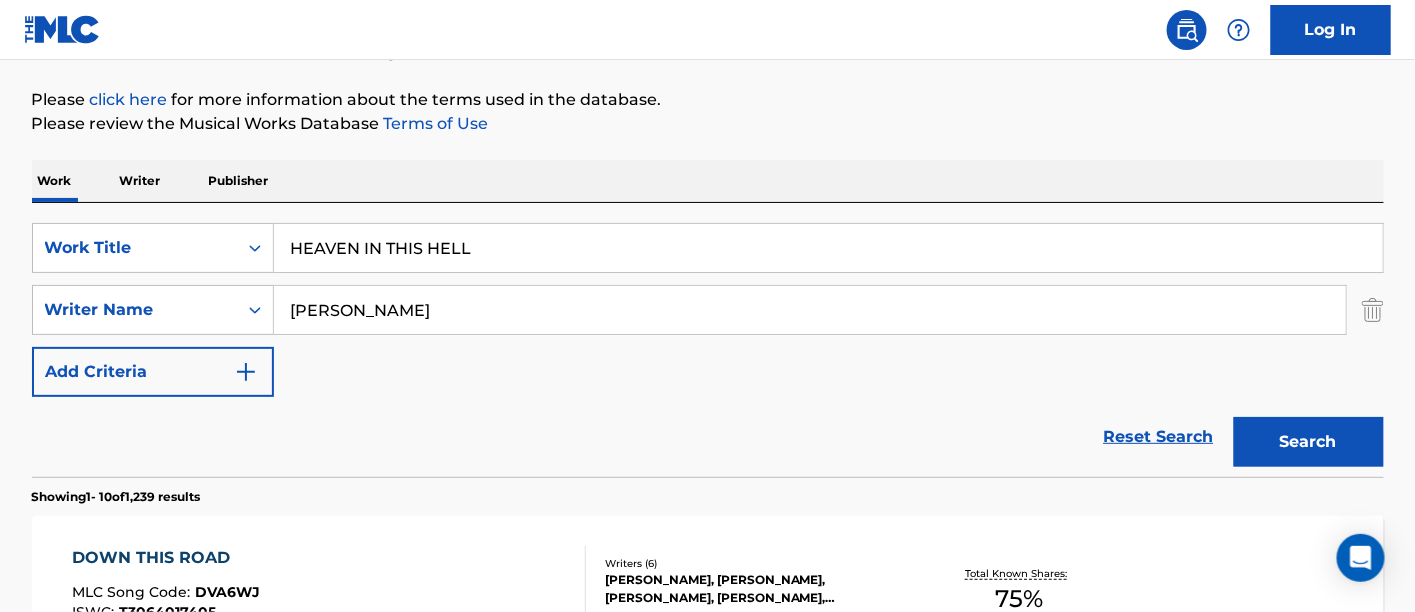 click on "Search" at bounding box center [1309, 442] 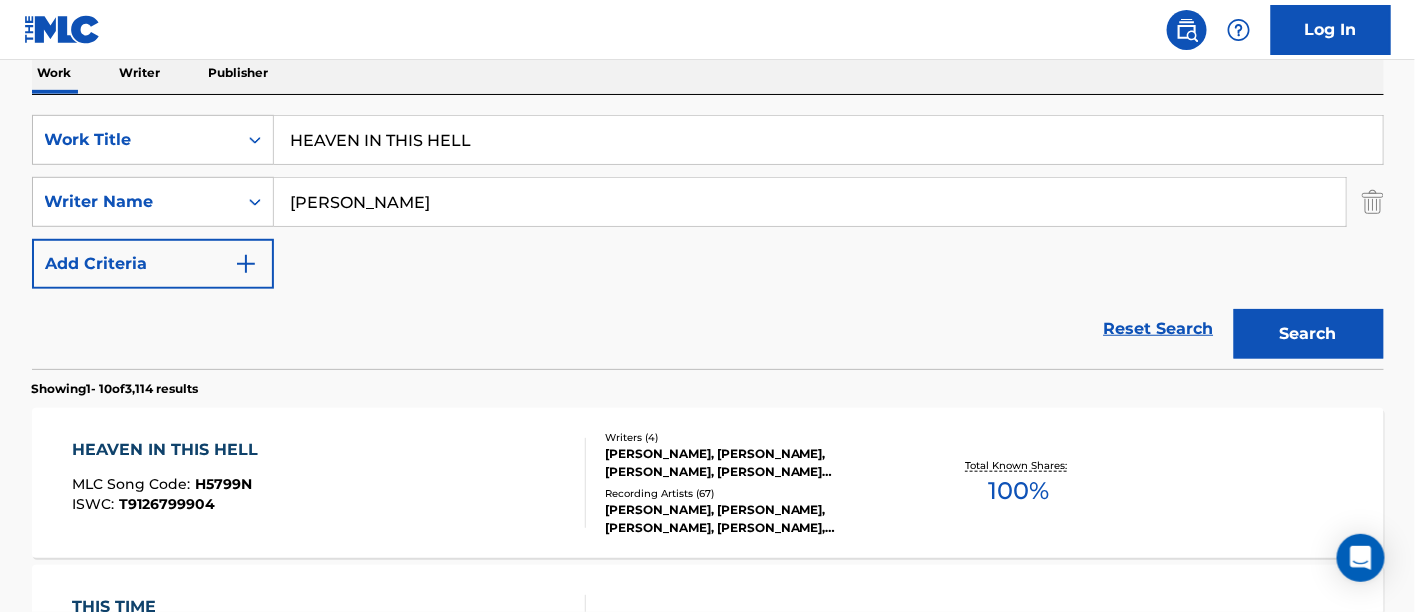 scroll, scrollTop: 444, scrollLeft: 0, axis: vertical 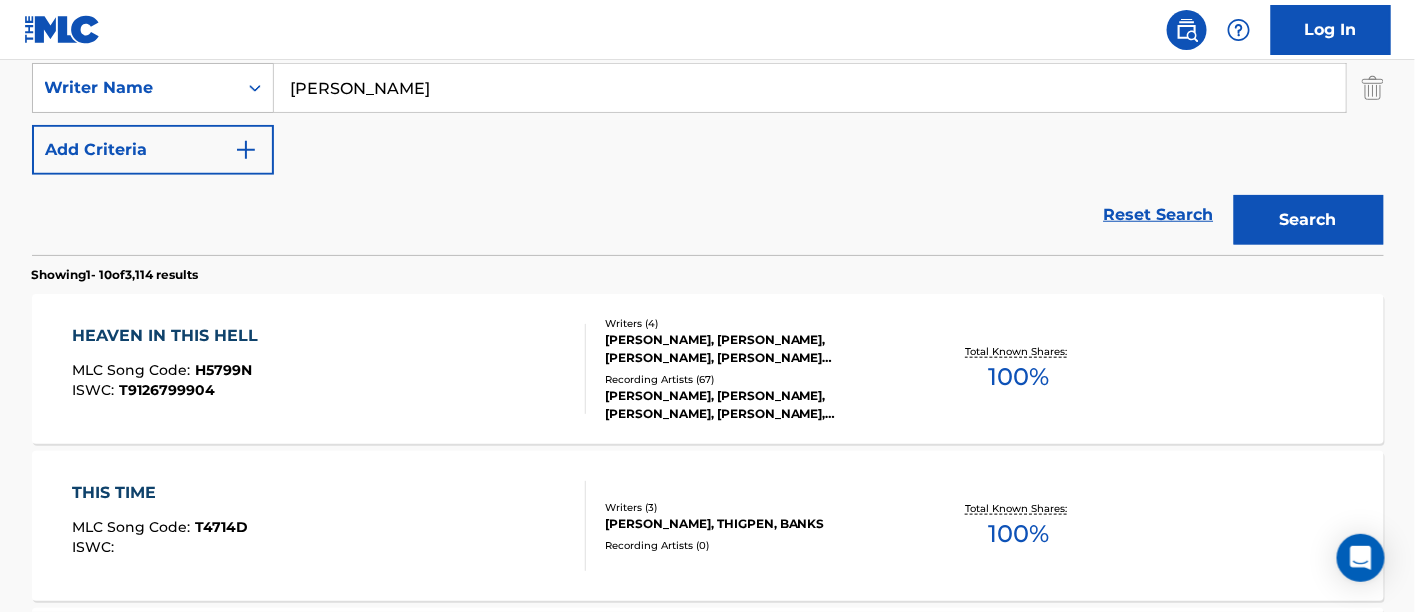 click on "HEAVEN IN THIS HELL MLC Song Code : H5799N ISWC : T9126799904" at bounding box center [329, 369] 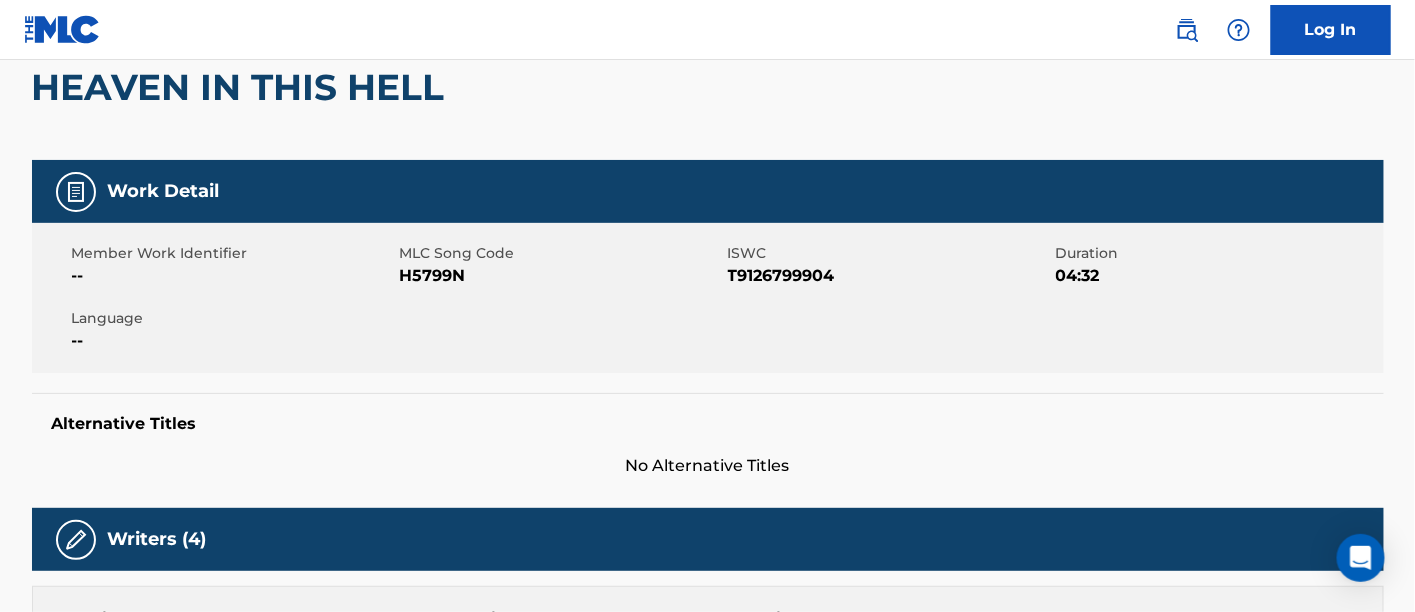 scroll, scrollTop: 0, scrollLeft: 0, axis: both 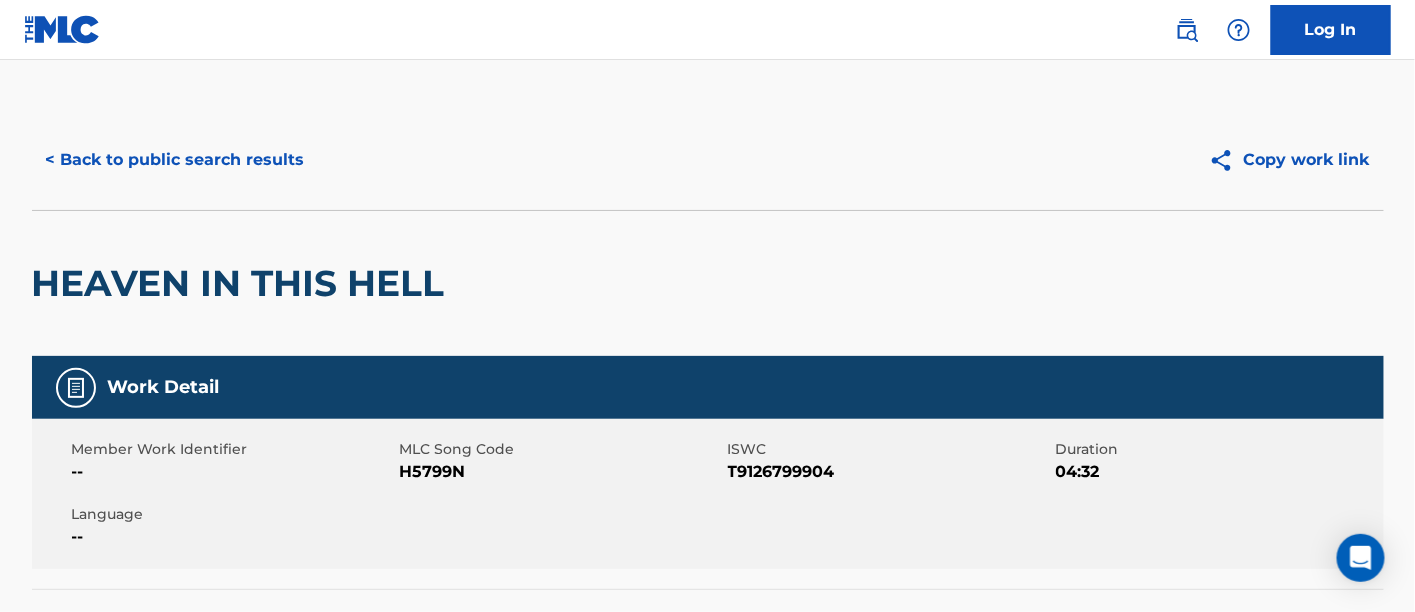 click on "< Back to public search results" at bounding box center (175, 160) 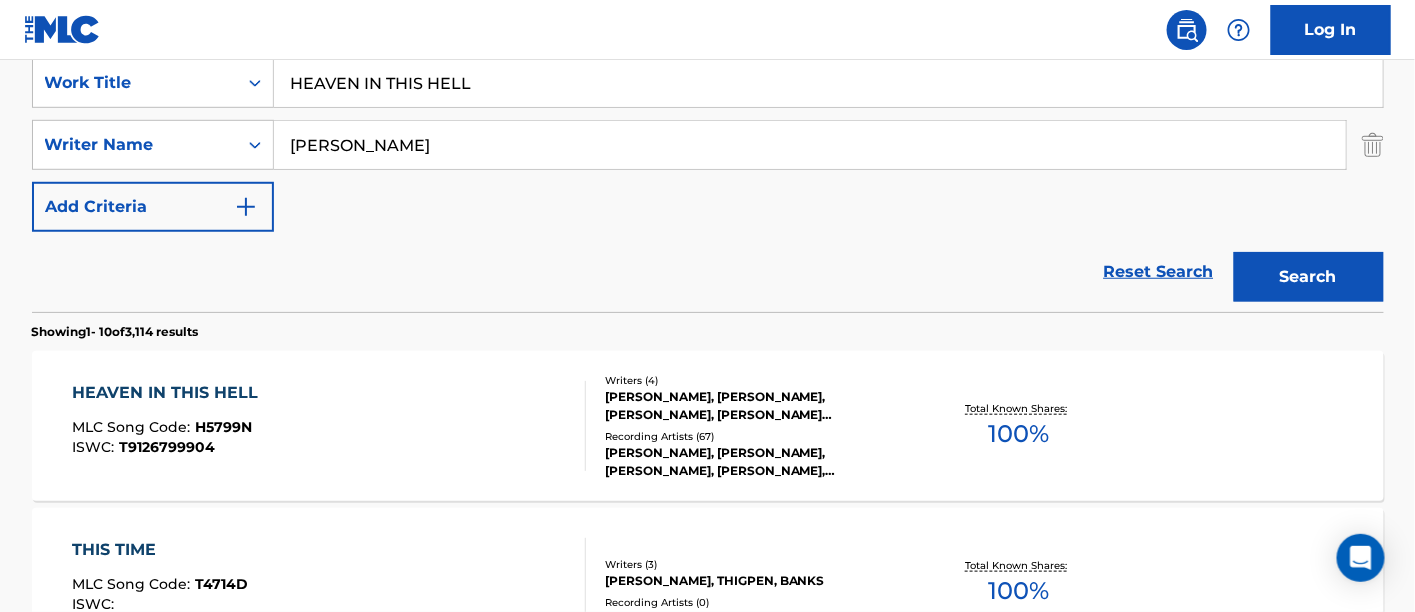scroll, scrollTop: 111, scrollLeft: 0, axis: vertical 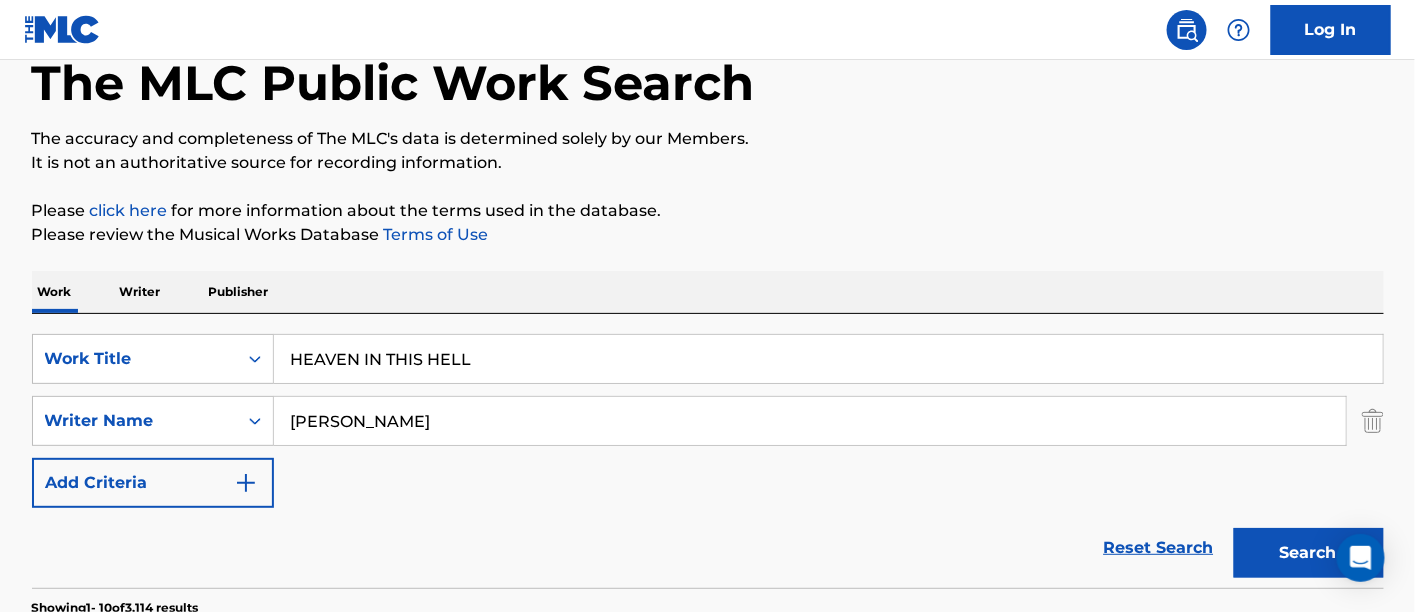 drag, startPoint x: 527, startPoint y: 345, endPoint x: 1, endPoint y: 275, distance: 530.6373 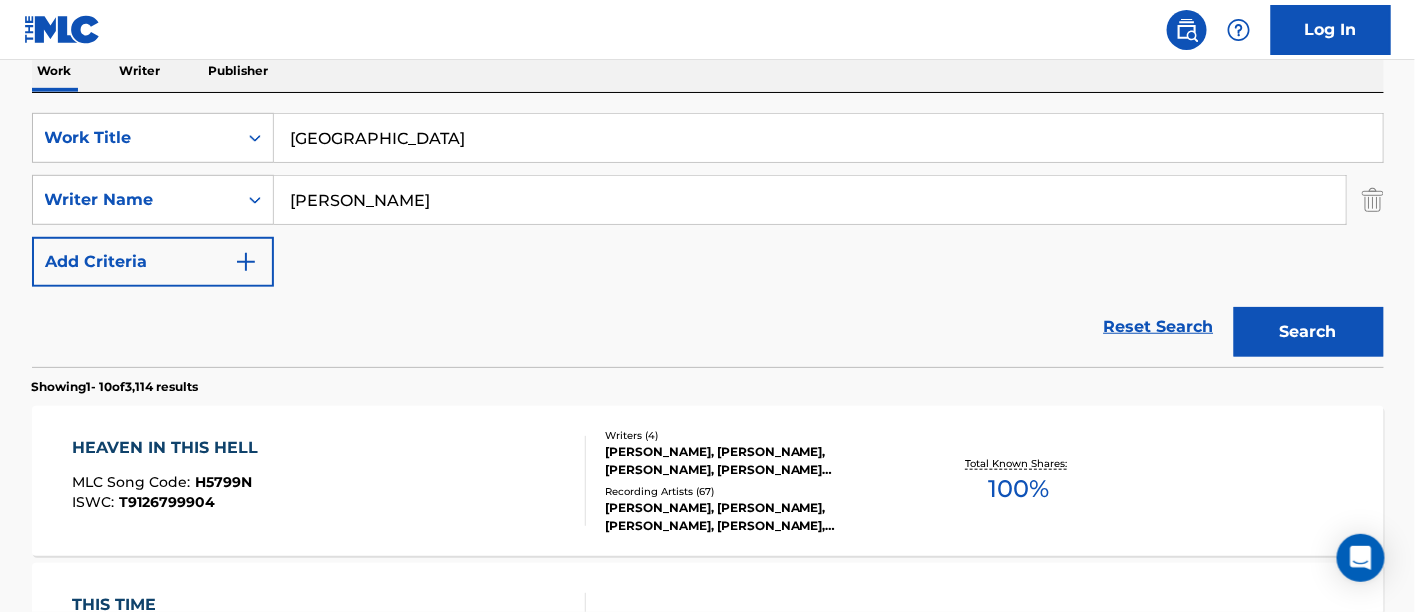 scroll, scrollTop: 222, scrollLeft: 0, axis: vertical 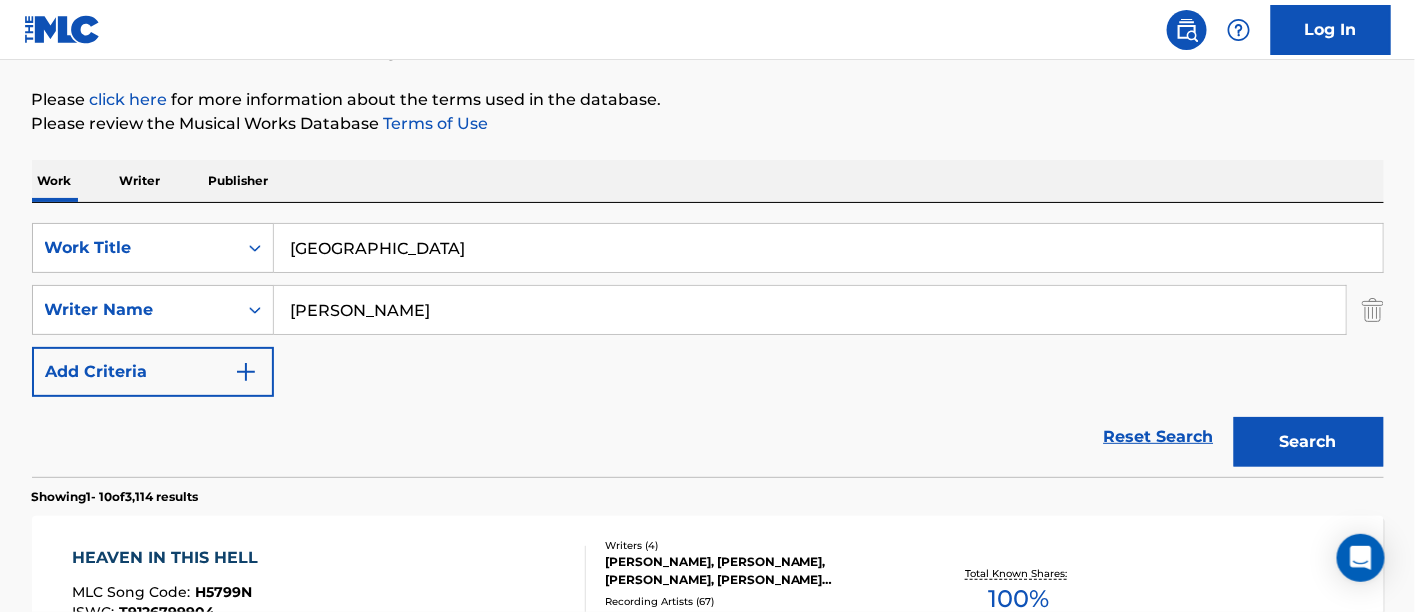 type on "[GEOGRAPHIC_DATA]" 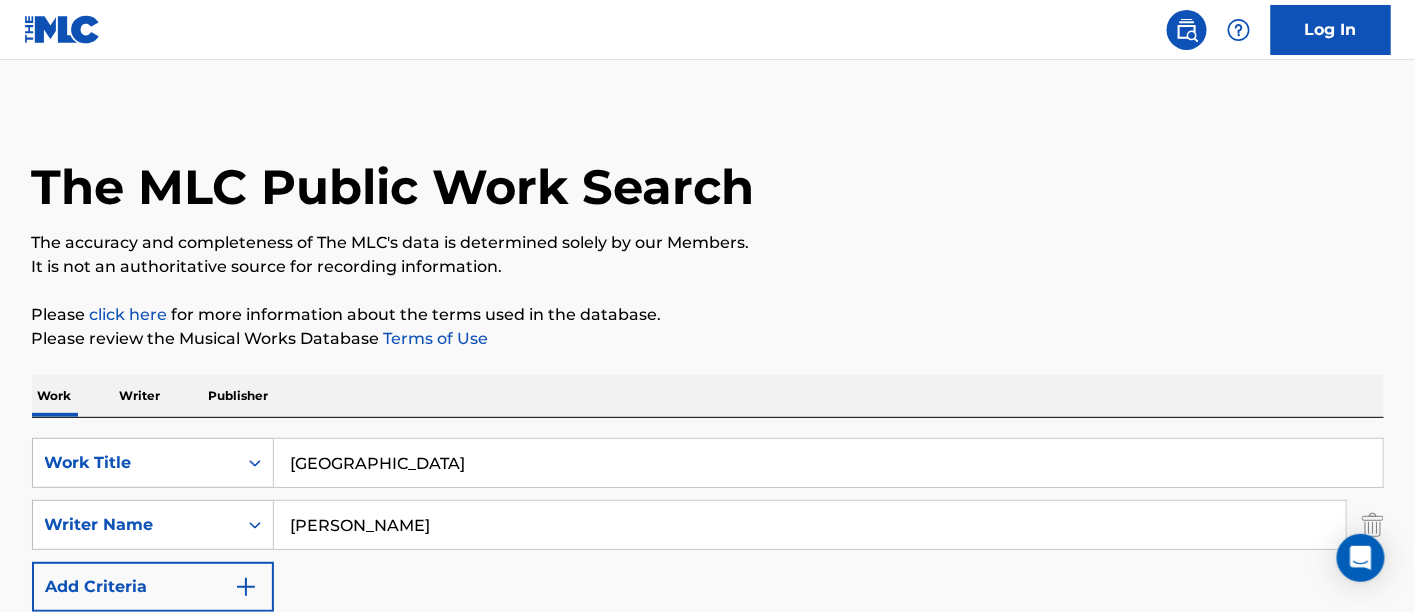 scroll, scrollTop: 0, scrollLeft: 0, axis: both 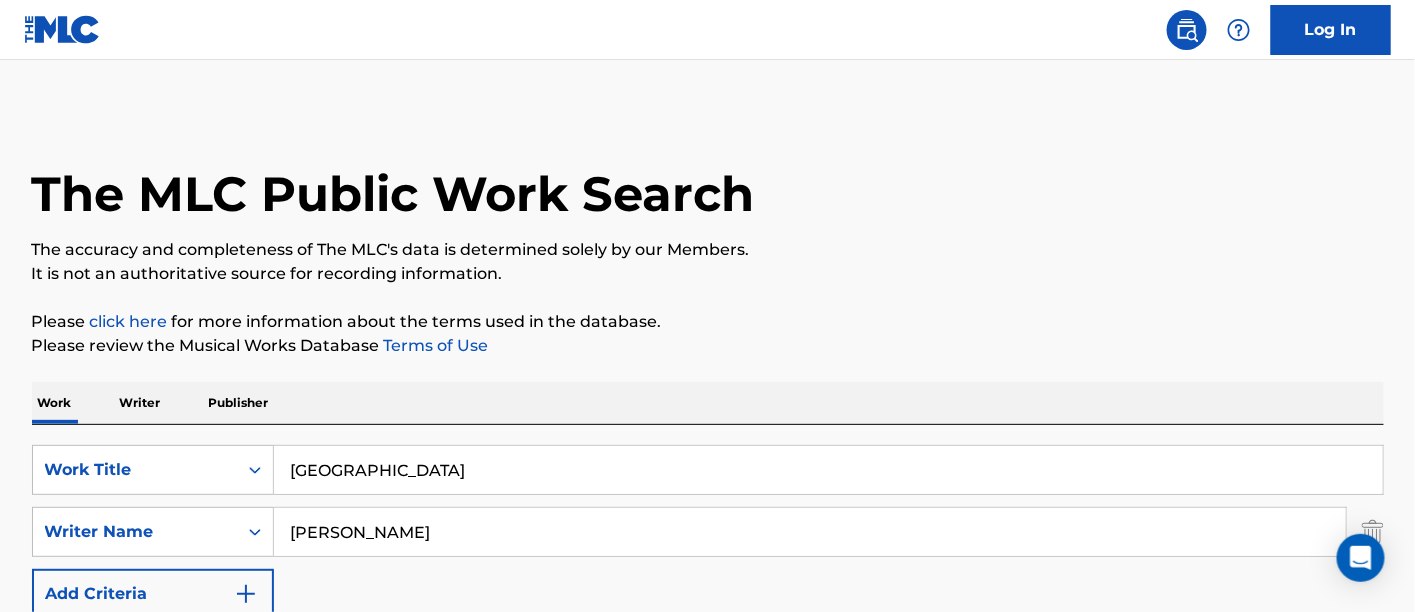 drag, startPoint x: 538, startPoint y: 454, endPoint x: 0, endPoint y: 437, distance: 538.2685 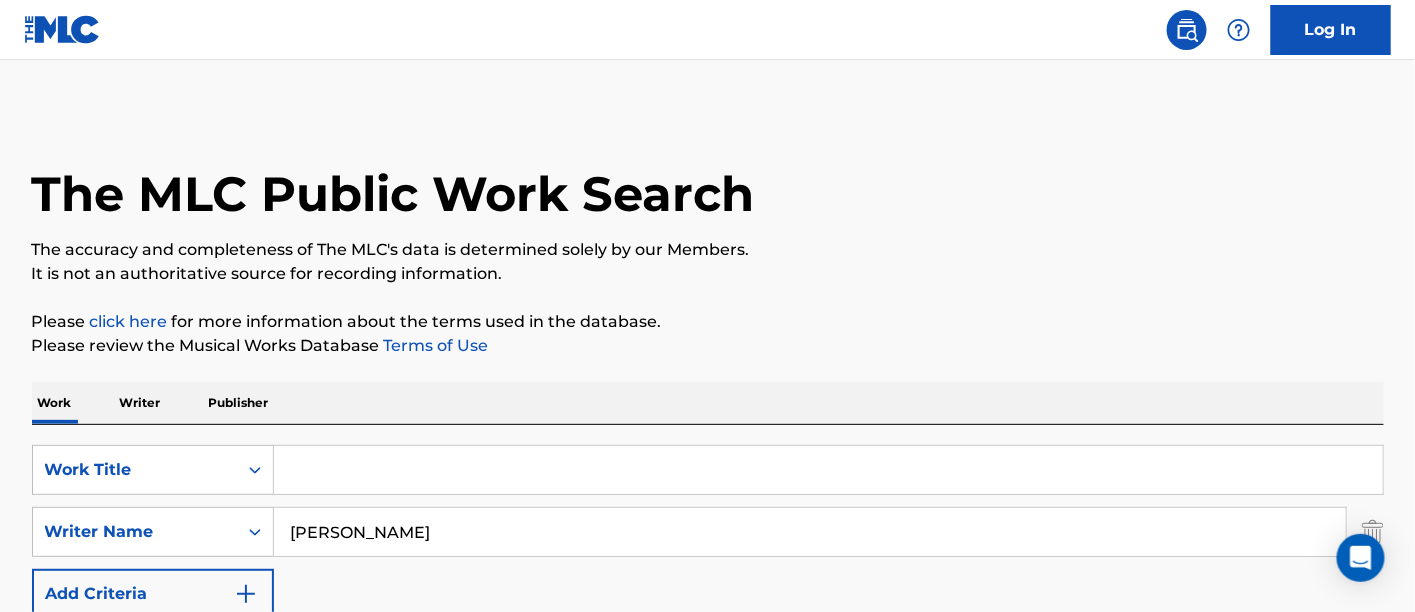 paste on "HOT TUB SCENE" 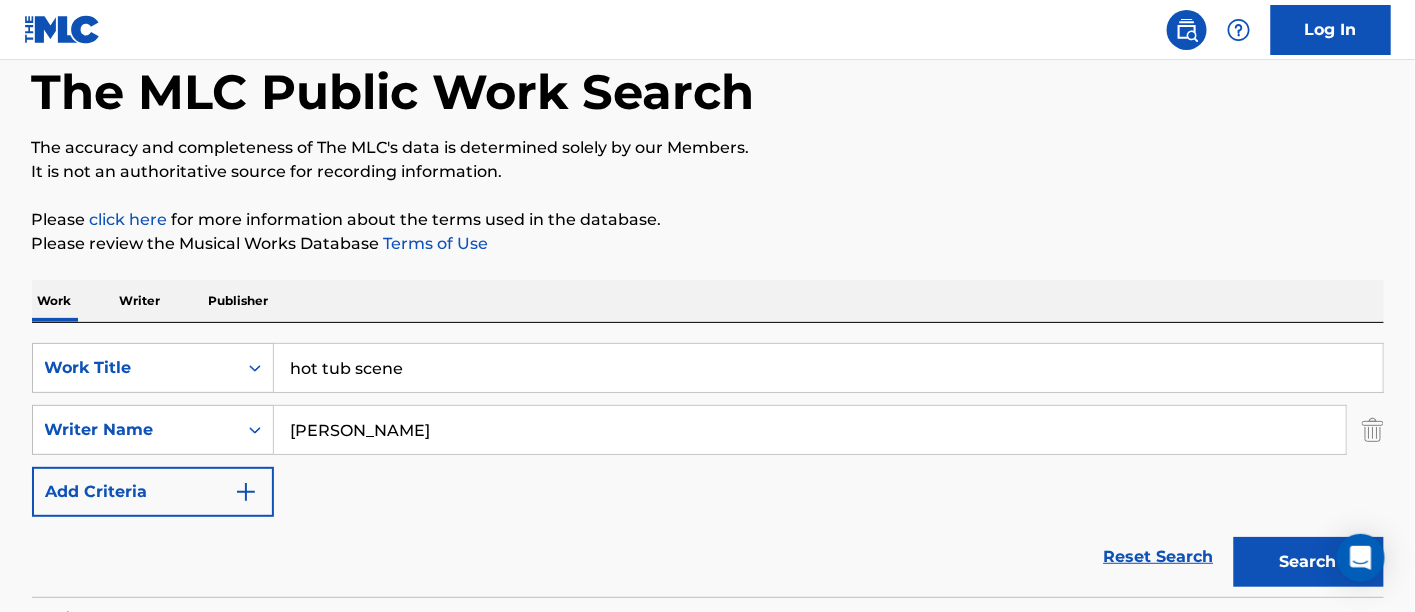 scroll, scrollTop: 111, scrollLeft: 0, axis: vertical 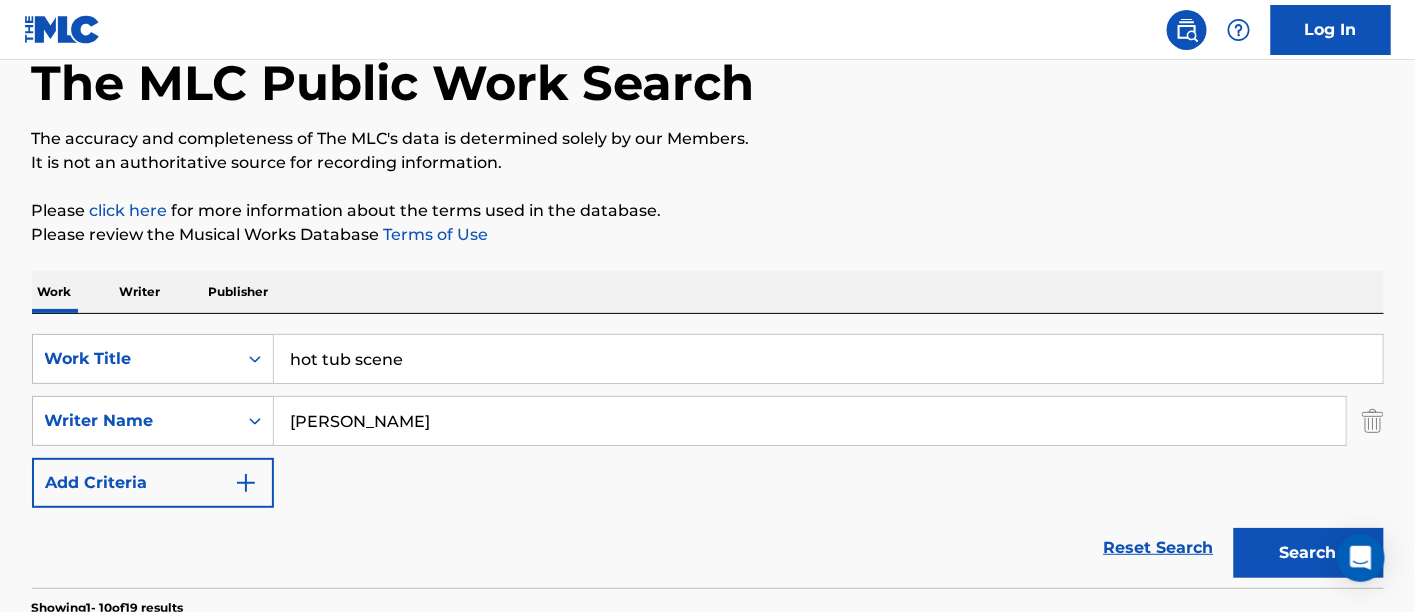 type on "hot tub scene" 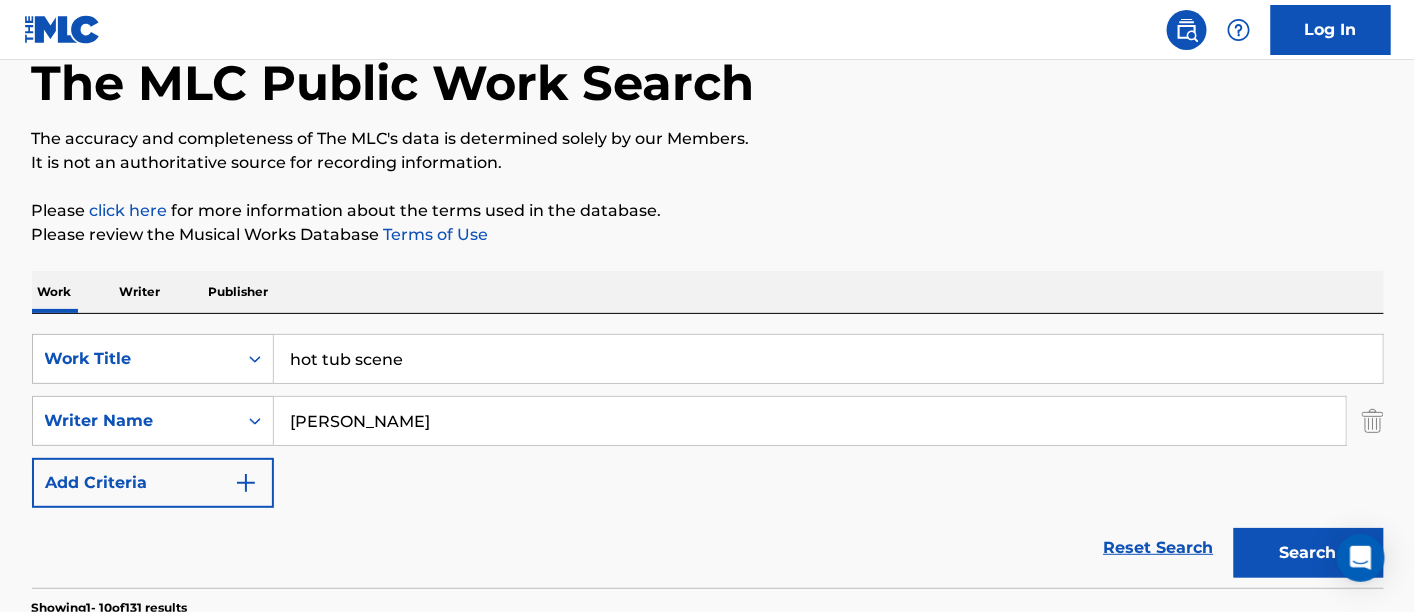 scroll, scrollTop: 444, scrollLeft: 0, axis: vertical 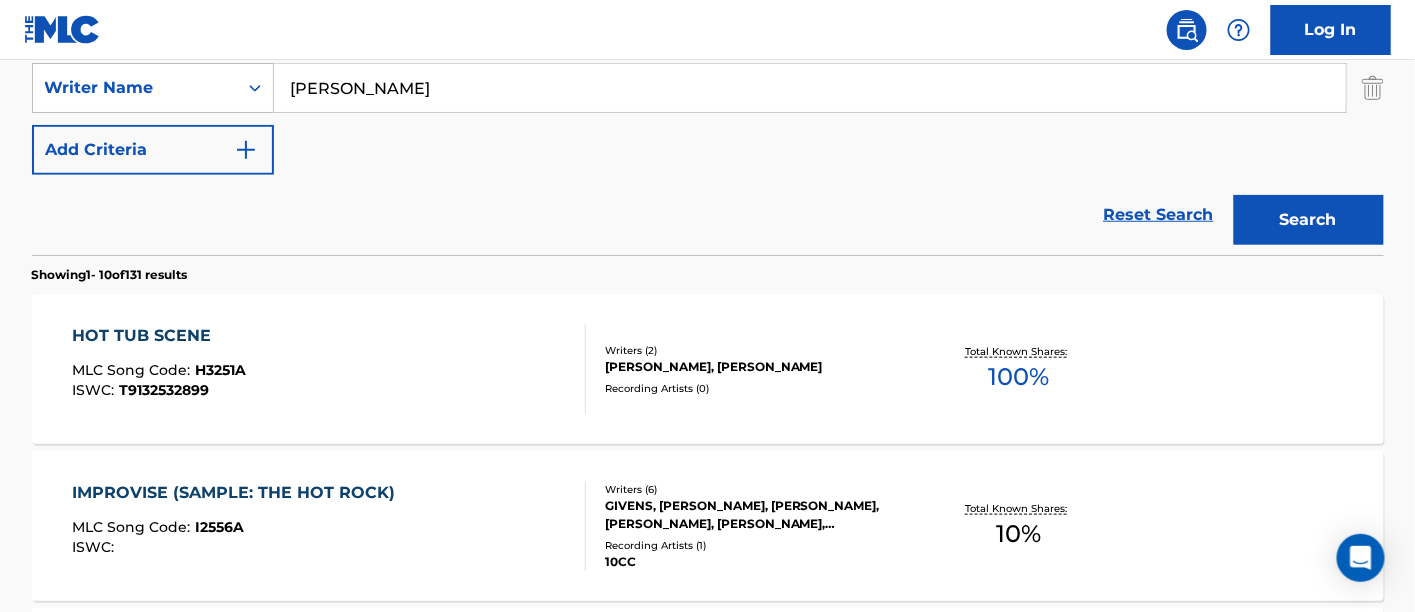 click on "HOT TUB SCENE MLC Song Code : H3251A ISWC : T9132532899 Writers ( 2 ) [PERSON_NAME], [PERSON_NAME] Recording Artists ( 0 ) Total Known Shares: 100 %" at bounding box center (708, 369) 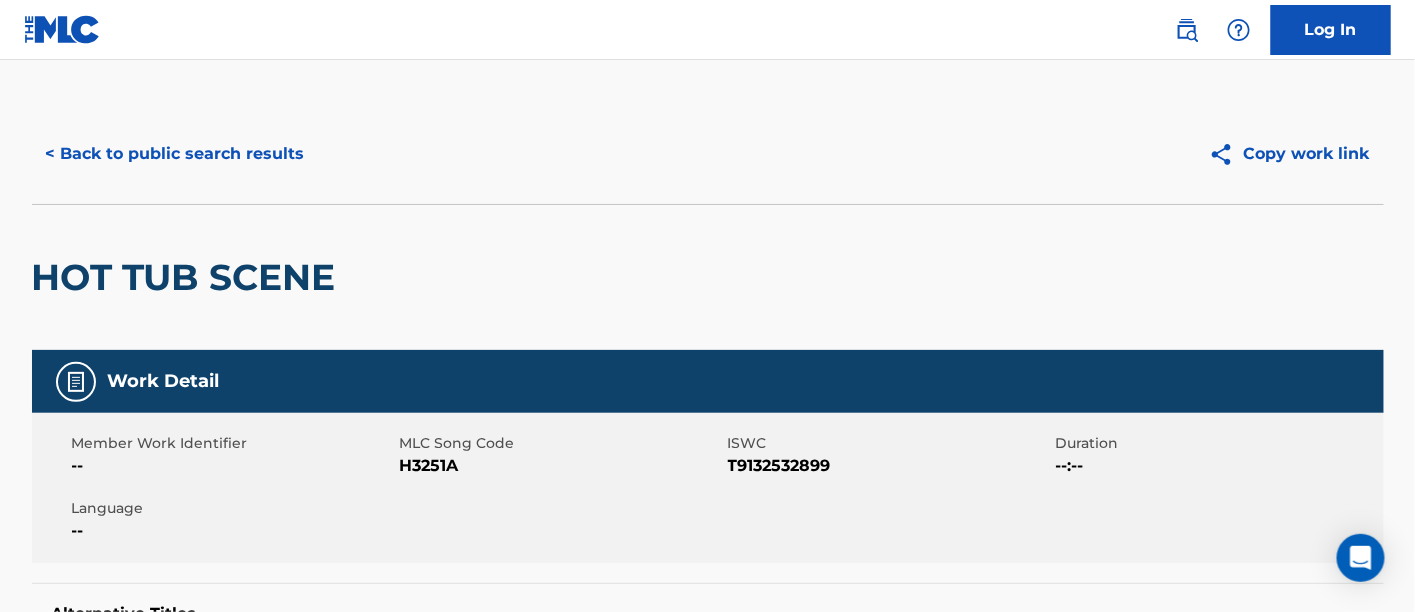 scroll, scrollTop: 0, scrollLeft: 0, axis: both 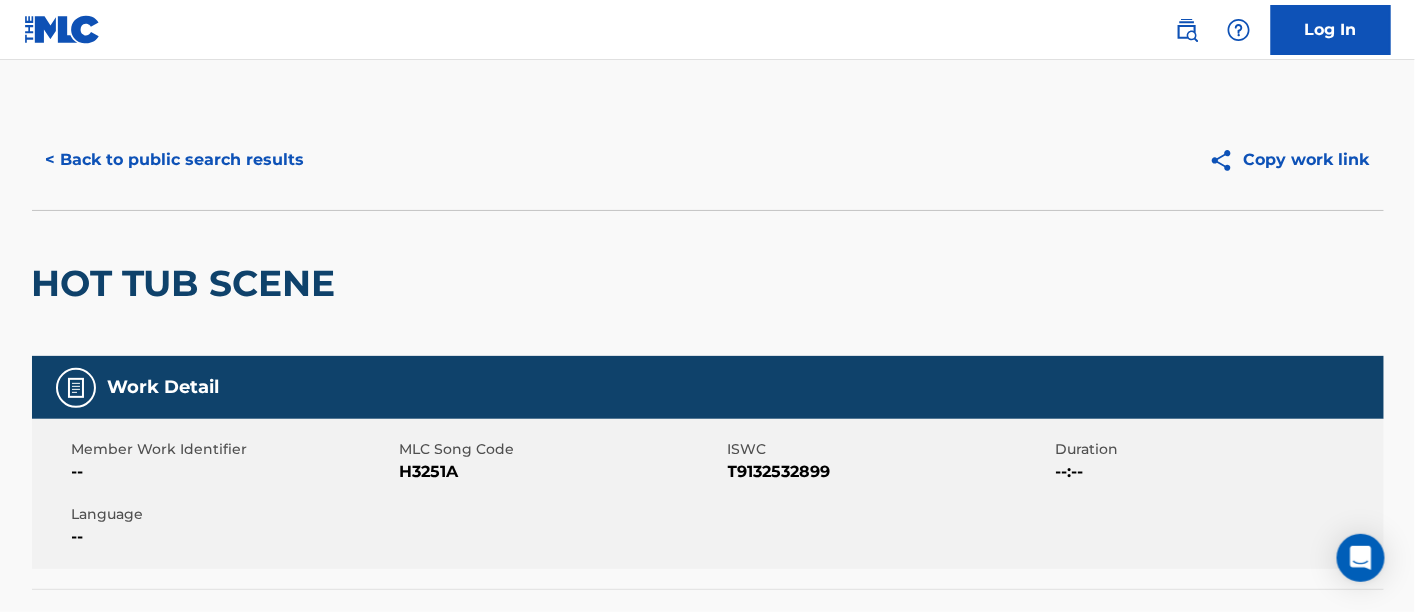 click on "< Back to public search results" at bounding box center [175, 160] 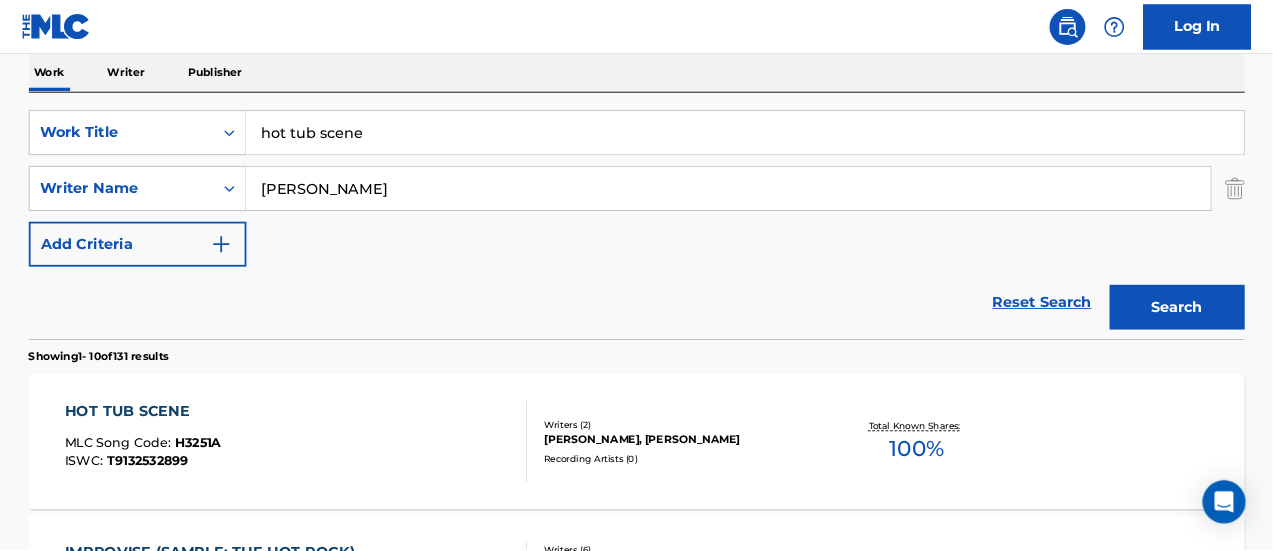 scroll, scrollTop: 0, scrollLeft: 0, axis: both 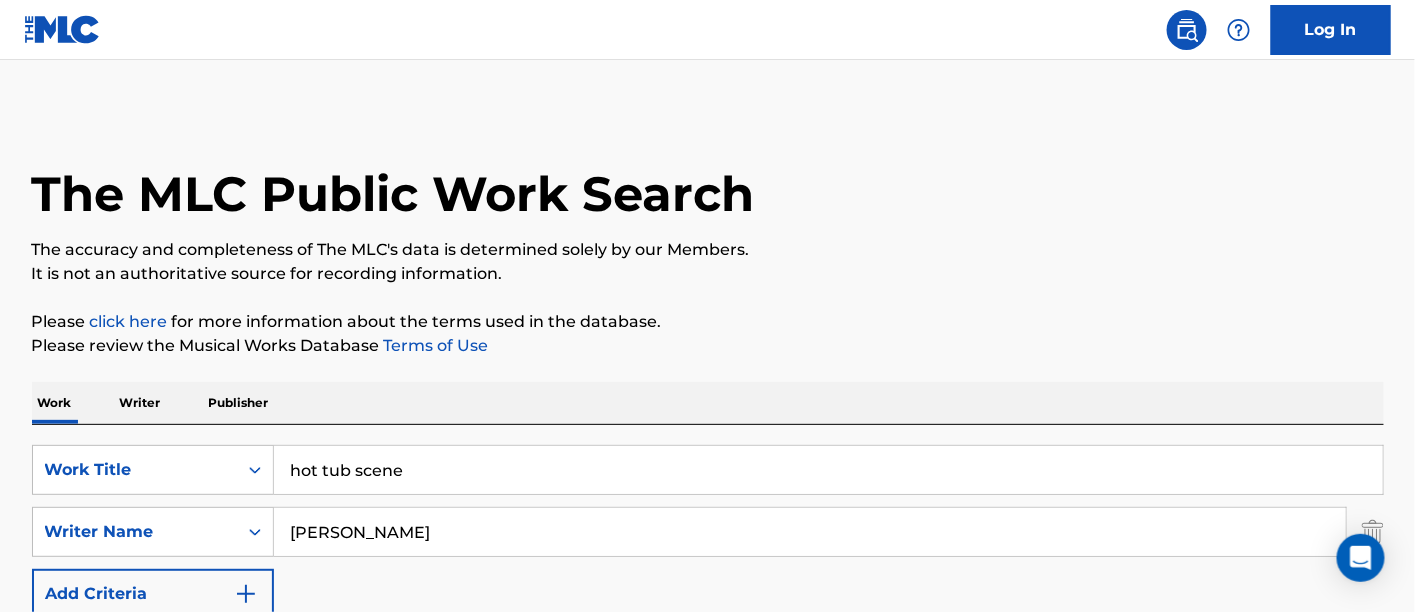 drag, startPoint x: 480, startPoint y: 477, endPoint x: 10, endPoint y: 405, distance: 475.4829 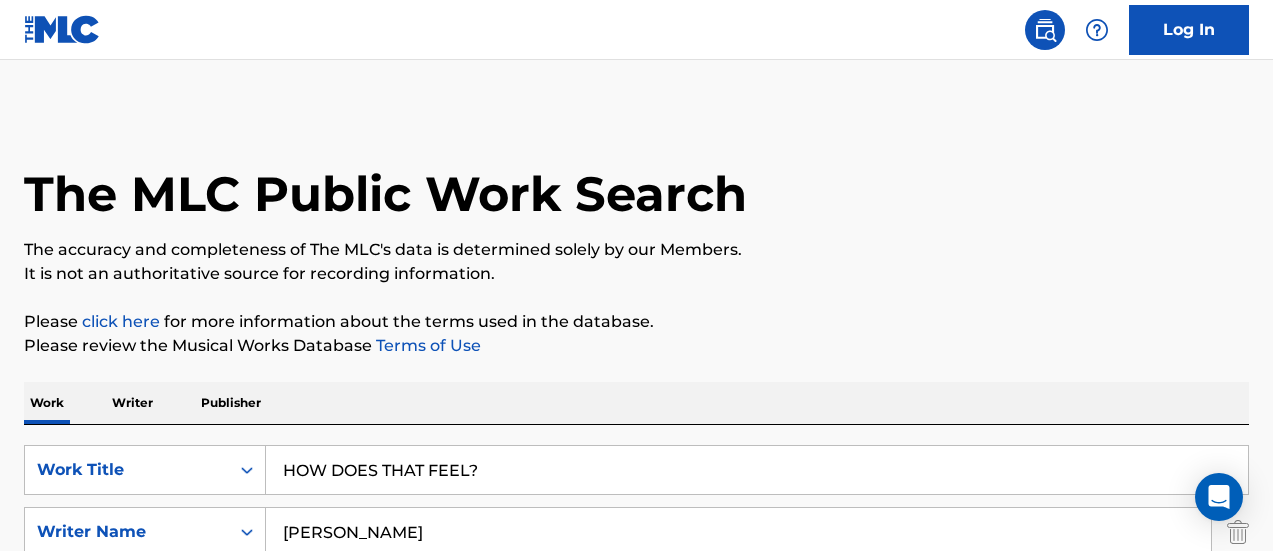type on "HOW DOES THAT FEEL?" 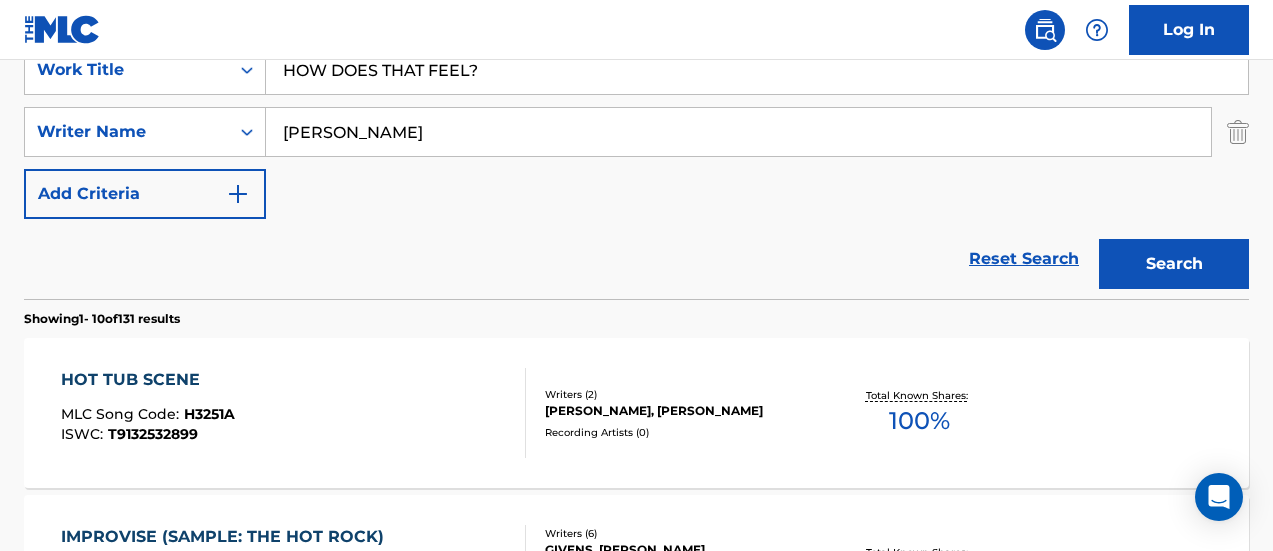 click on "Search" at bounding box center (1174, 264) 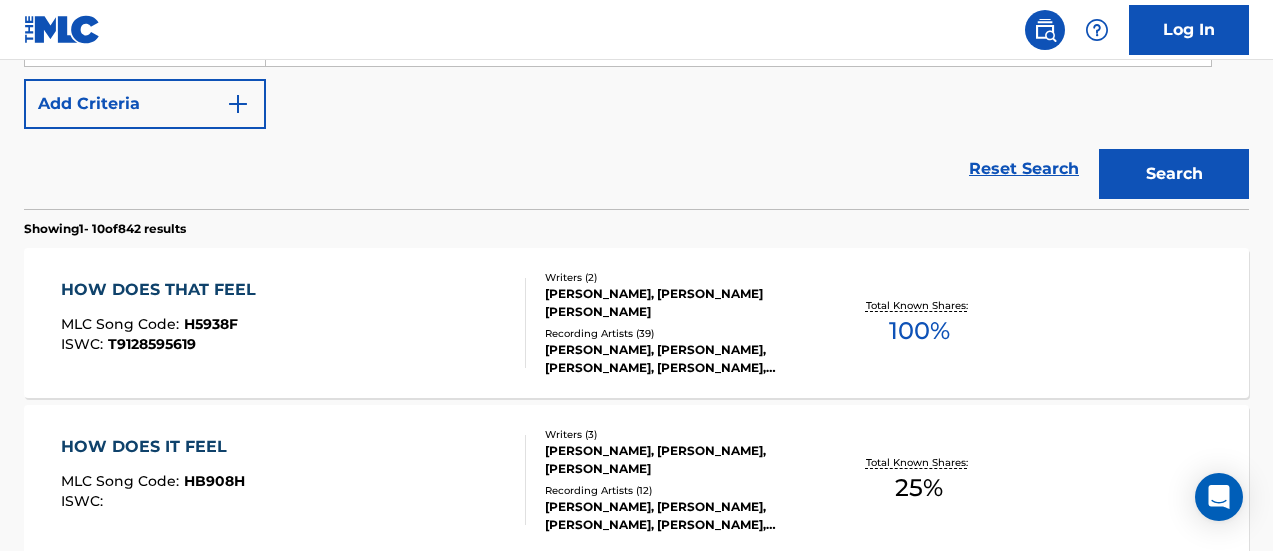scroll, scrollTop: 500, scrollLeft: 0, axis: vertical 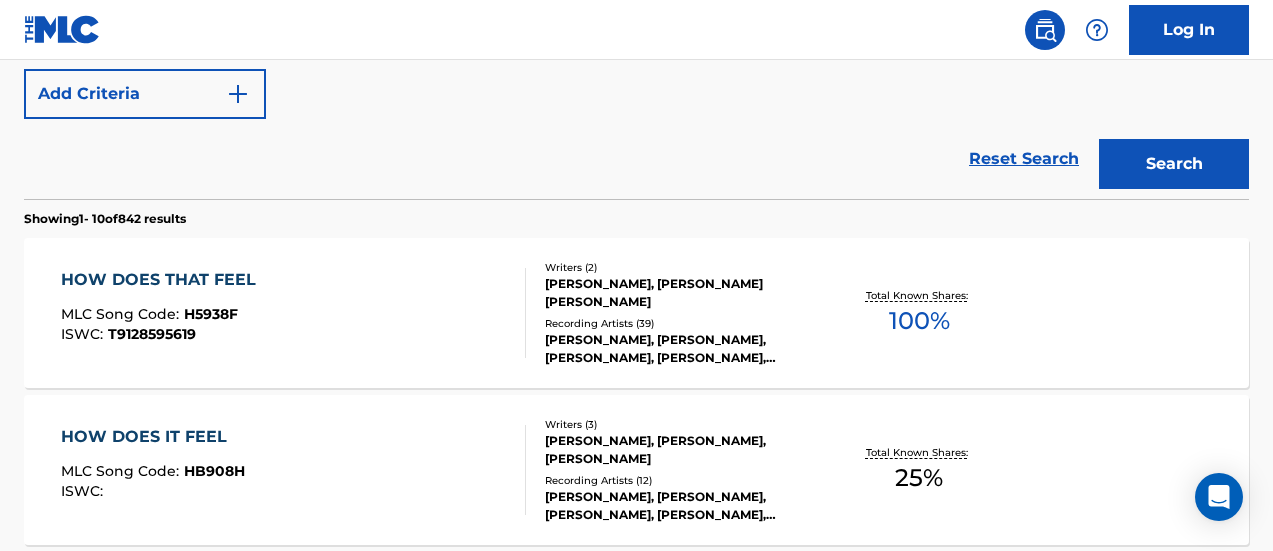 click on "Recording Artists ( 39 )" at bounding box center [681, 323] 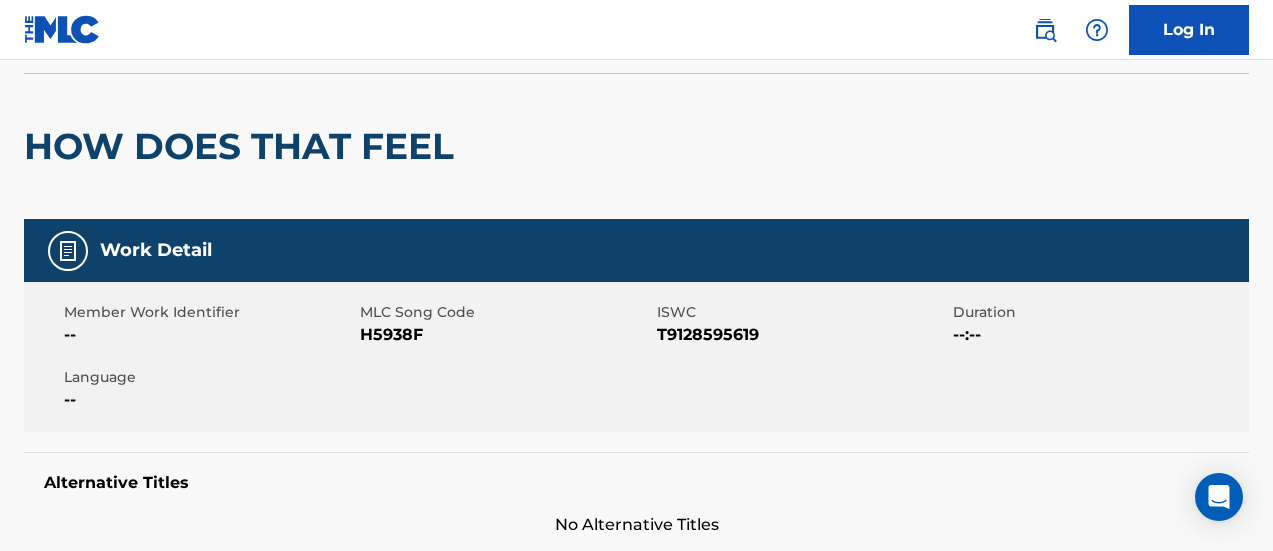 scroll, scrollTop: 0, scrollLeft: 0, axis: both 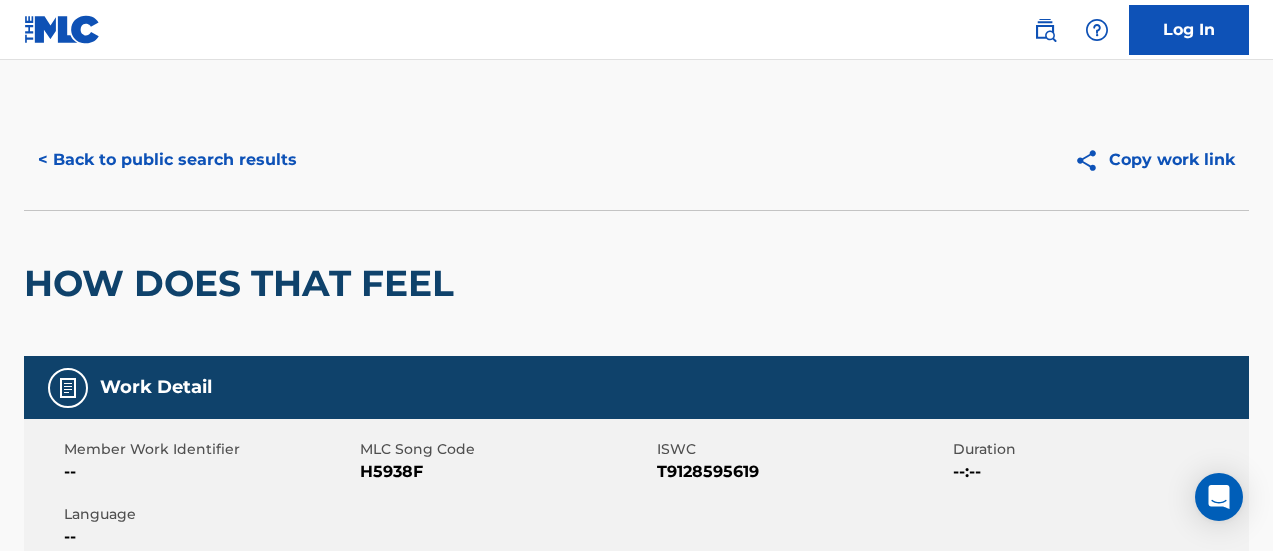 click on "< Back to public search results" at bounding box center [167, 160] 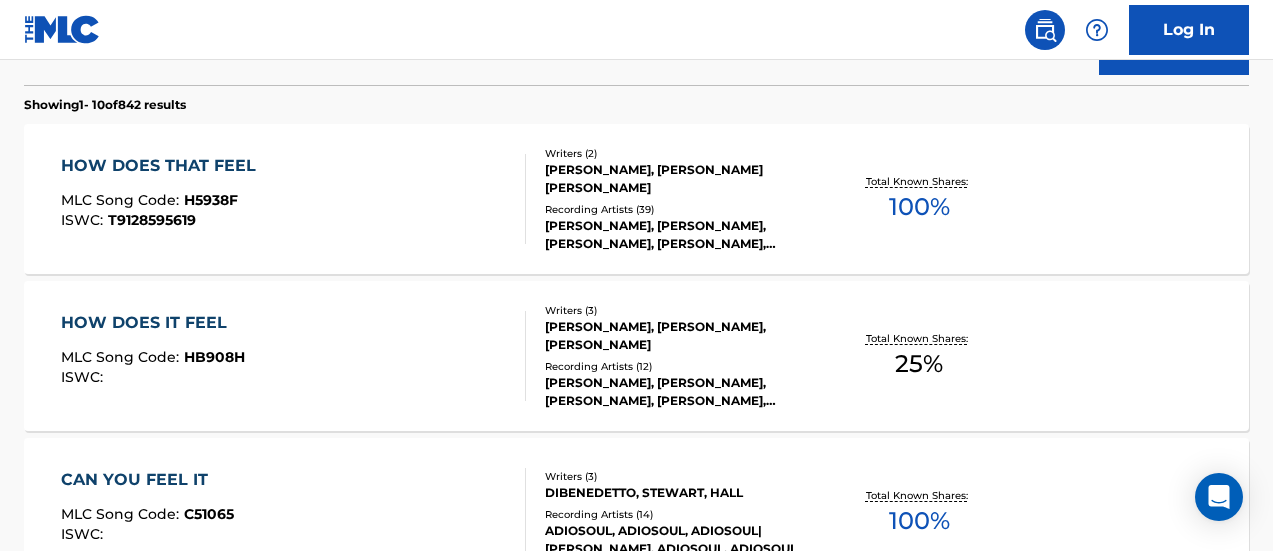 scroll, scrollTop: 314, scrollLeft: 0, axis: vertical 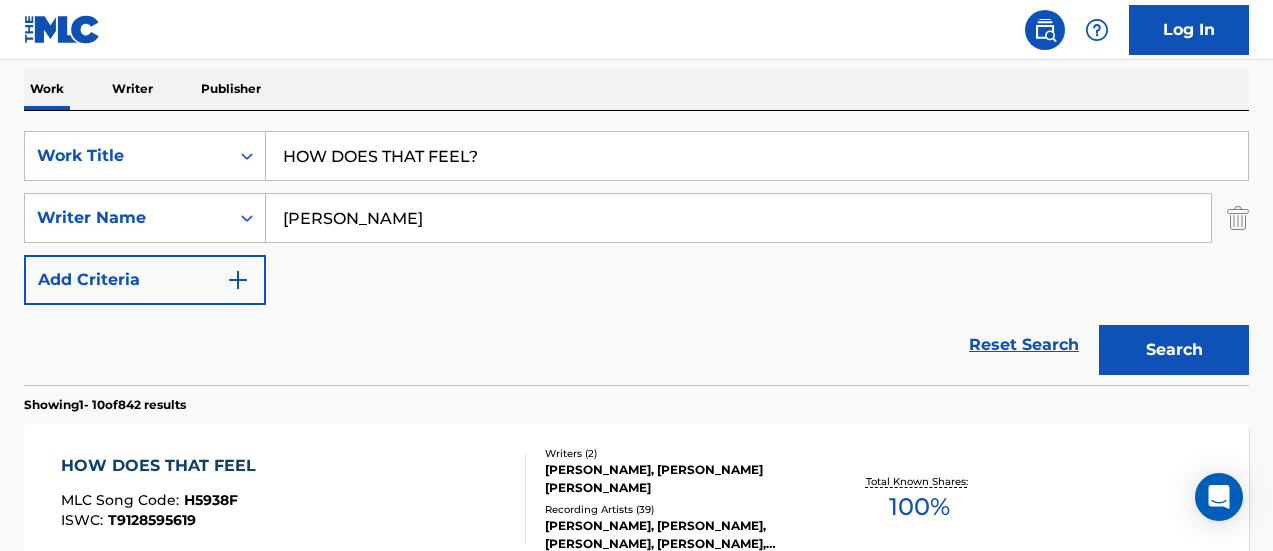 click on "HOW DOES THAT FEEL?" at bounding box center (757, 156) 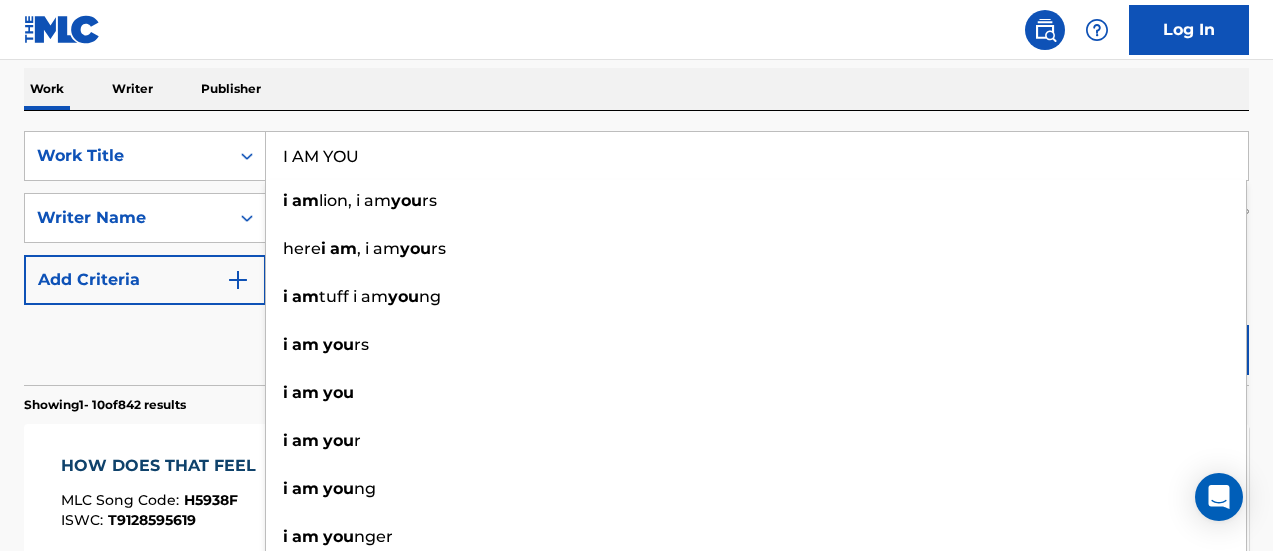 type on "I AM YOU" 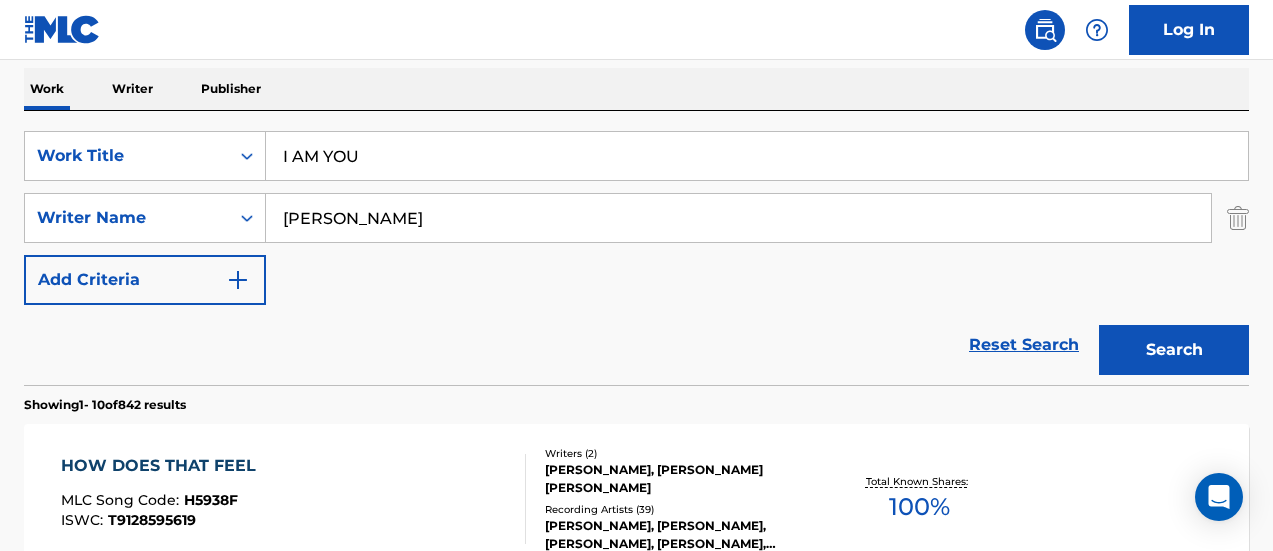 click on "Search" at bounding box center [1174, 350] 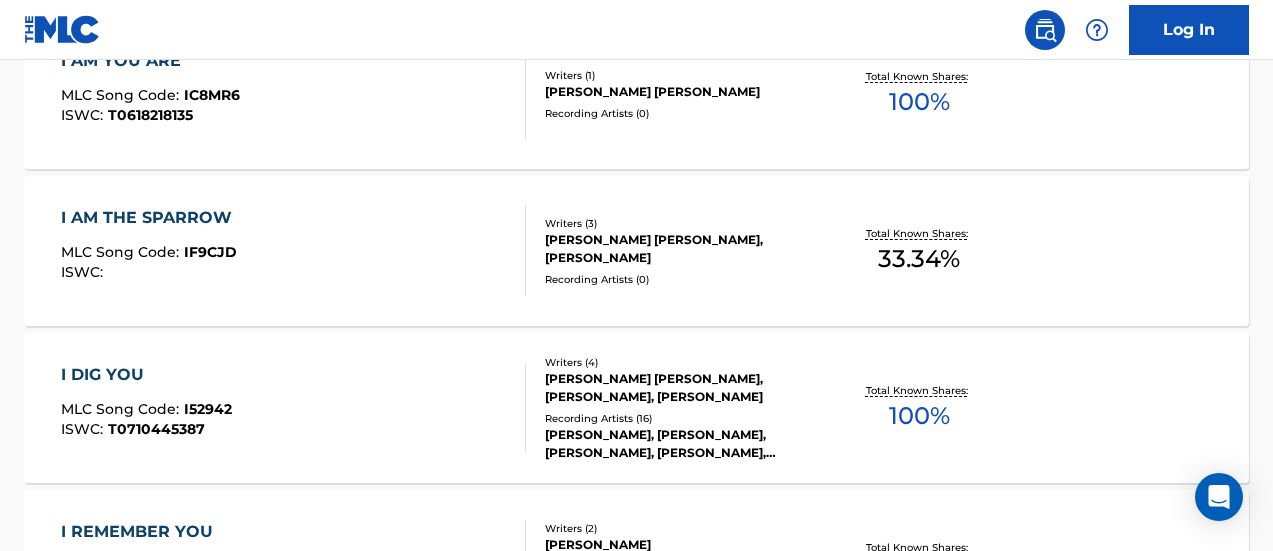 scroll, scrollTop: 714, scrollLeft: 0, axis: vertical 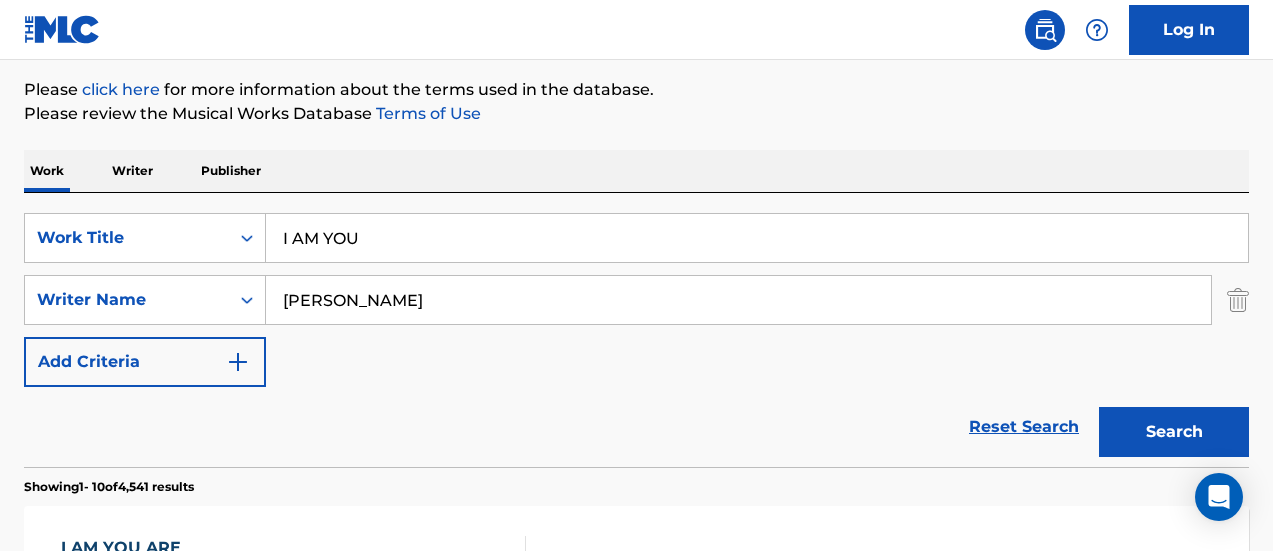 click on "I AM YOU" at bounding box center (757, 238) 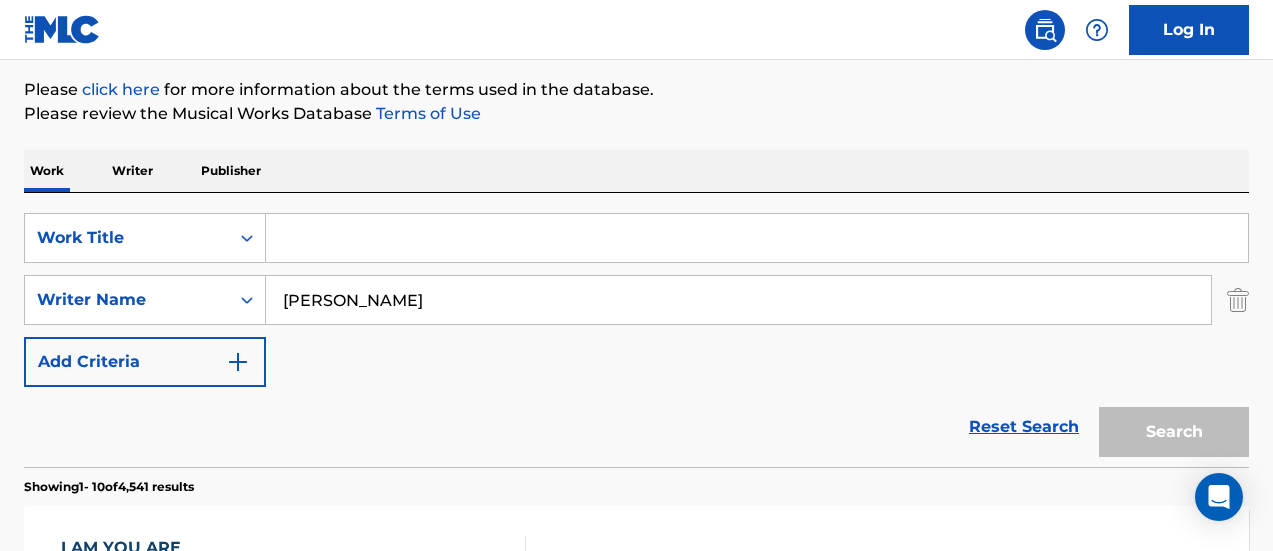 paste on "I Could Fall In Love (With You)" 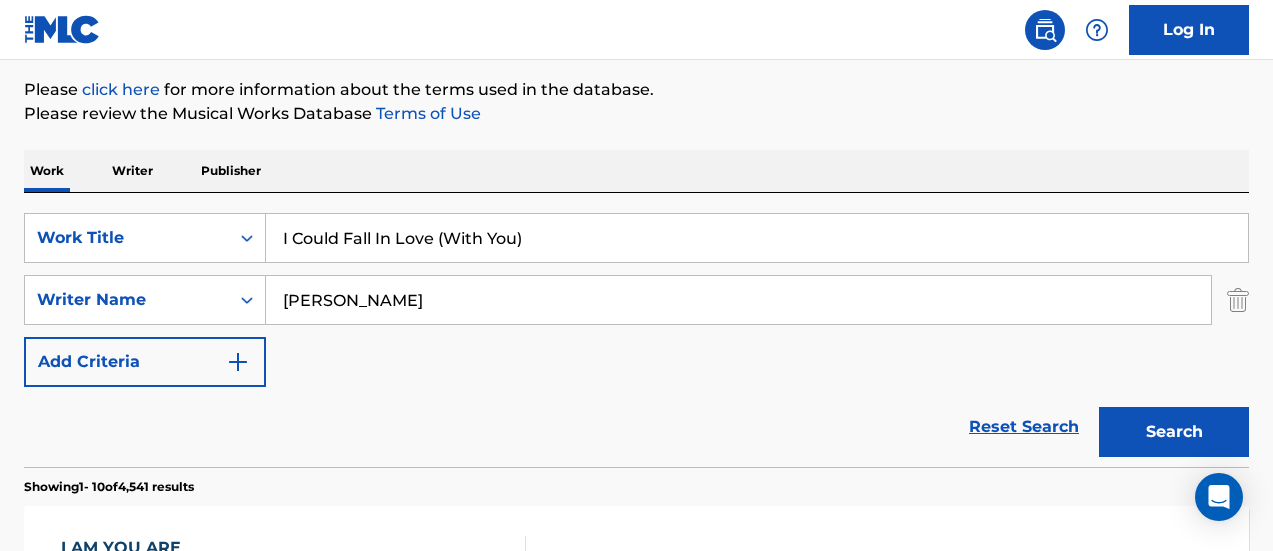 type on "I Could Fall In Love (With You)" 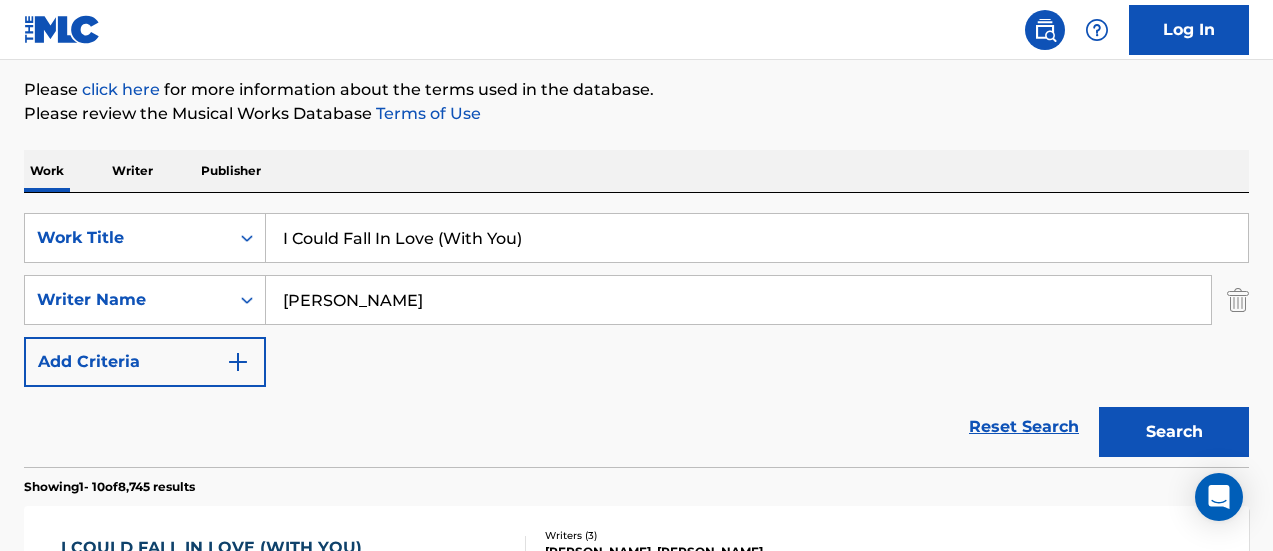 scroll, scrollTop: 714, scrollLeft: 0, axis: vertical 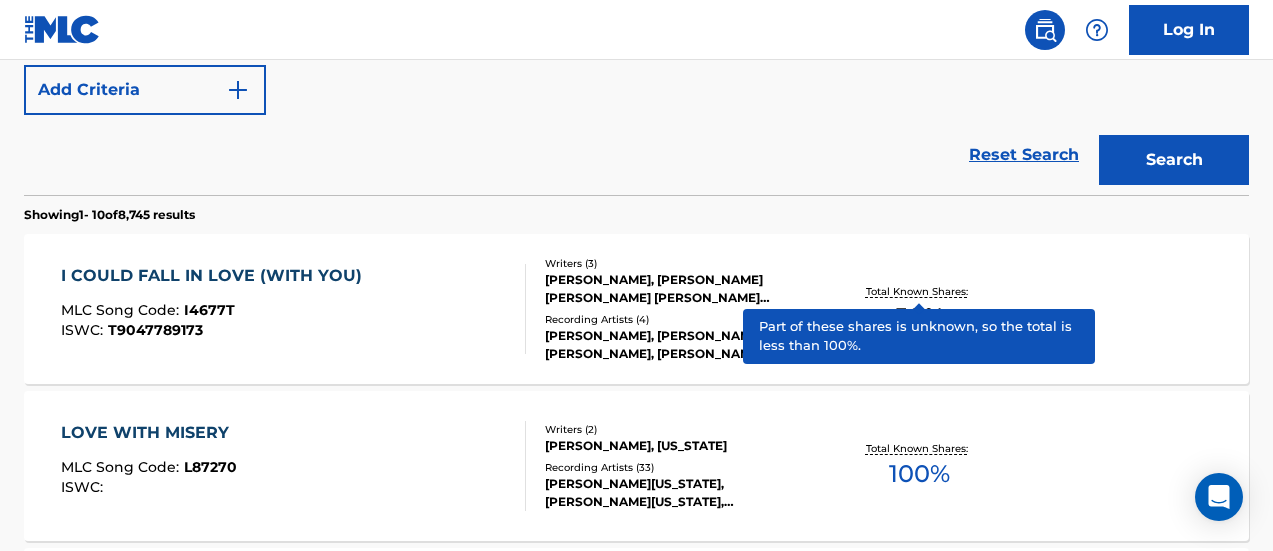 click on "ISWC : T9047789173" at bounding box center [216, 330] 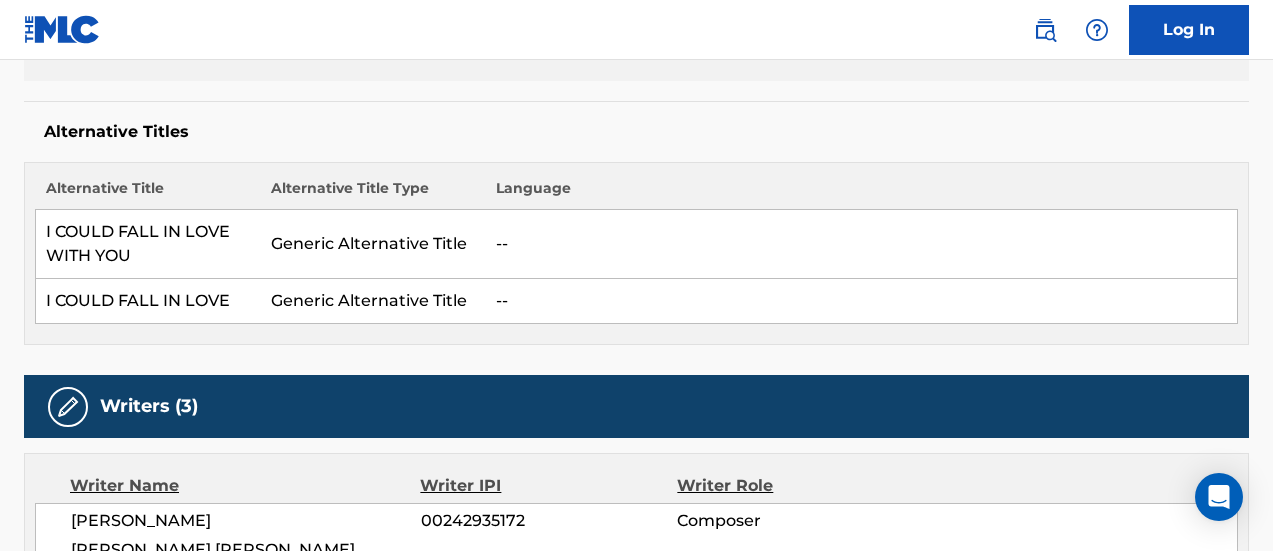 scroll, scrollTop: 482, scrollLeft: 0, axis: vertical 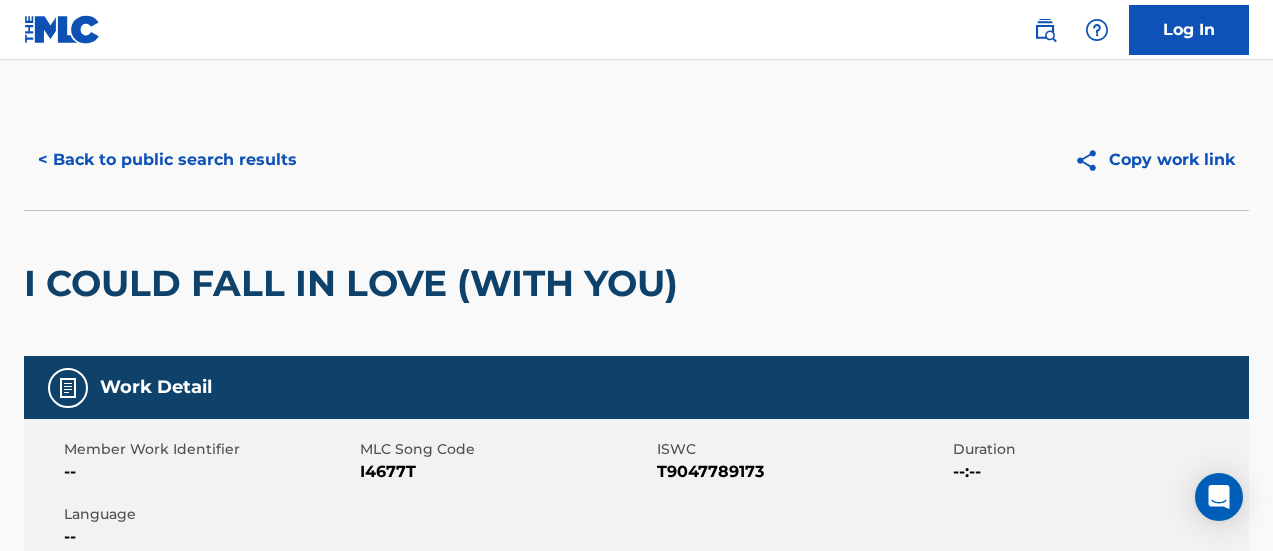 click on "< Back to public search results" at bounding box center (167, 160) 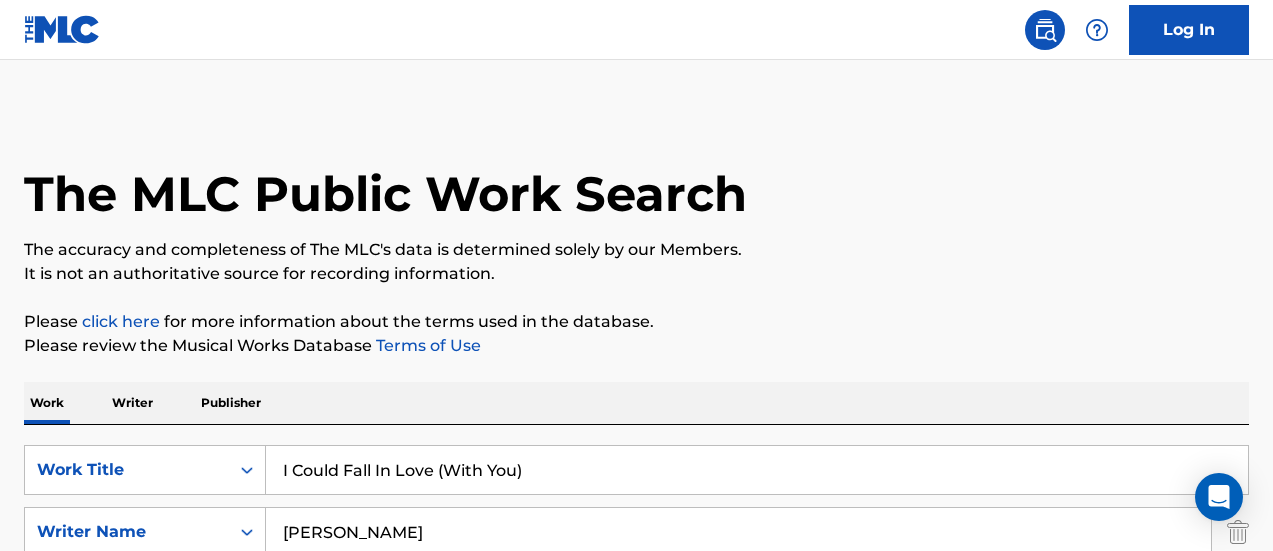 scroll, scrollTop: 618, scrollLeft: 0, axis: vertical 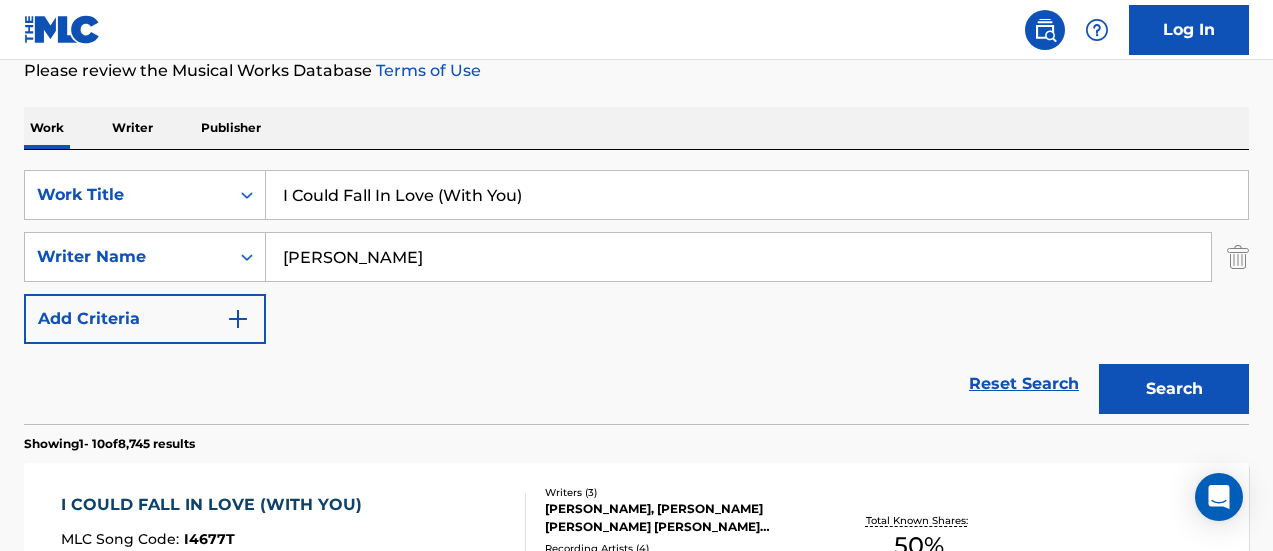 click on "I Could Fall In Love (With You)" at bounding box center [757, 195] 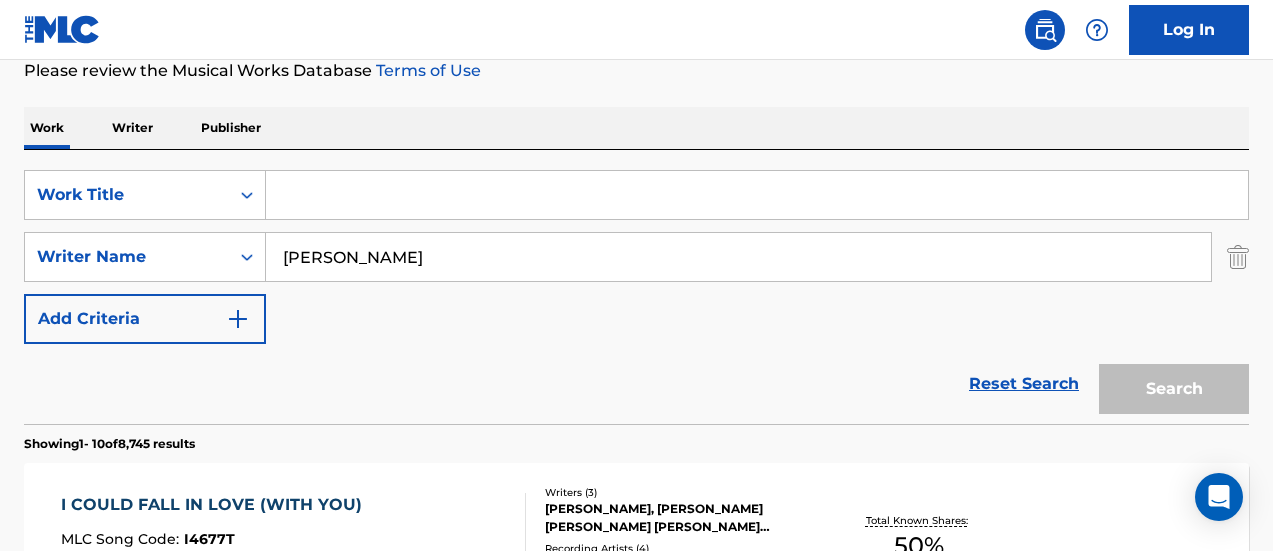 paste on "I DON'T WANNA FEEL" 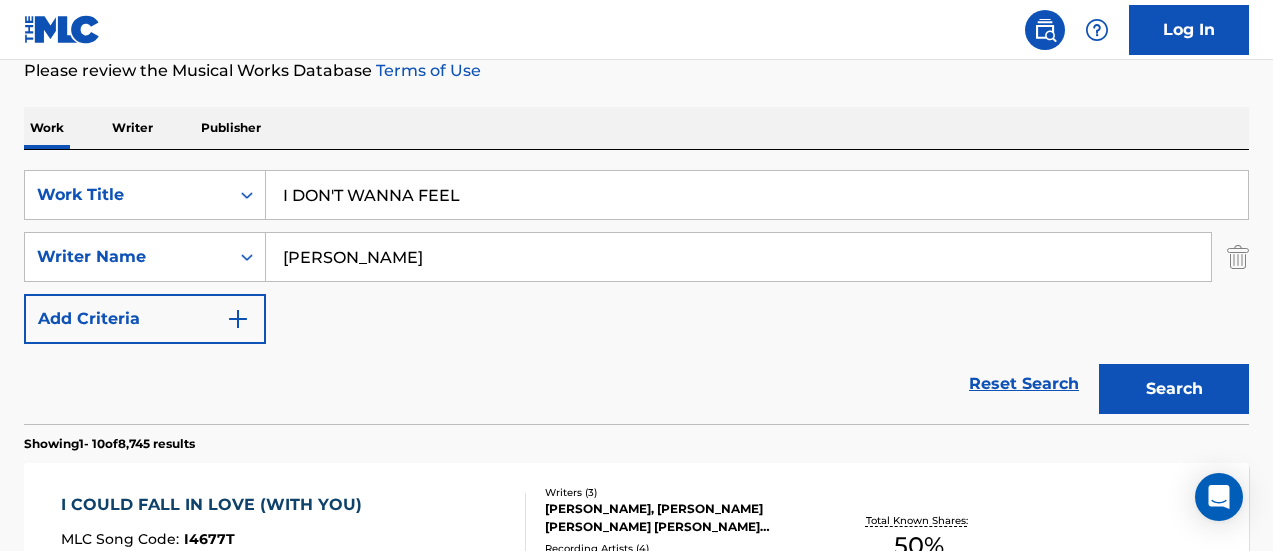 click on "I DON'T WANNA FEEL" at bounding box center [757, 195] 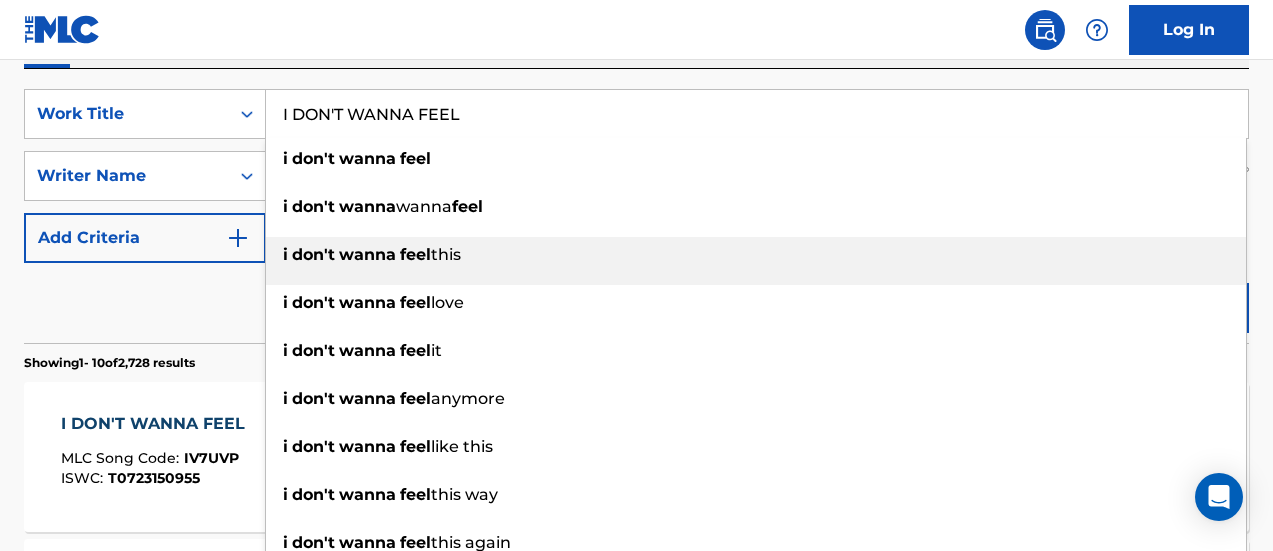 scroll, scrollTop: 367, scrollLeft: 0, axis: vertical 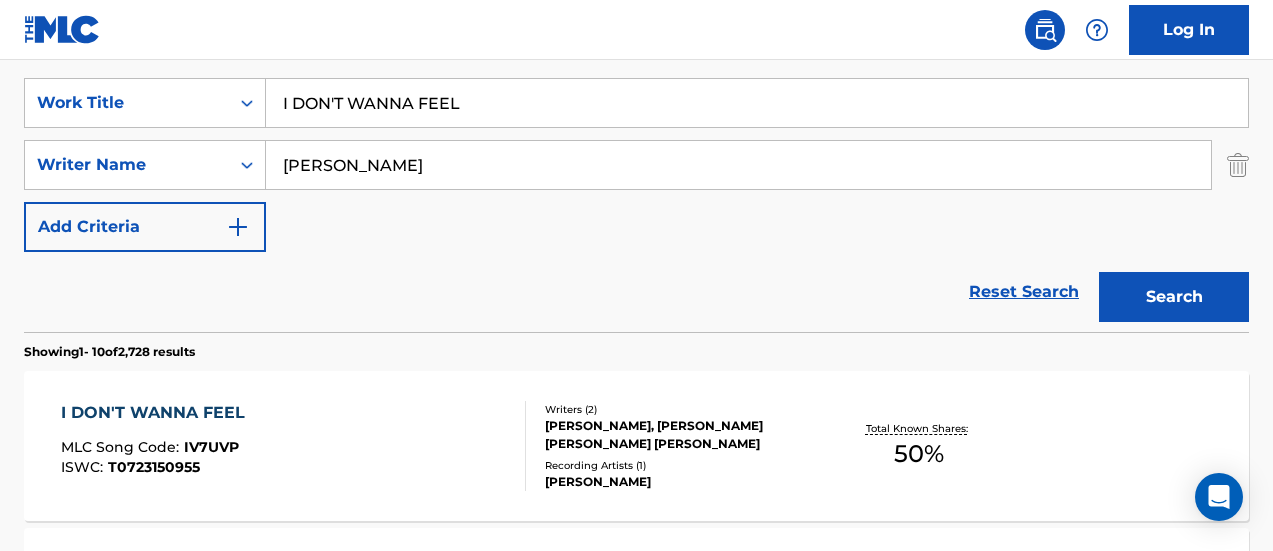 click on "Reset Search Search" at bounding box center [636, 292] 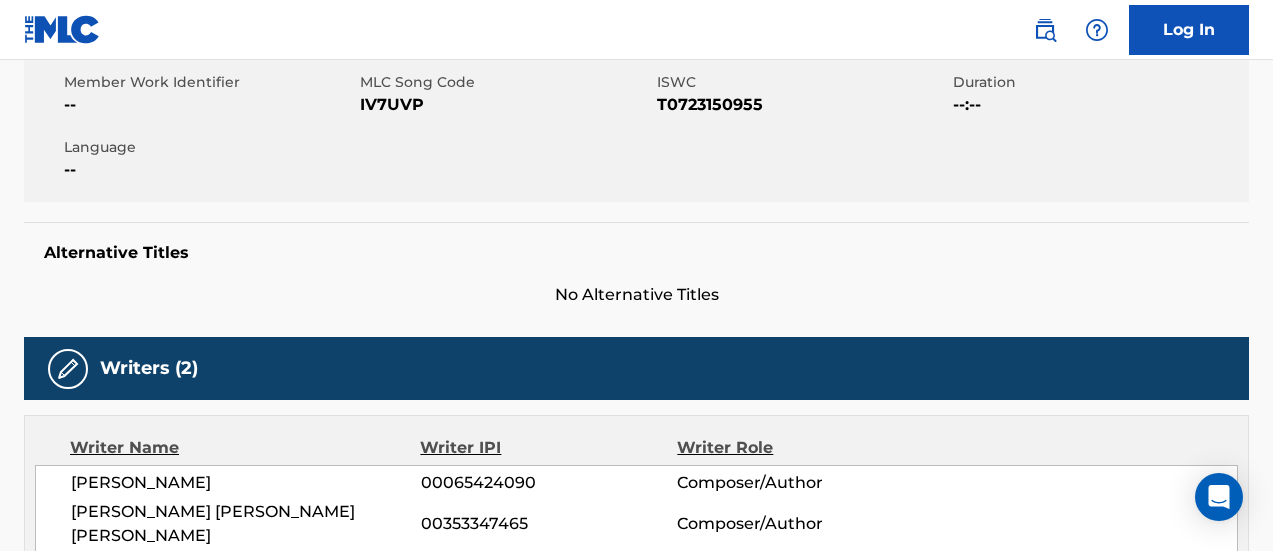scroll, scrollTop: 0, scrollLeft: 0, axis: both 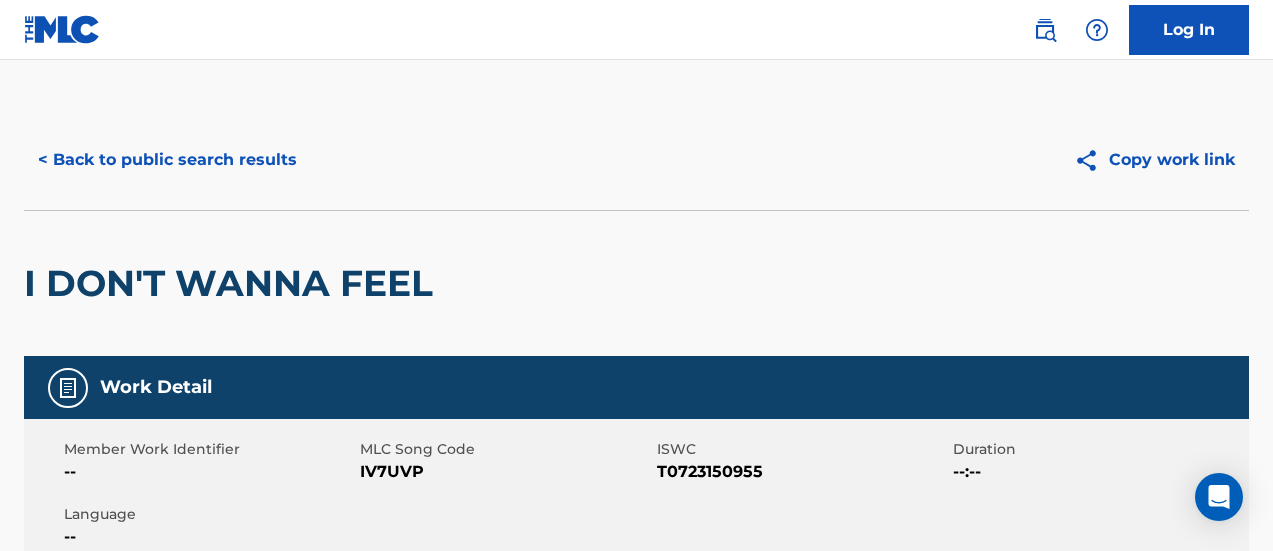 click on "< Back to public search results" at bounding box center (167, 160) 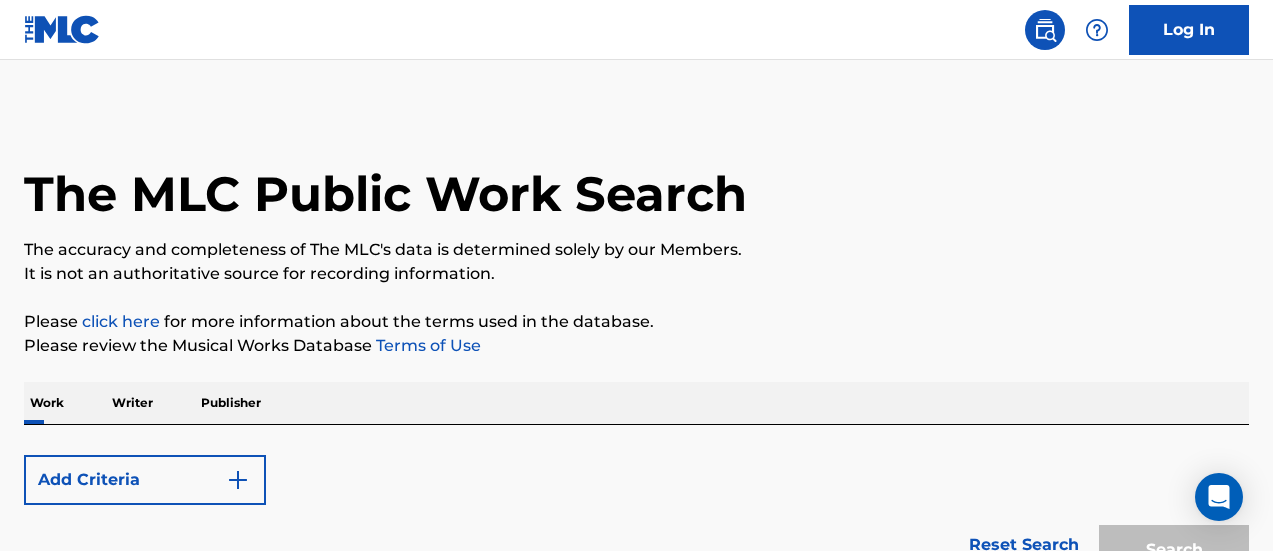 scroll, scrollTop: 367, scrollLeft: 0, axis: vertical 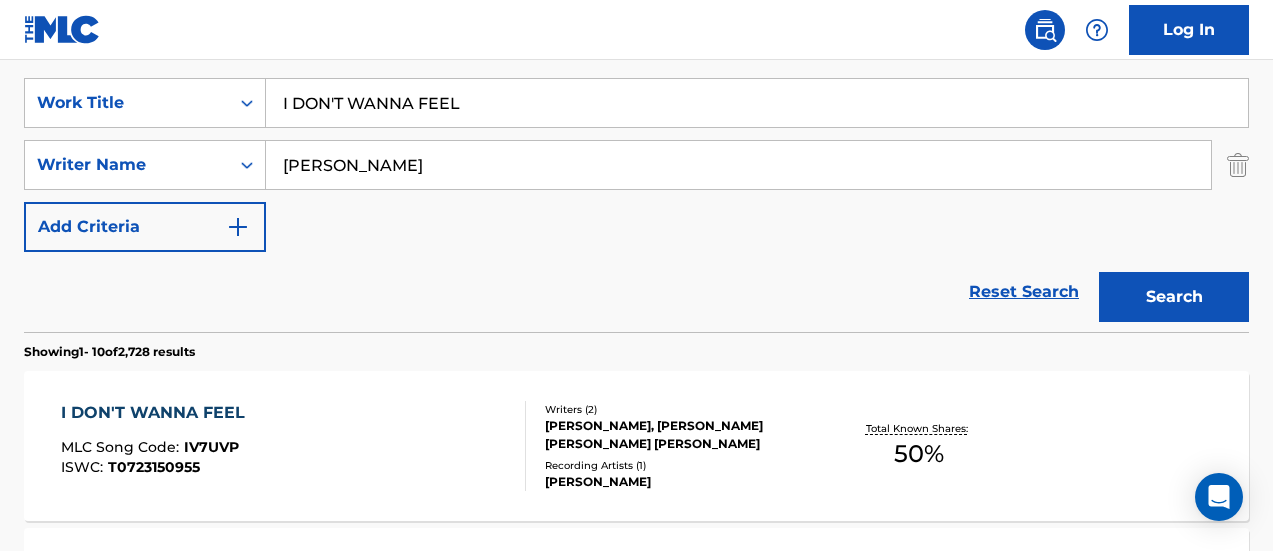 click on "I DON'T WANNA FEEL" at bounding box center [757, 103] 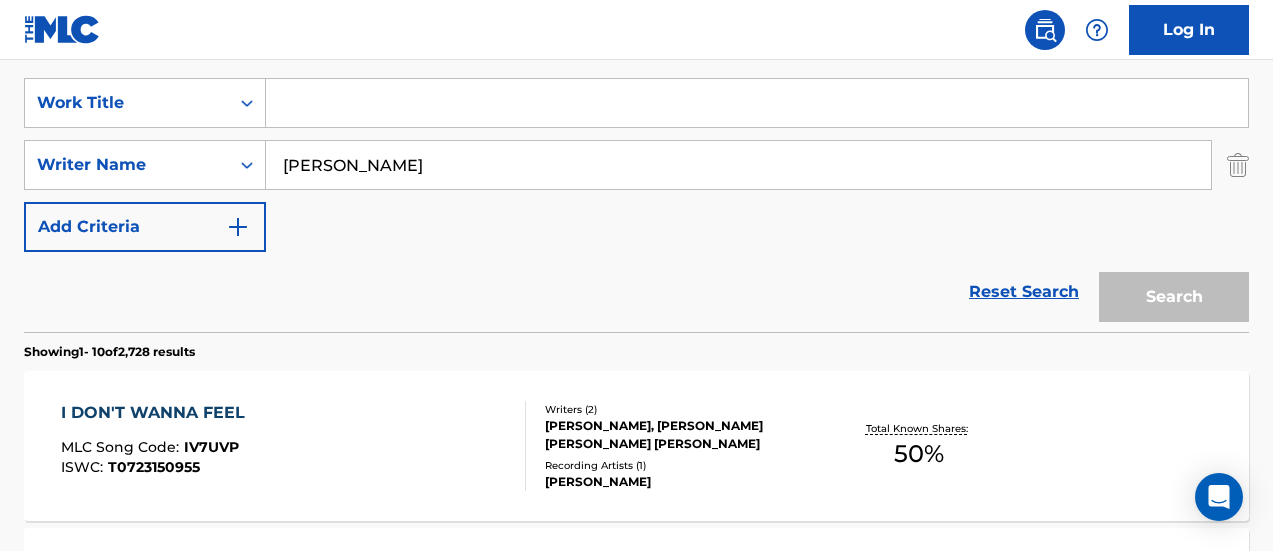paste on "ITALIAN SUMMER" 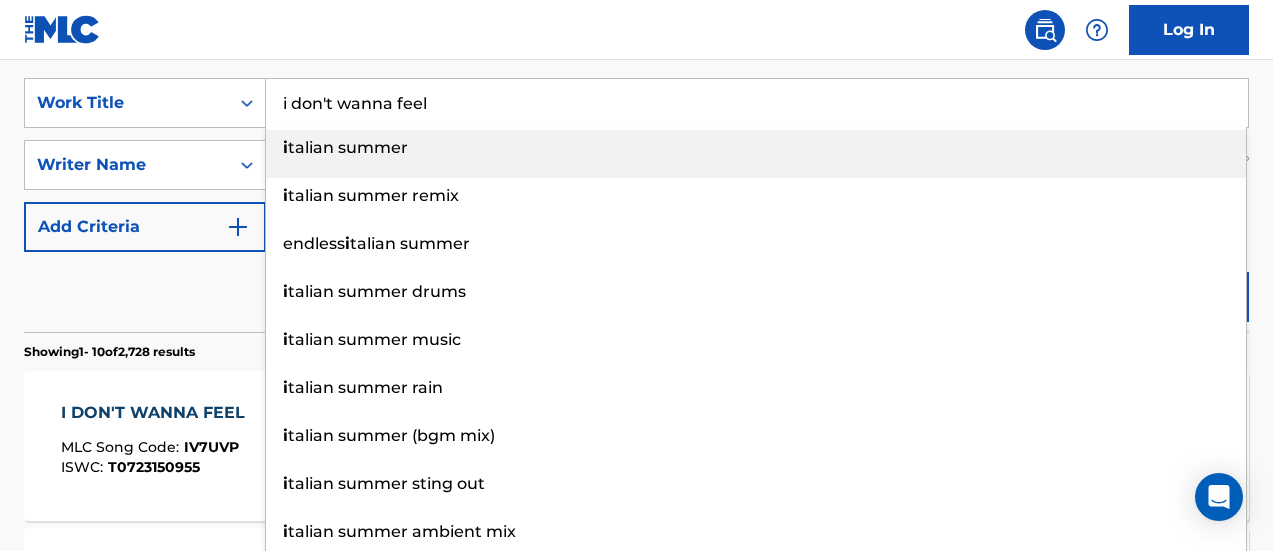 paste on "ITALIAN SUMMER" 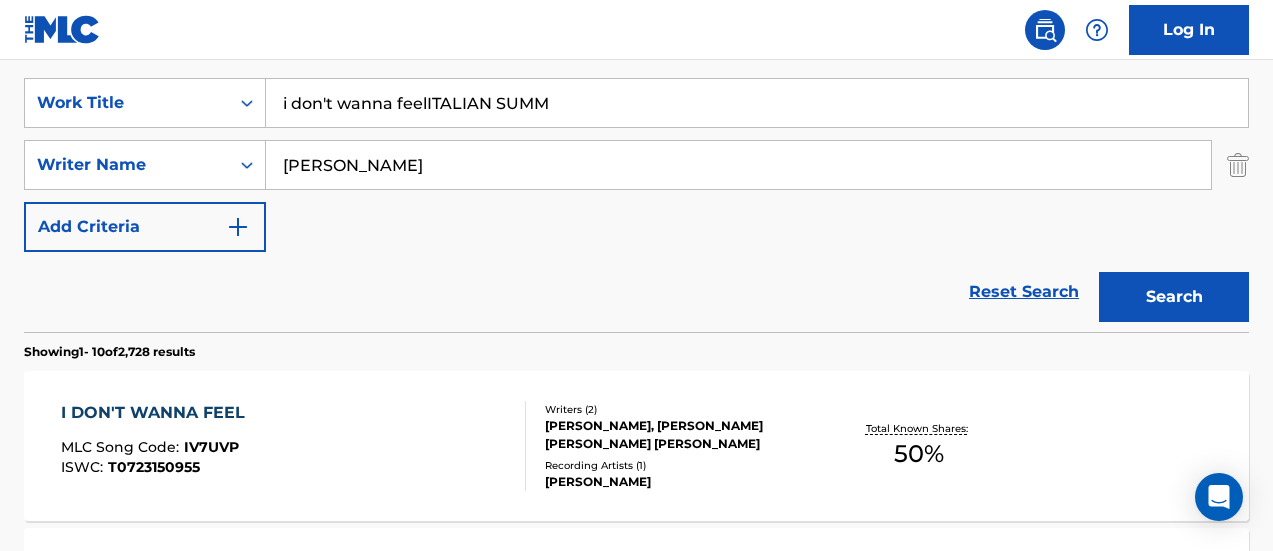click on "i don't wanna feelITALIAN SUMM" at bounding box center (757, 103) 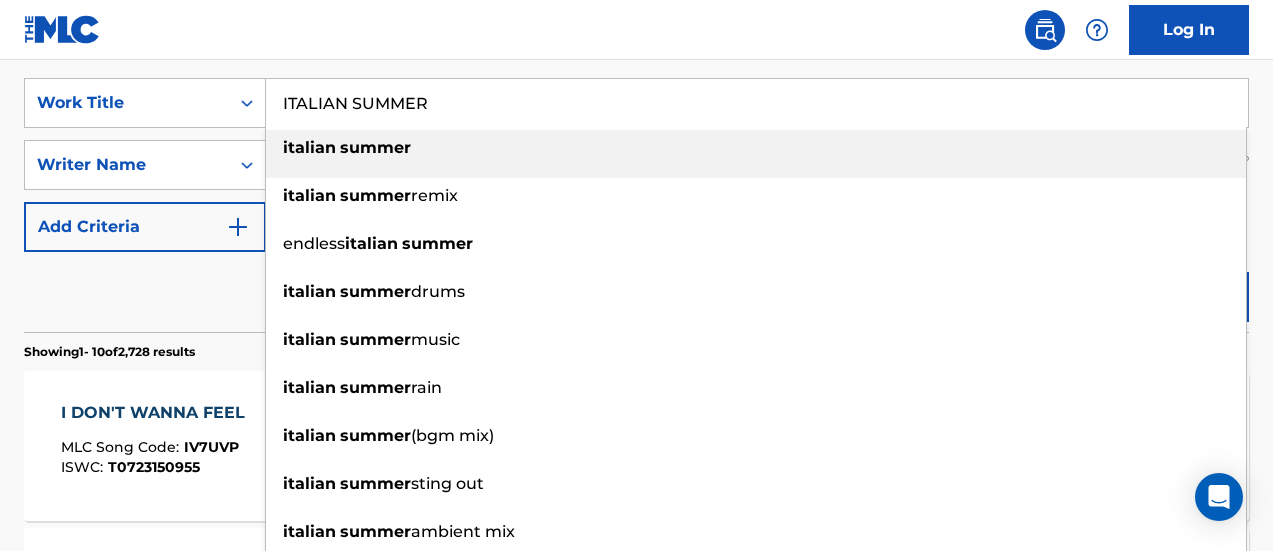 click on "italian   summer" at bounding box center (756, 148) 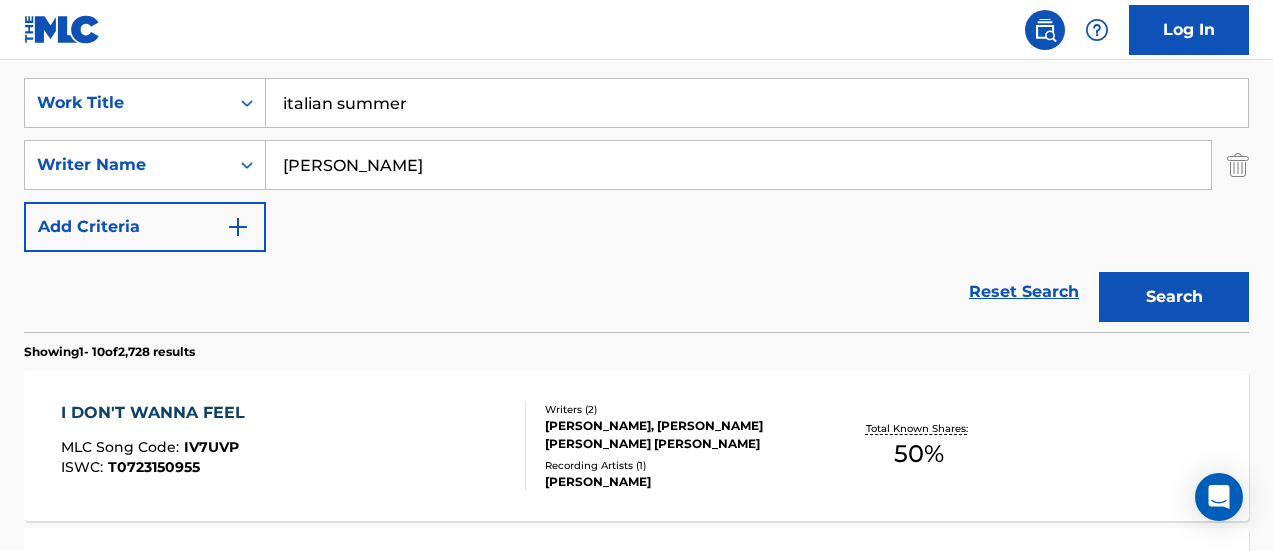 click on "Search" at bounding box center (1174, 297) 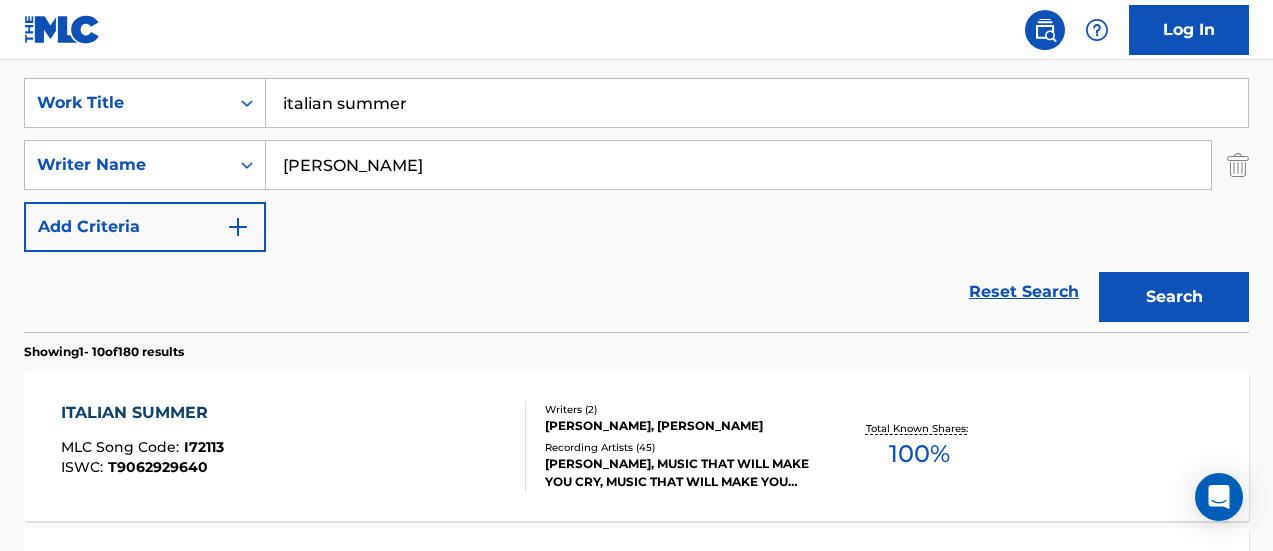 click on "ITALIAN SUMMER MLC Song Code : I72113 ISWC : T9062929640 Writers ( 2 ) [PERSON_NAME], [PERSON_NAME] Recording Artists ( 45 ) [PERSON_NAME], MUSIC THAT WILL MAKE YOU CRY, MUSIC THAT WILL MAKE YOU CRY, MUSIC THAT WILL MAKE YOU CRY, [PERSON_NAME] Total Known Shares: 100 %" at bounding box center [636, 446] 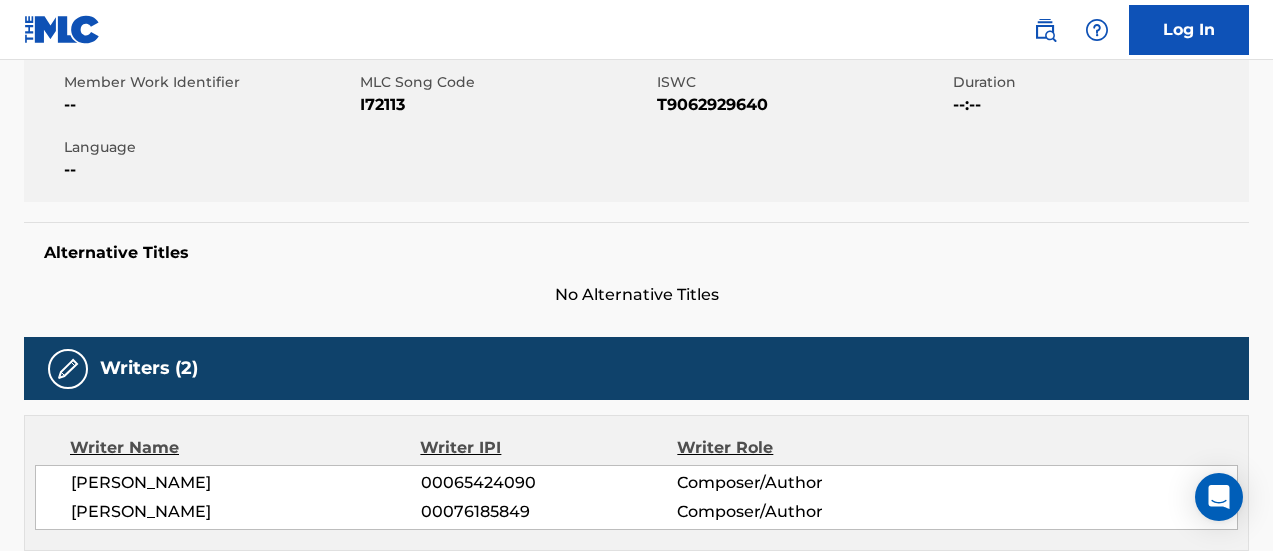 scroll, scrollTop: 0, scrollLeft: 0, axis: both 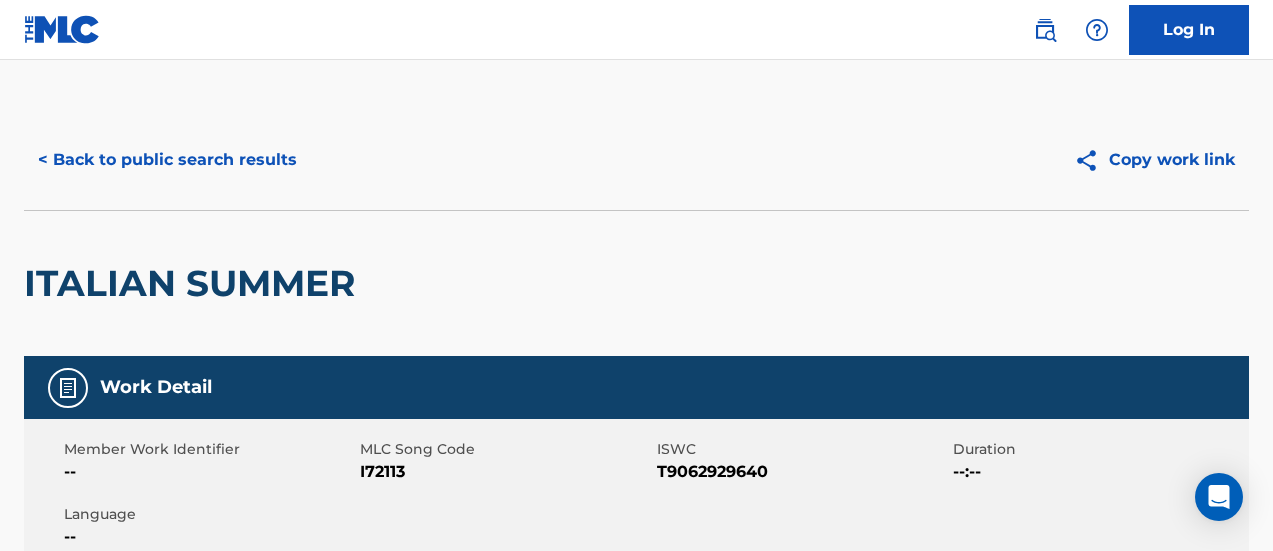click on "ITALIAN SUMMER" at bounding box center [636, 283] 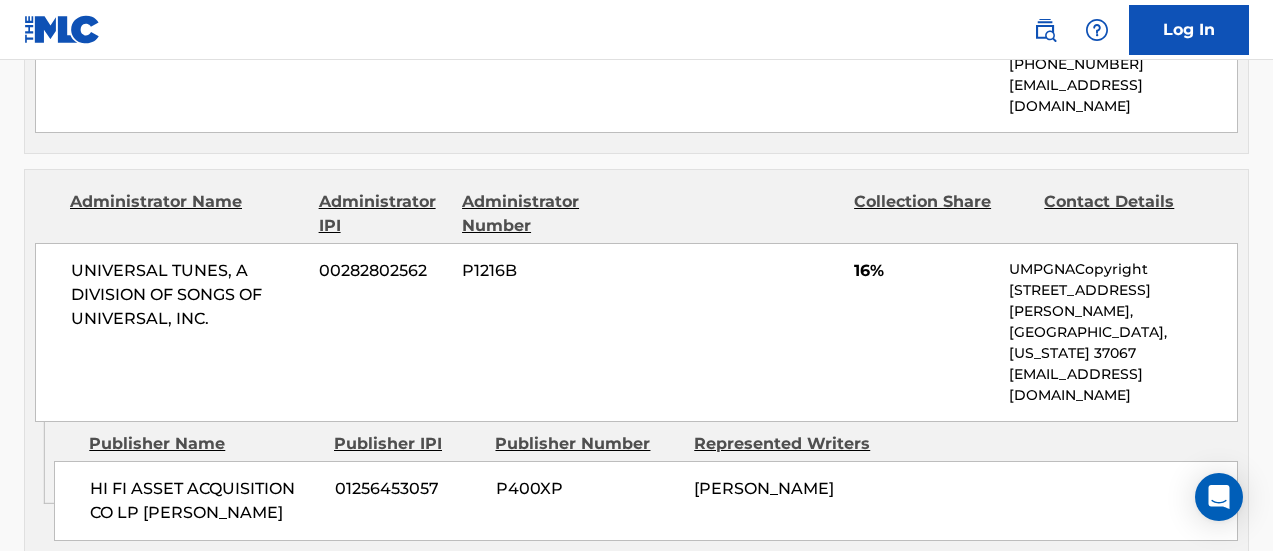 scroll, scrollTop: 1091, scrollLeft: 0, axis: vertical 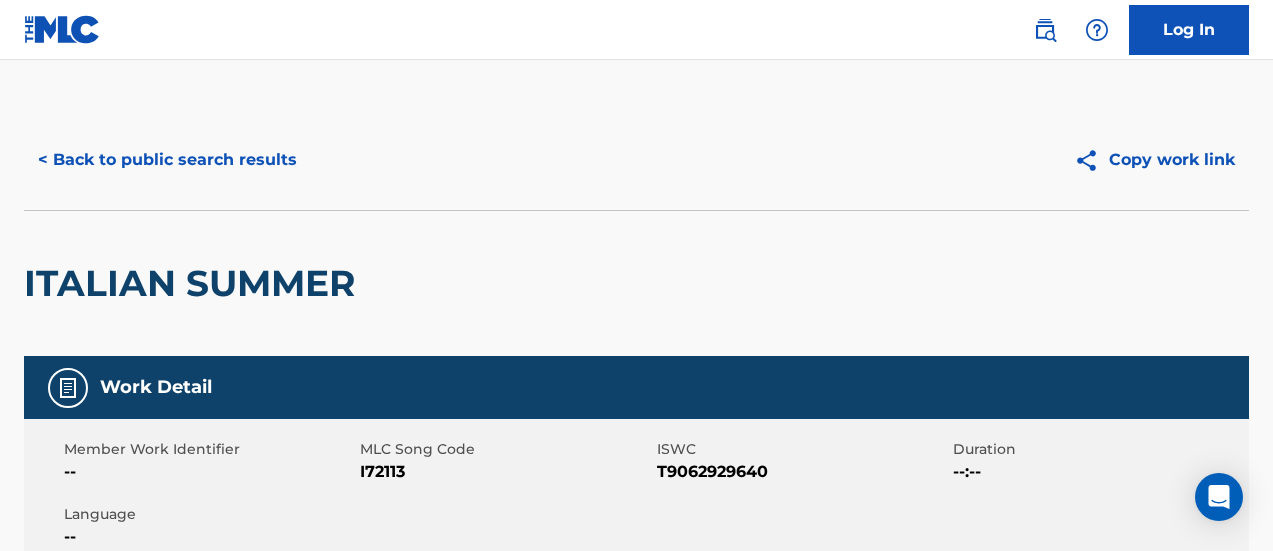 click on "< Back to public search results" at bounding box center (167, 160) 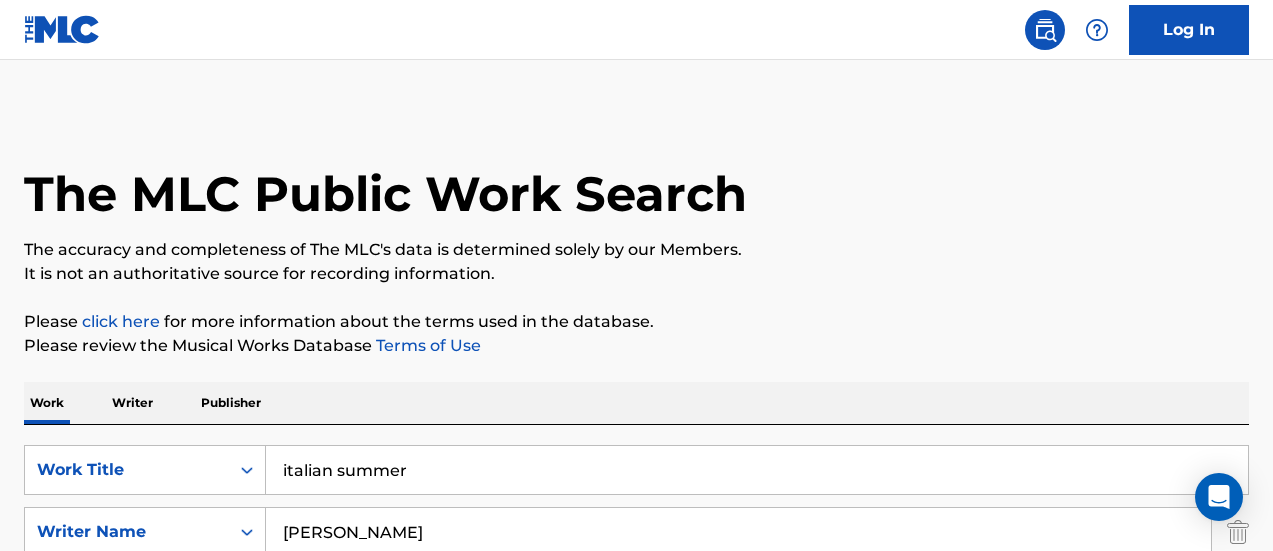 scroll, scrollTop: 367, scrollLeft: 0, axis: vertical 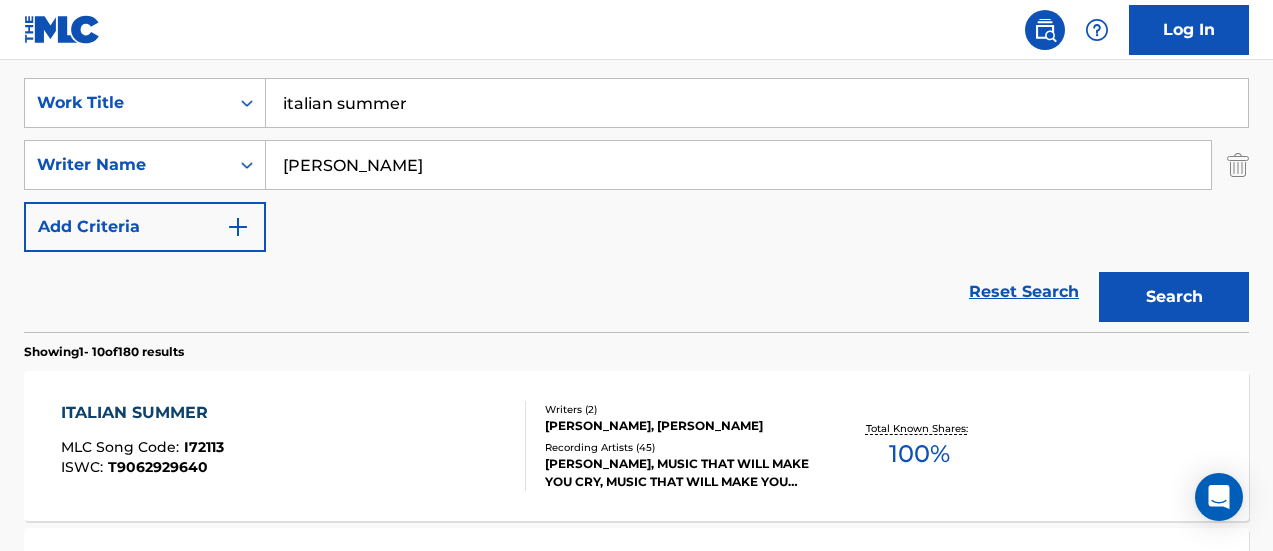 click on "italian summer" at bounding box center [757, 103] 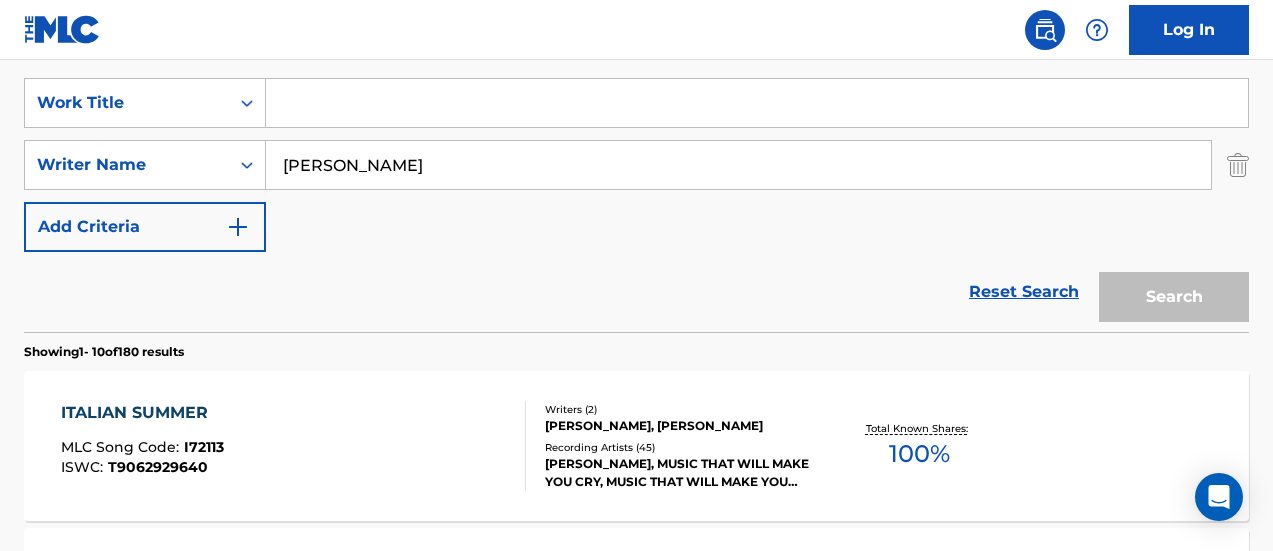 paste on "It's Not Over Yet" 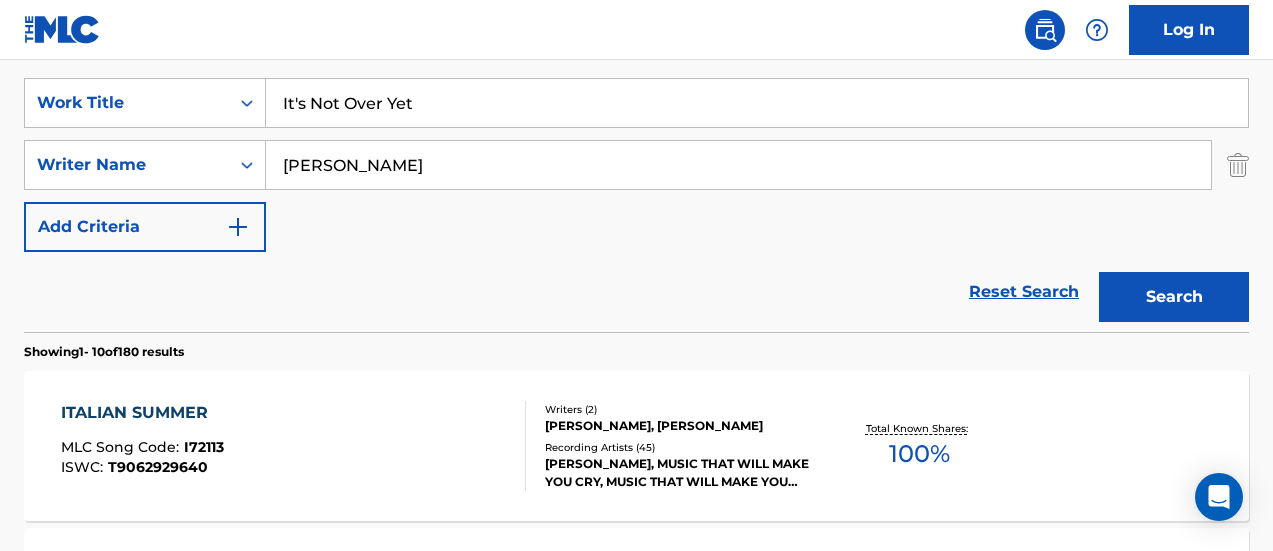 click on "Search" at bounding box center [1174, 297] 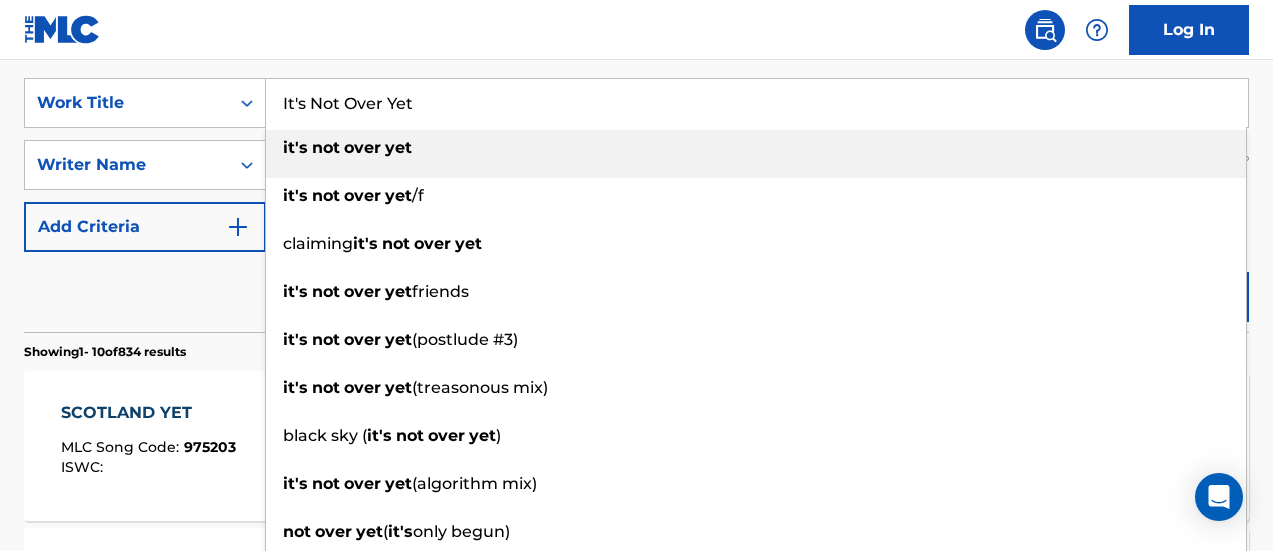 click on "yet" at bounding box center [398, 147] 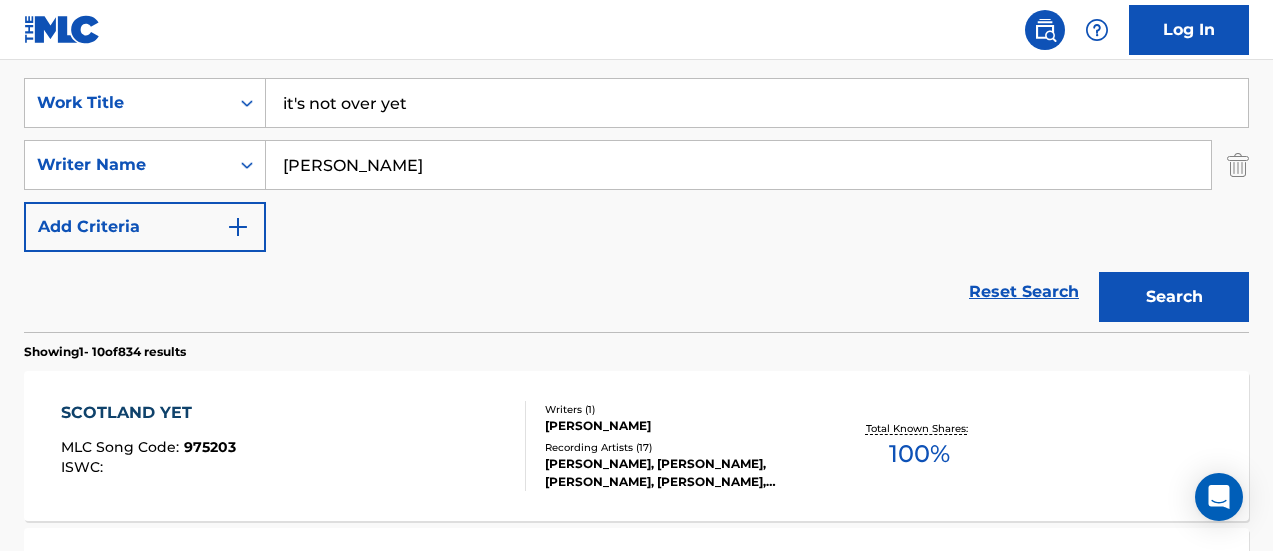click on "Search" at bounding box center (1174, 297) 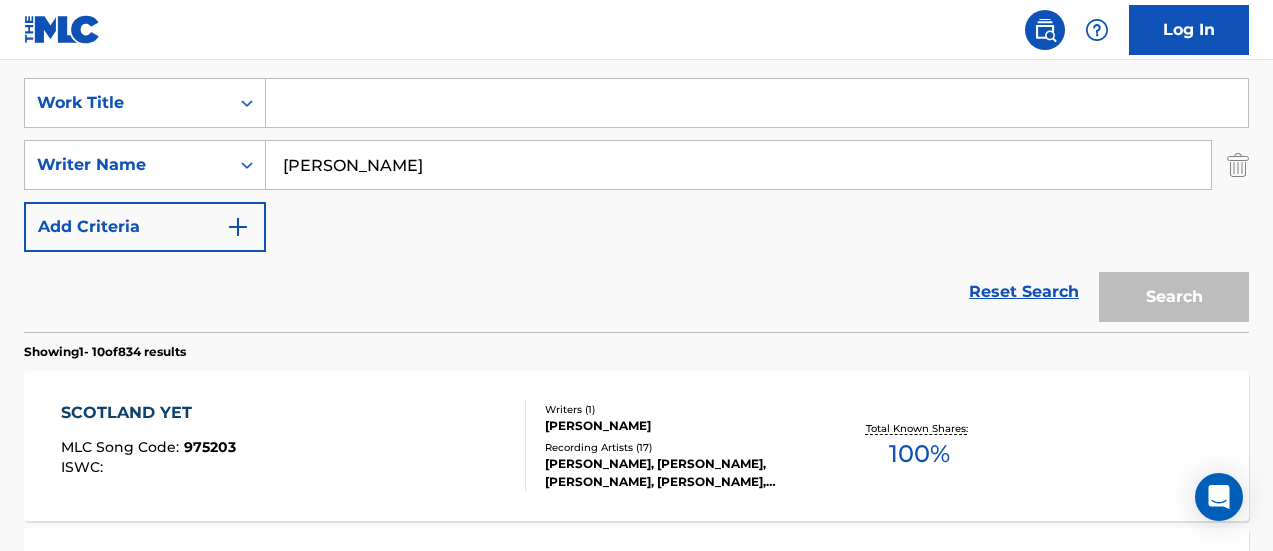 paste on "[PERSON_NAME] GOES UPSTAIRS" 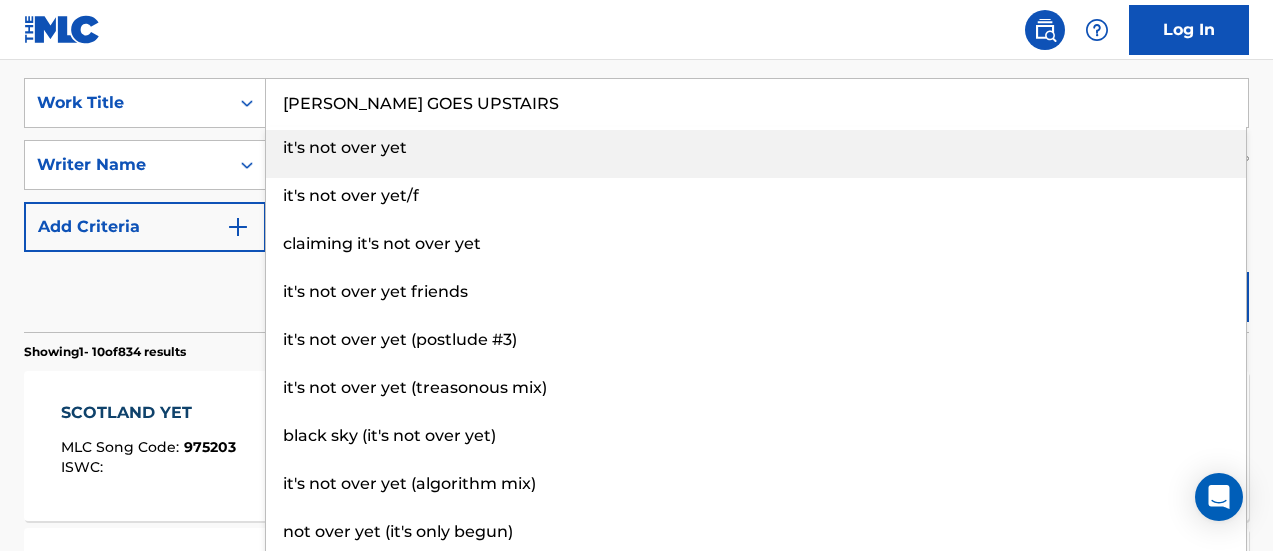 type on "it's not over yet" 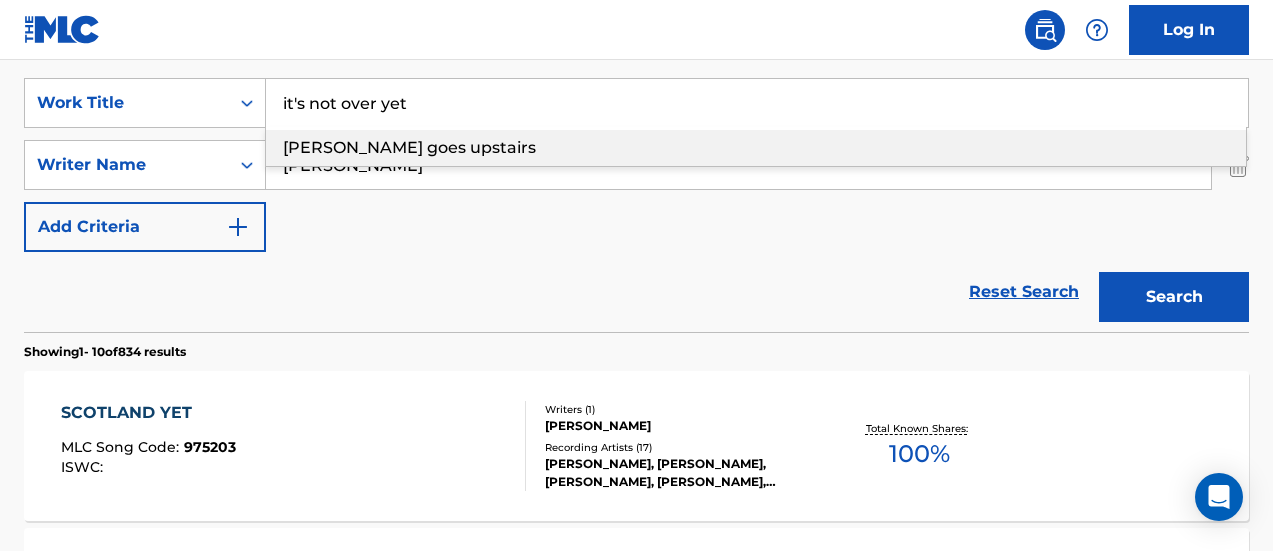 click on "it's not over yet" at bounding box center [757, 103] 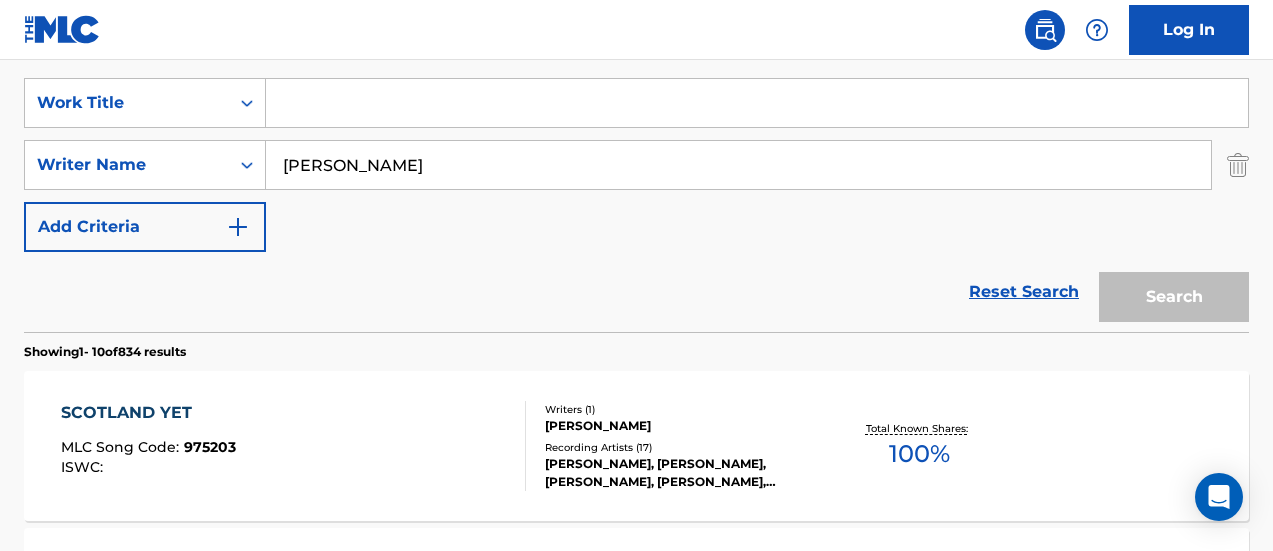 paste on "[PERSON_NAME] GOES UPSTAIRS" 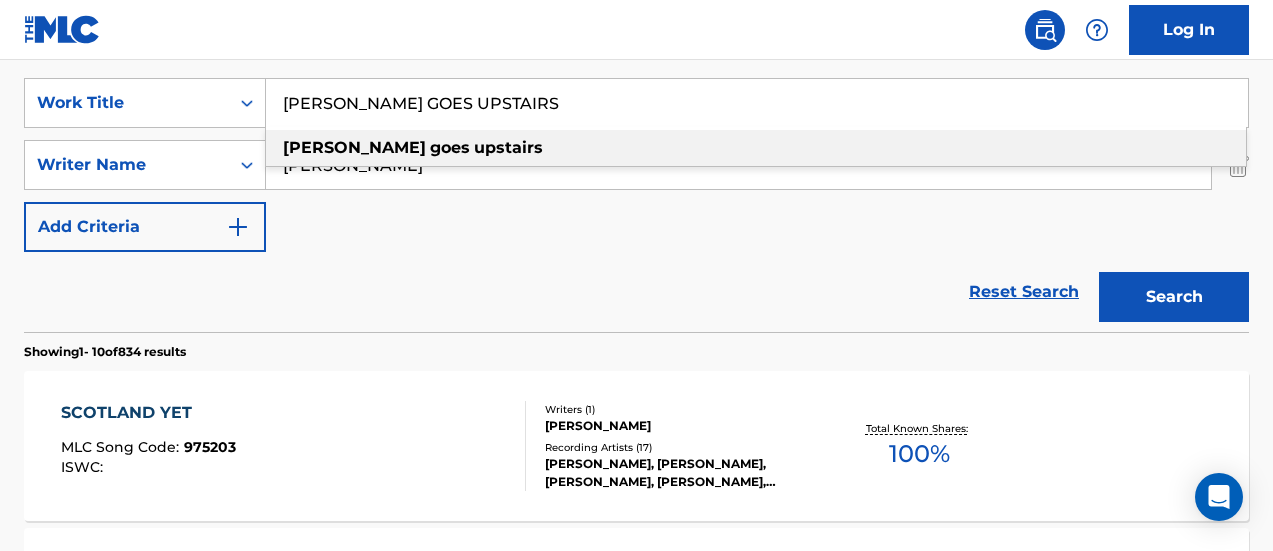 click on "[PERSON_NAME]   goes   upstairs" at bounding box center (756, 148) 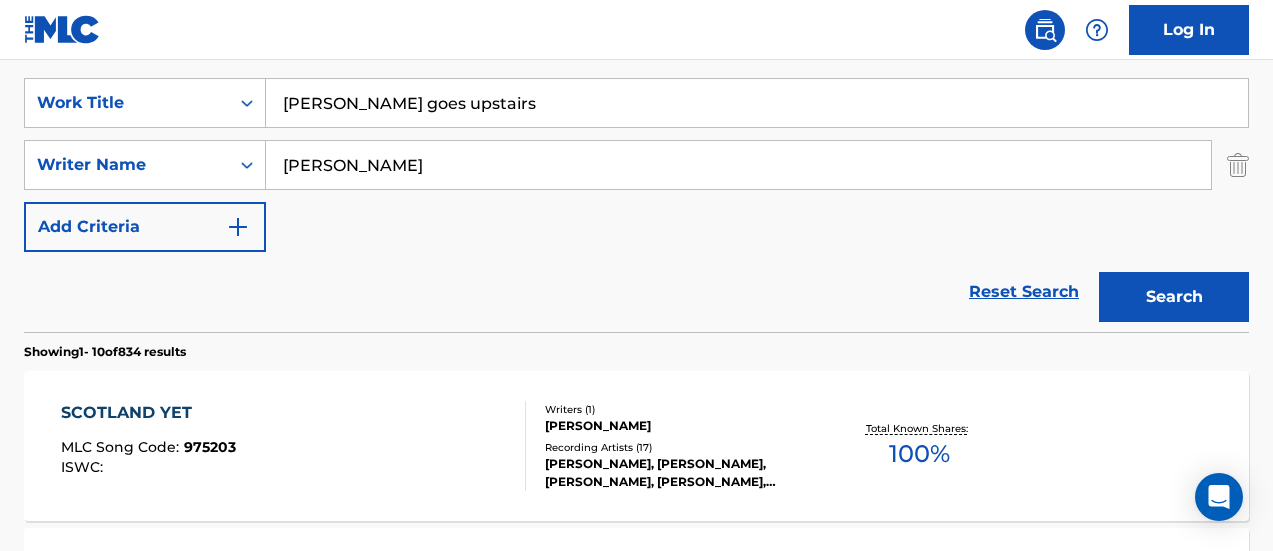 click on "Search" at bounding box center [1174, 297] 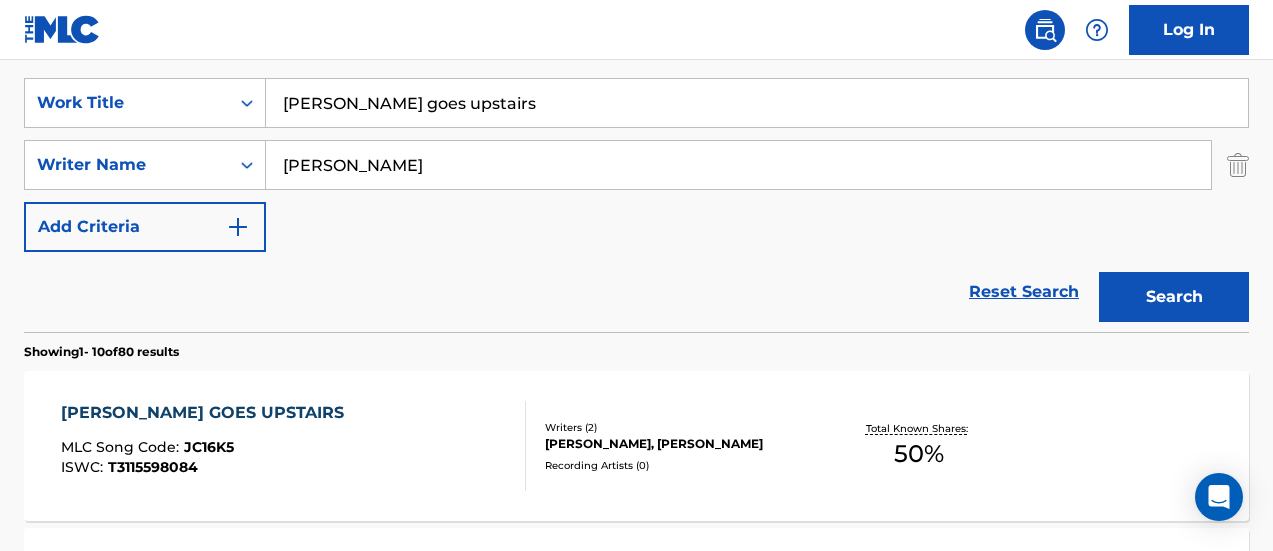 click on "Total Known Shares: 50 %" at bounding box center [919, 446] 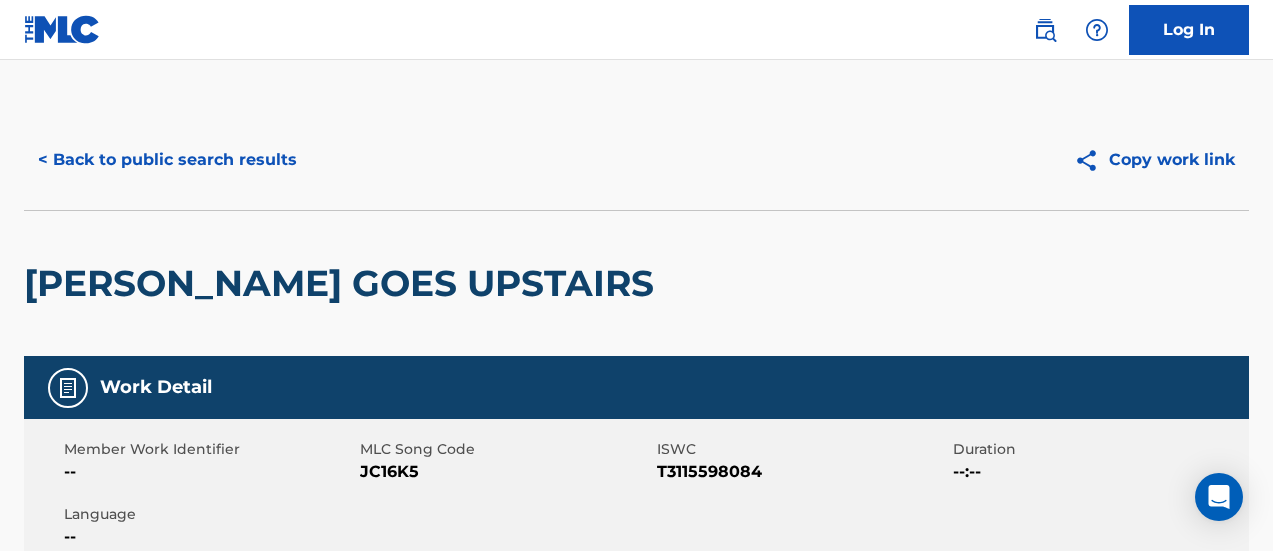 scroll, scrollTop: 482, scrollLeft: 0, axis: vertical 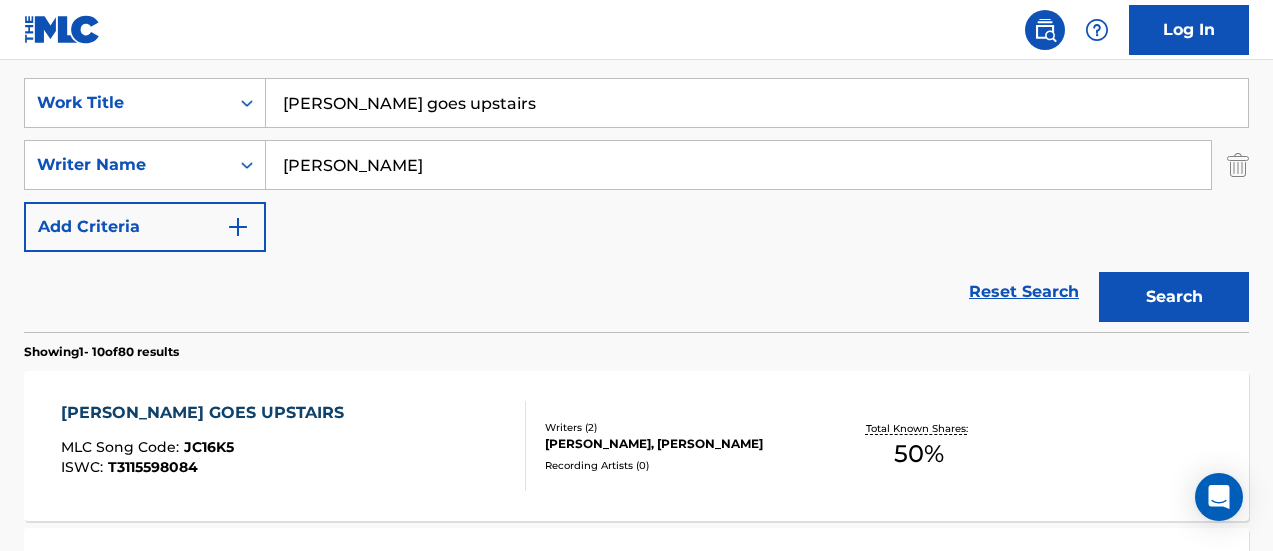 click on "[PERSON_NAME] goes upstairs" at bounding box center (757, 103) 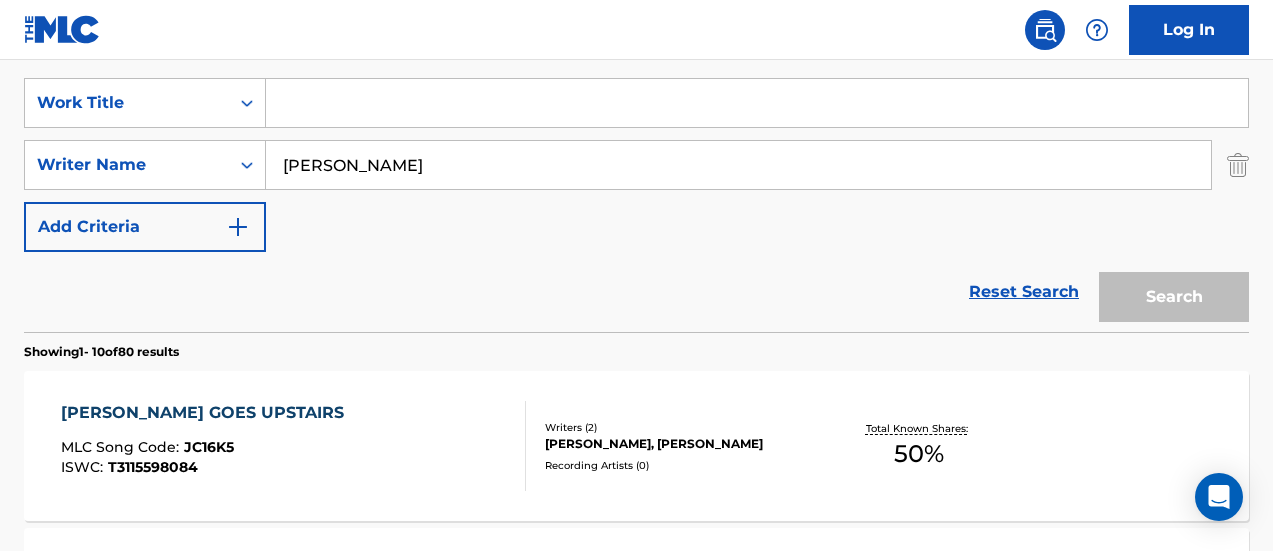 paste on "[PERSON_NAME] IN THE MEANTIME" 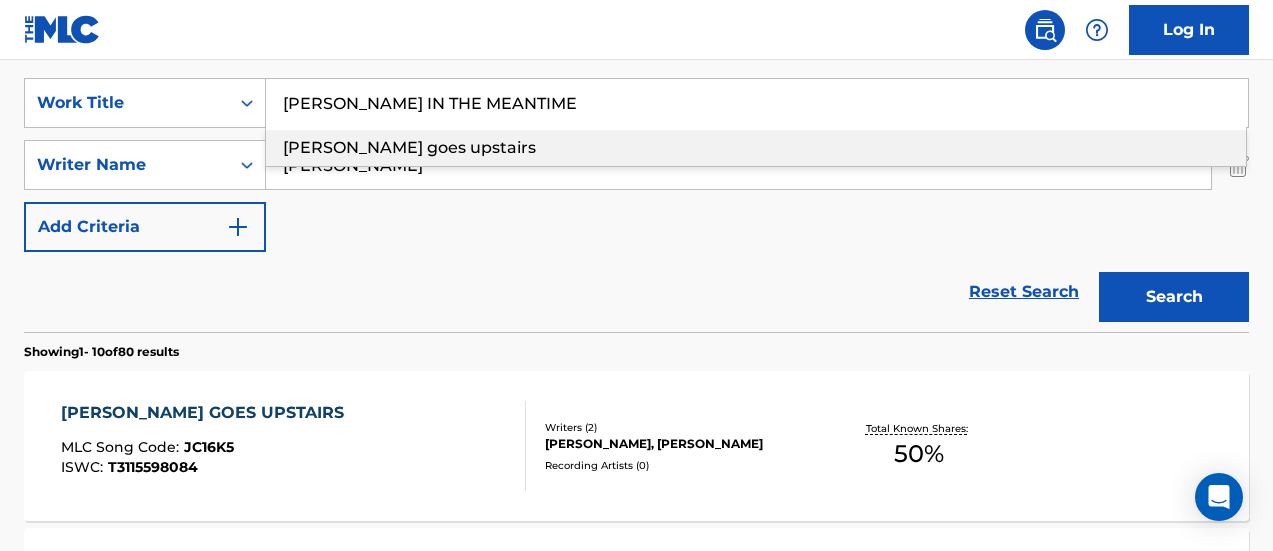 type on "[PERSON_NAME] goes upstairs" 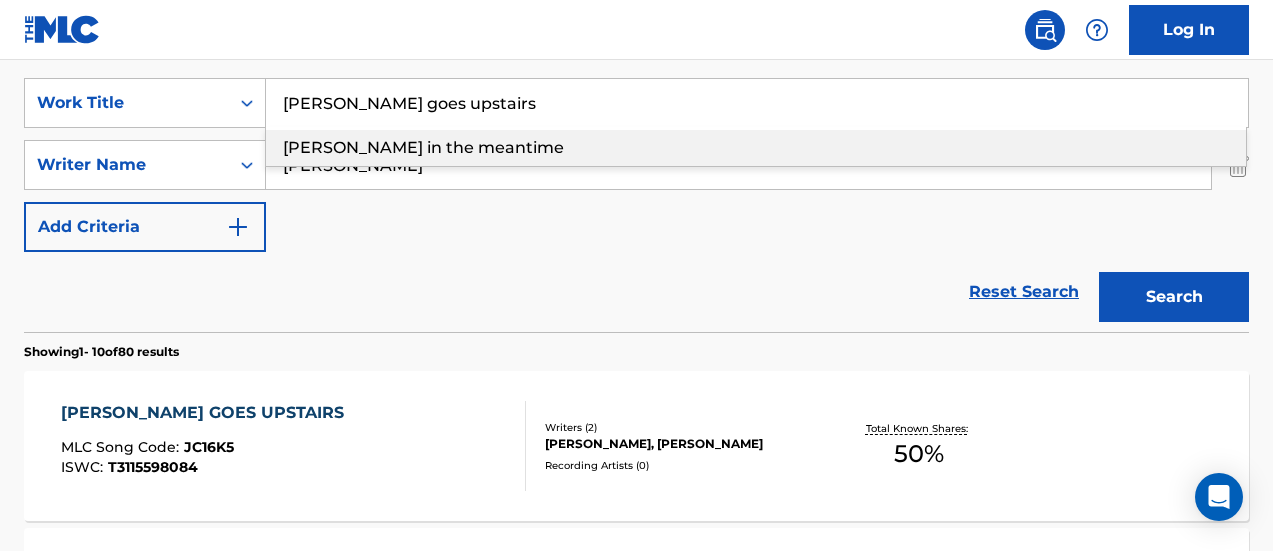 click on "[PERSON_NAME] goes upstairs" at bounding box center (757, 103) 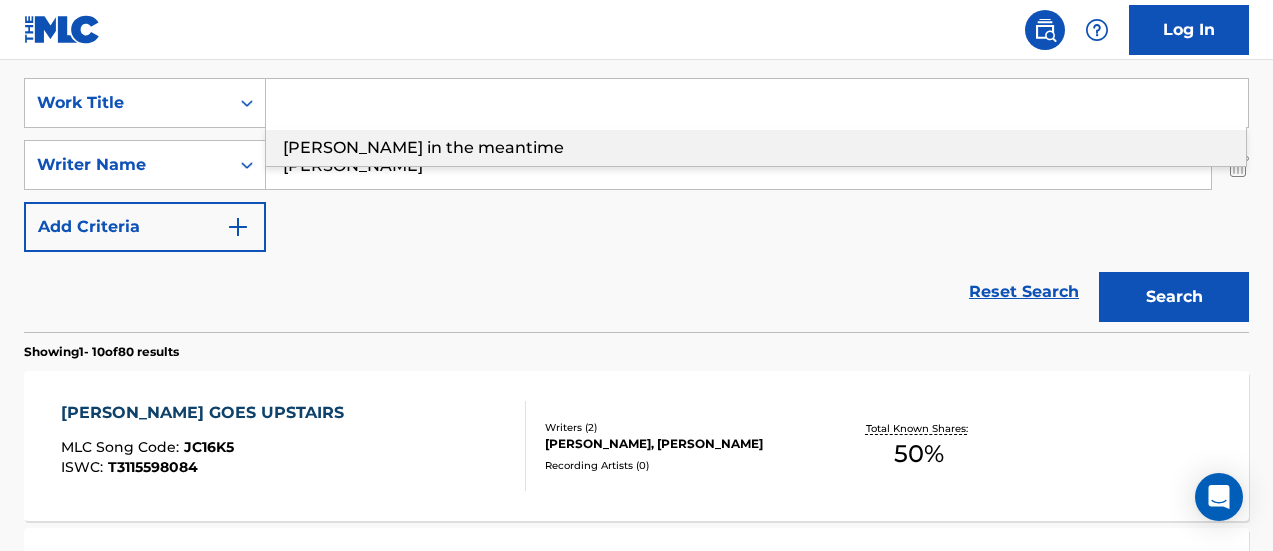 paste on "[PERSON_NAME] IN THE MEANTIME" 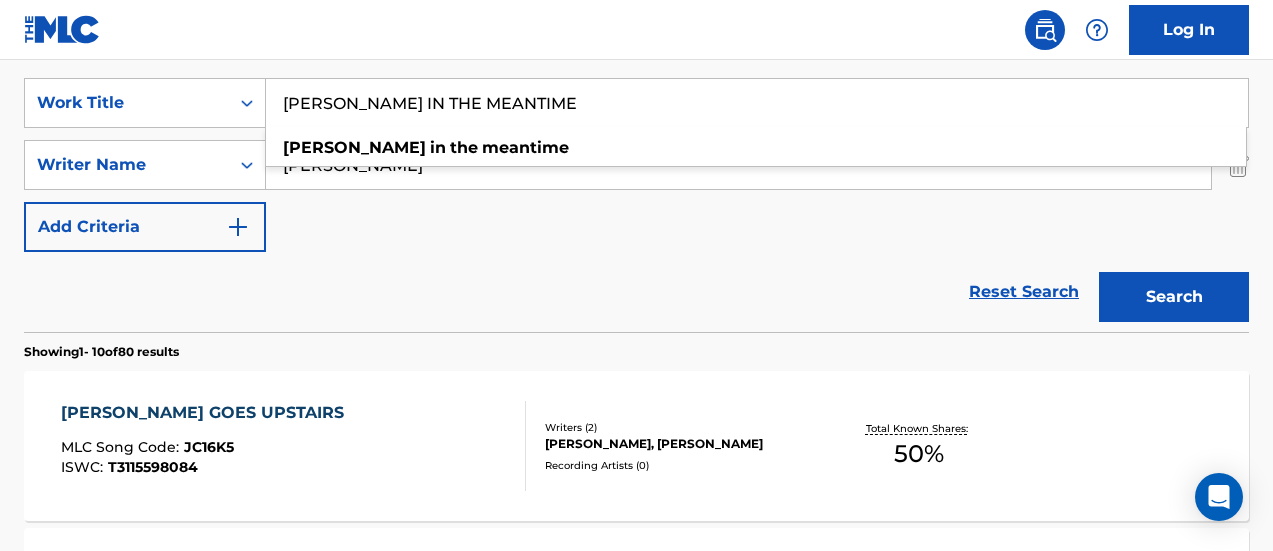 type on "[PERSON_NAME] IN THE MEANTIME" 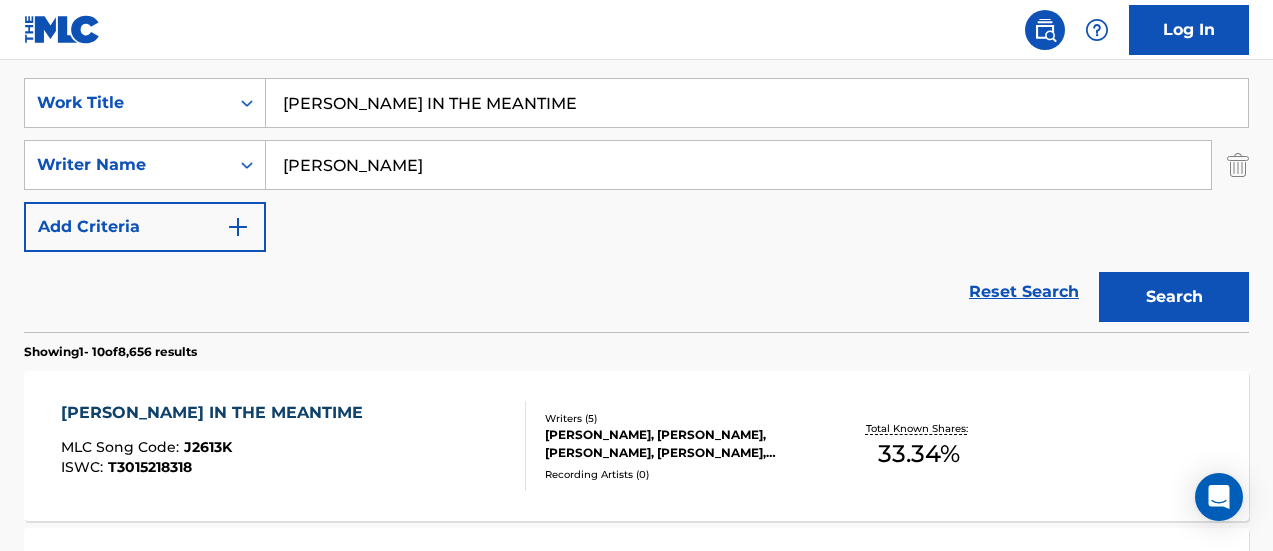 click on "Total Known Shares: 33.34 %" at bounding box center [919, 446] 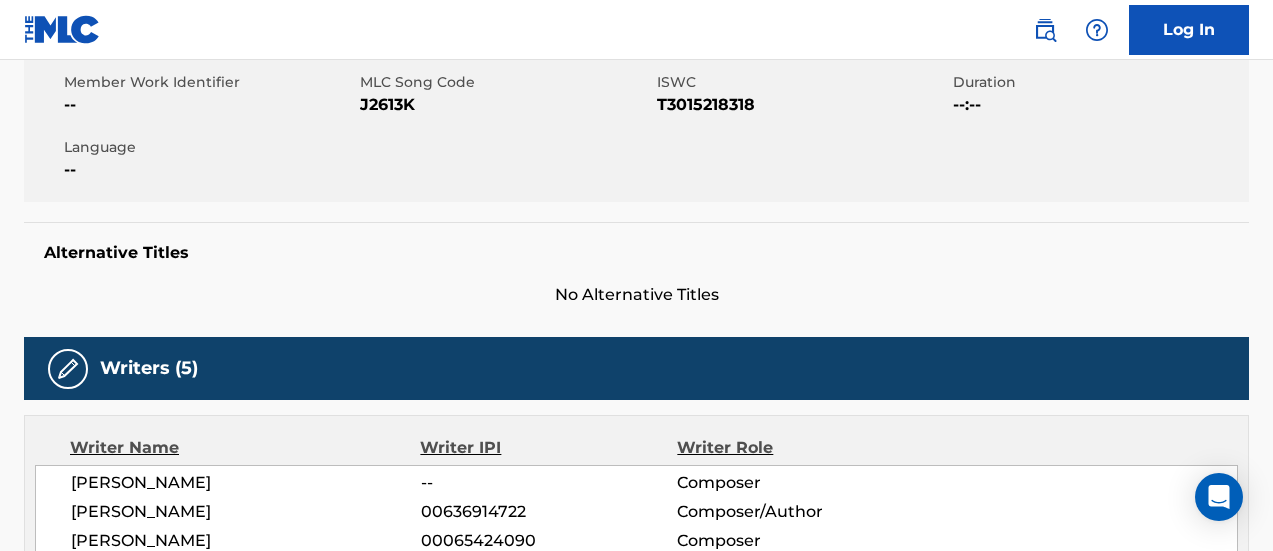 scroll, scrollTop: 0, scrollLeft: 0, axis: both 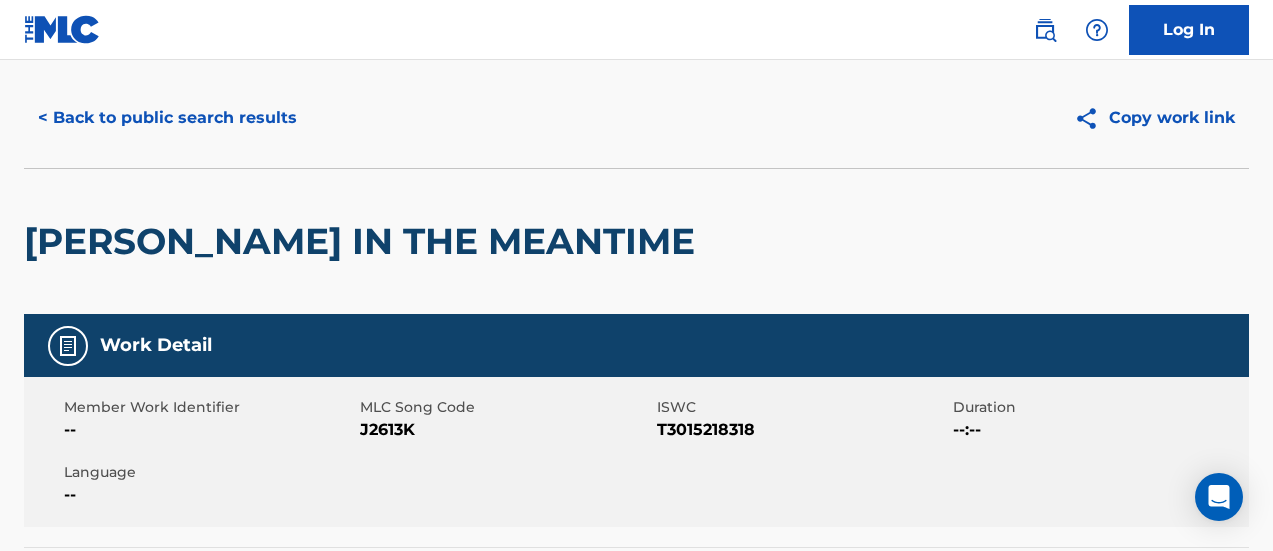 click on "< Back to public search results" at bounding box center (167, 118) 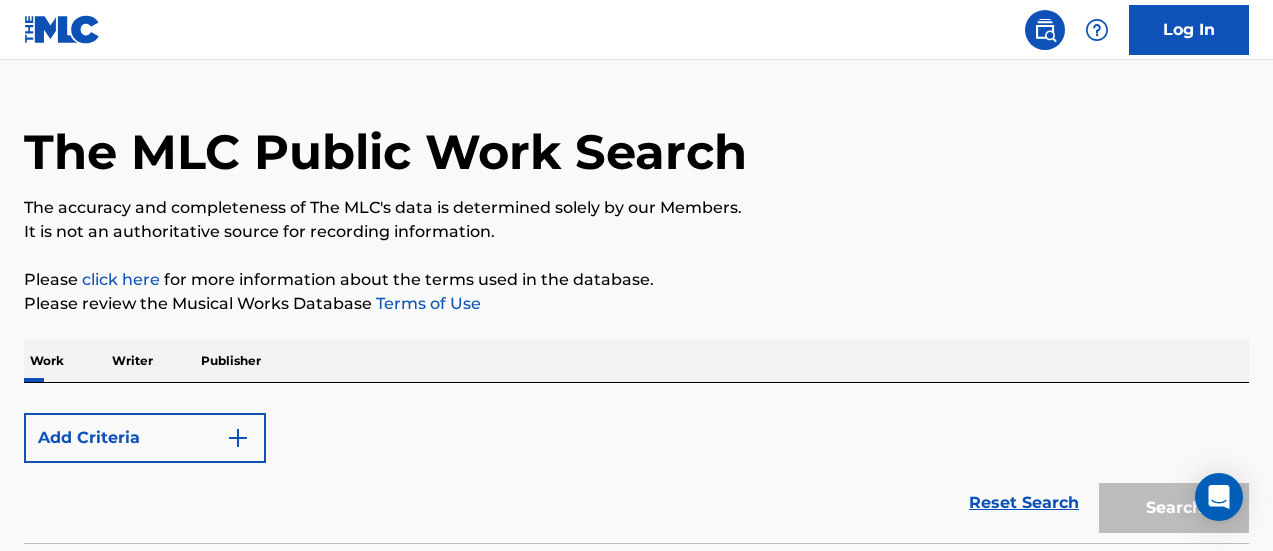 scroll, scrollTop: 367, scrollLeft: 0, axis: vertical 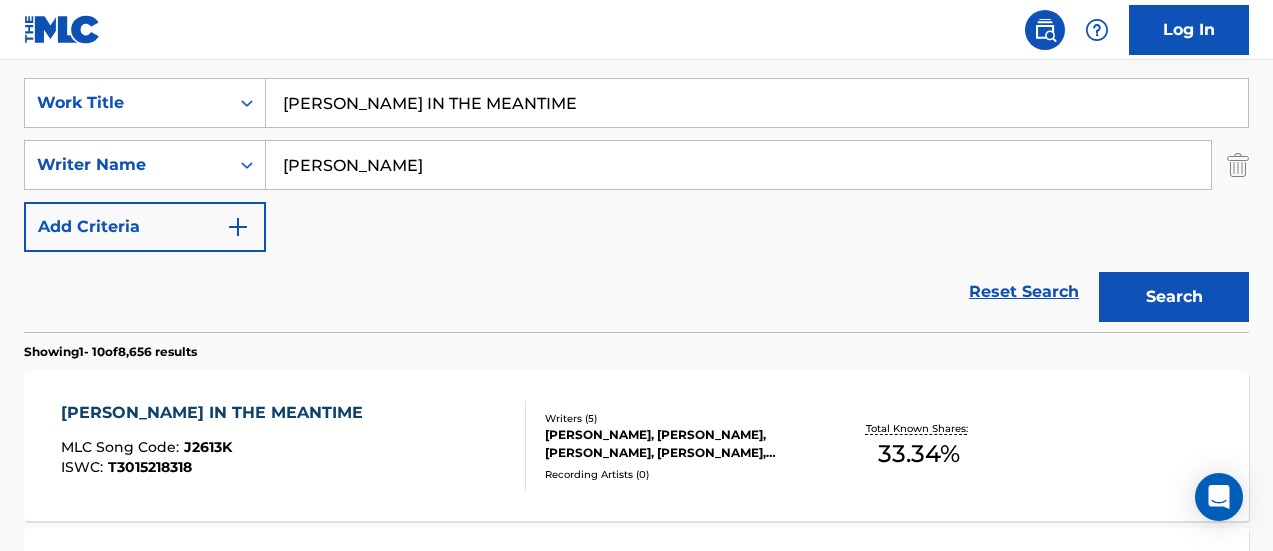 click on "[PERSON_NAME] IN THE MEANTIME" at bounding box center (757, 103) 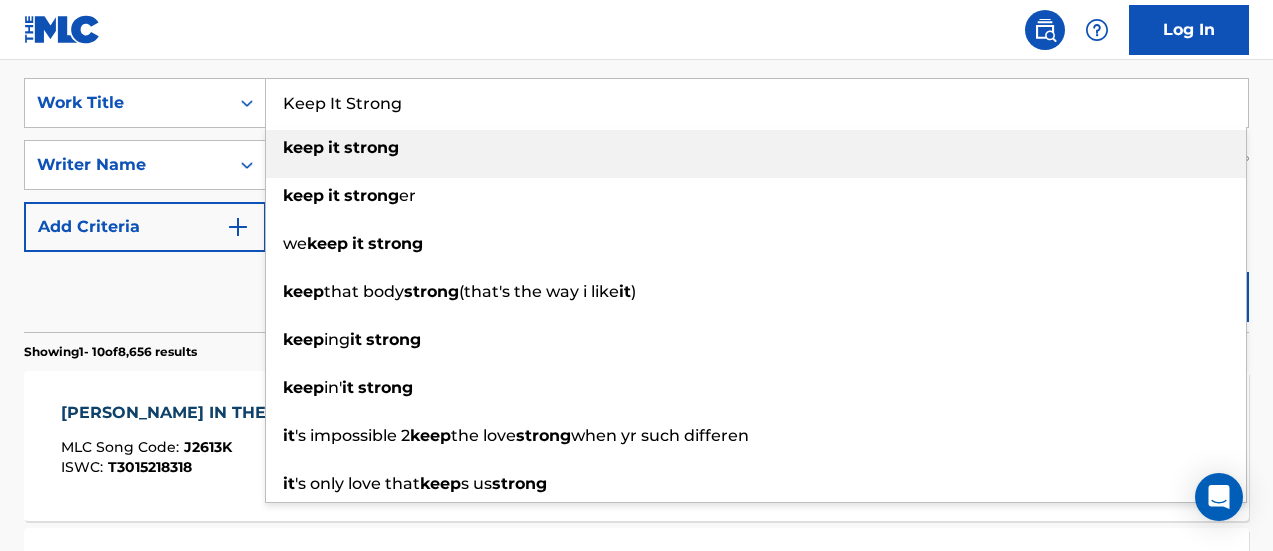 click on "keep   it   strong" at bounding box center [756, 148] 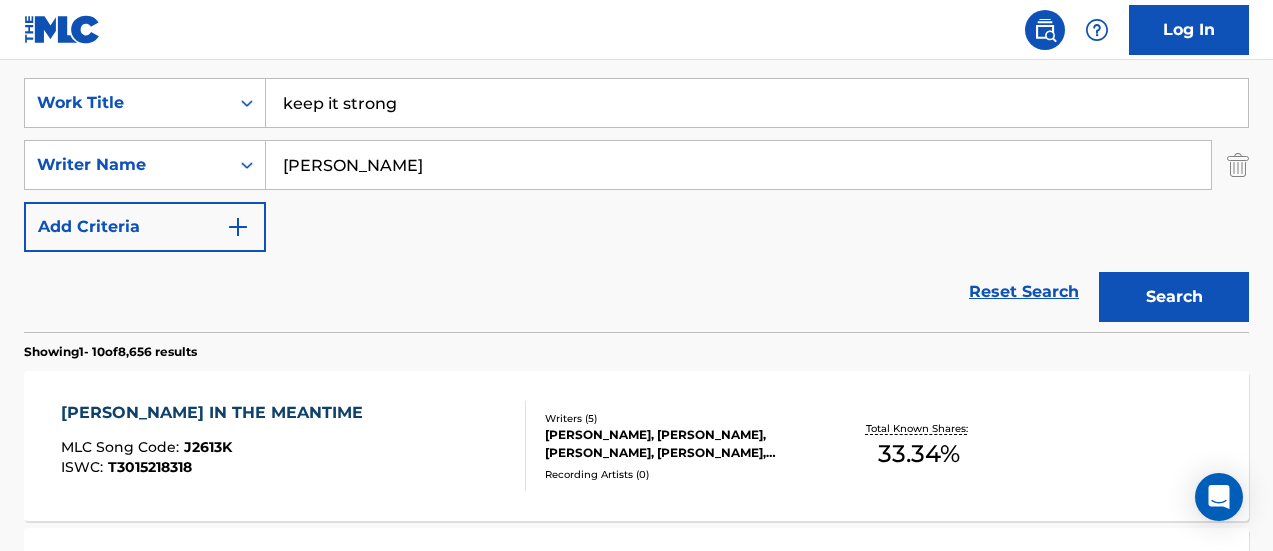 click on "Search" at bounding box center [1174, 297] 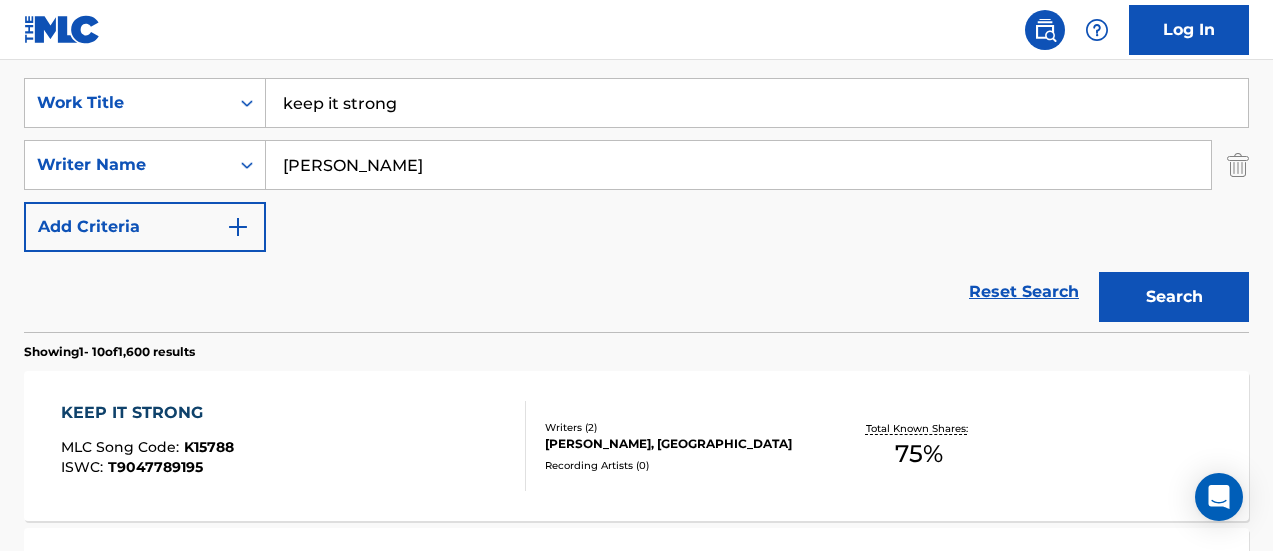 click on "Total Known Shares: 75 %" at bounding box center [919, 446] 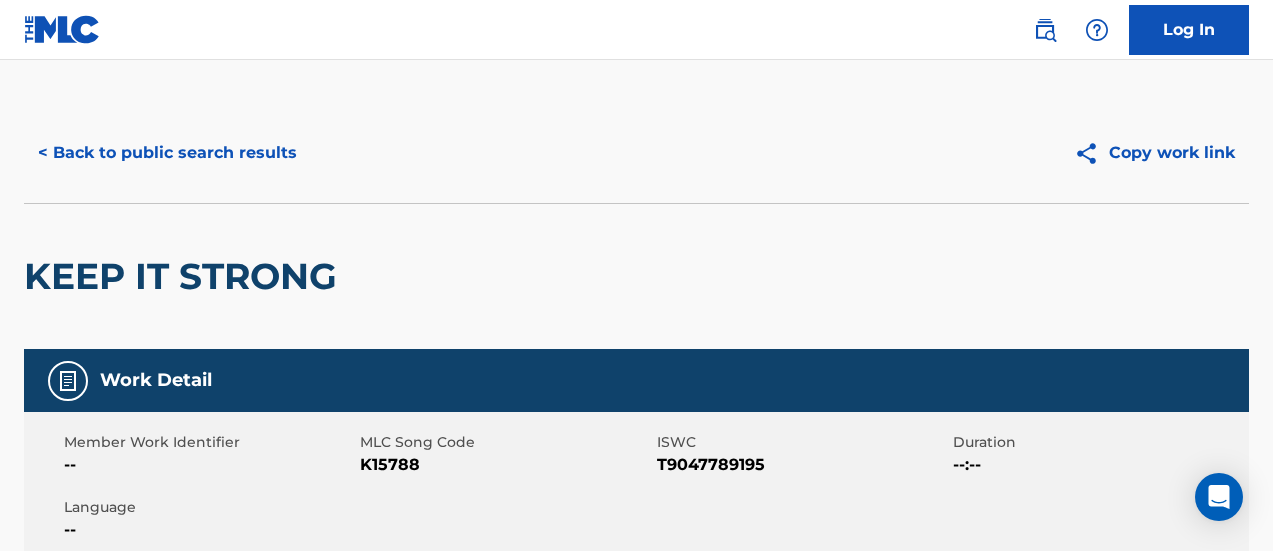 scroll, scrollTop: 0, scrollLeft: 0, axis: both 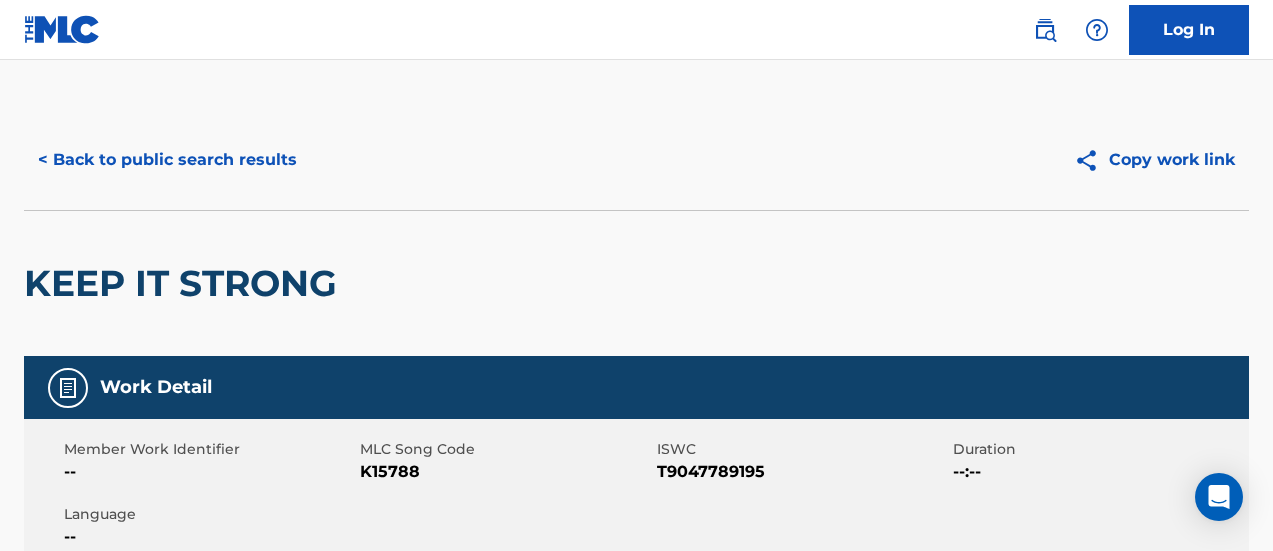 click on "< Back to public search results" at bounding box center [167, 160] 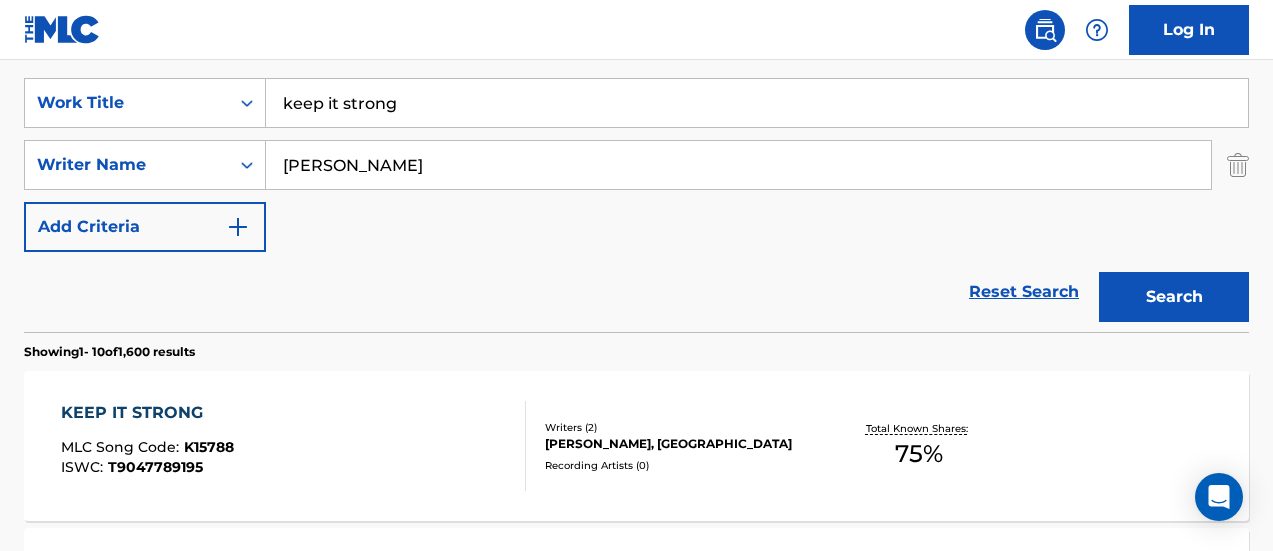 click on "keep it strong" at bounding box center [757, 103] 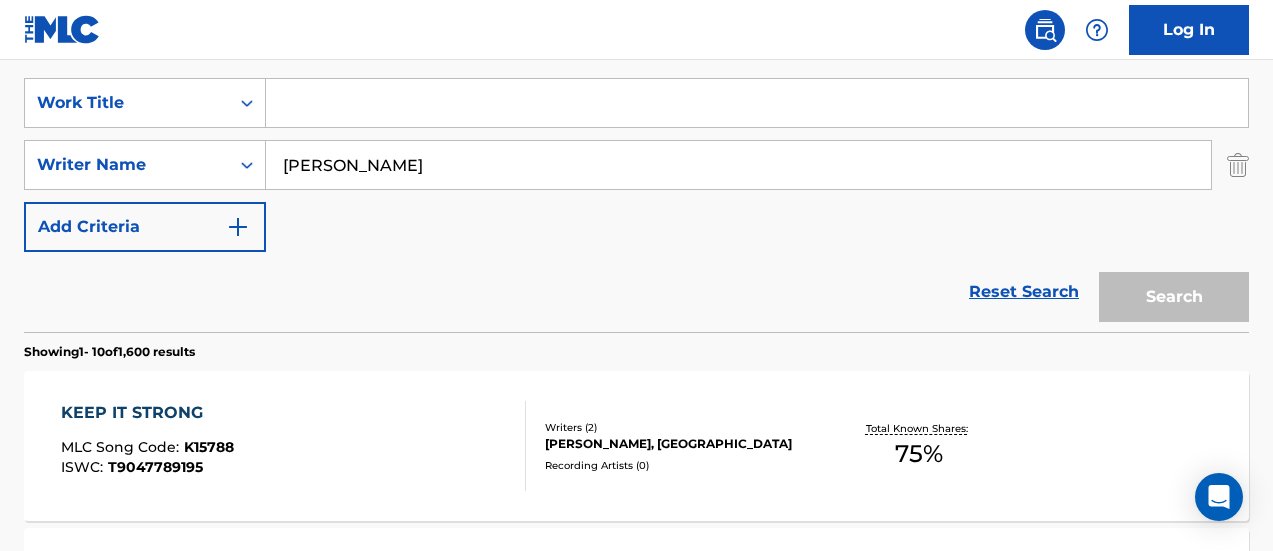 paste on "KNOCK LOUD" 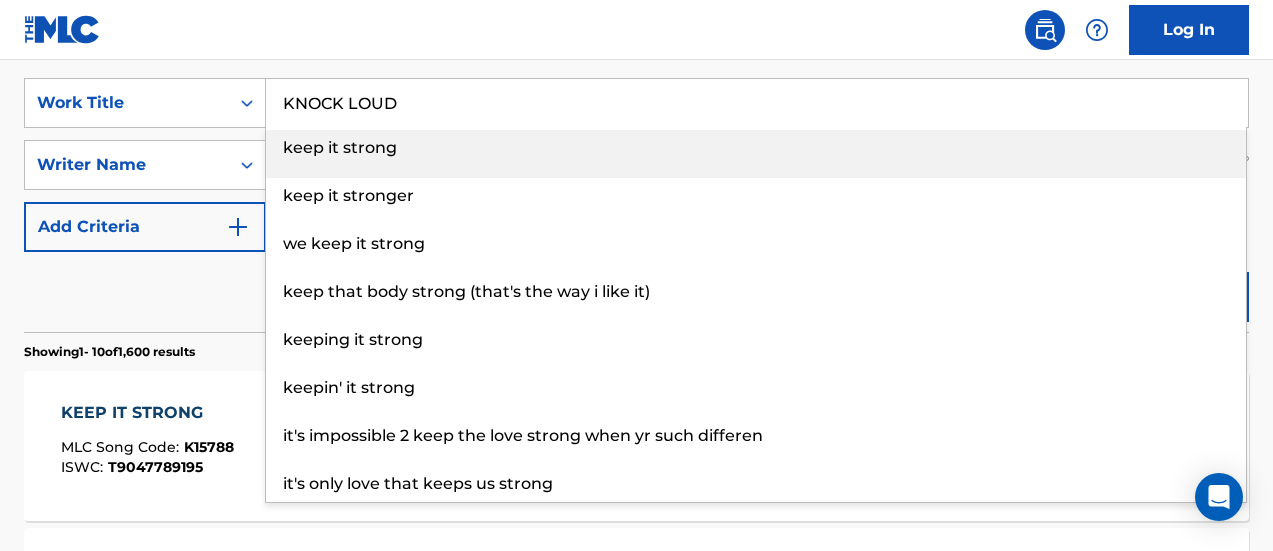 type on "keep it strong" 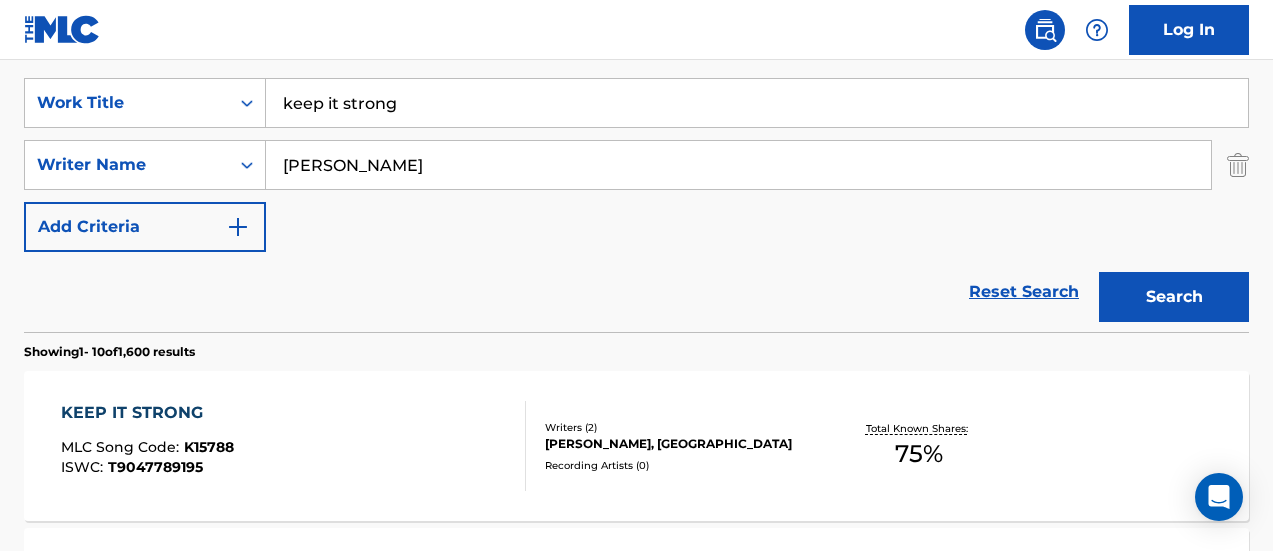 click on "SearchWithCriteria24388f9c-646c-47ec-90dd-c460f90d9c68 Work Title keep it strong SearchWithCriteria1afa97f3-a8a6-4631-925e-0327a6a3182e Writer Name [PERSON_NAME] Add Criteria Reset Search Search" at bounding box center [636, 195] 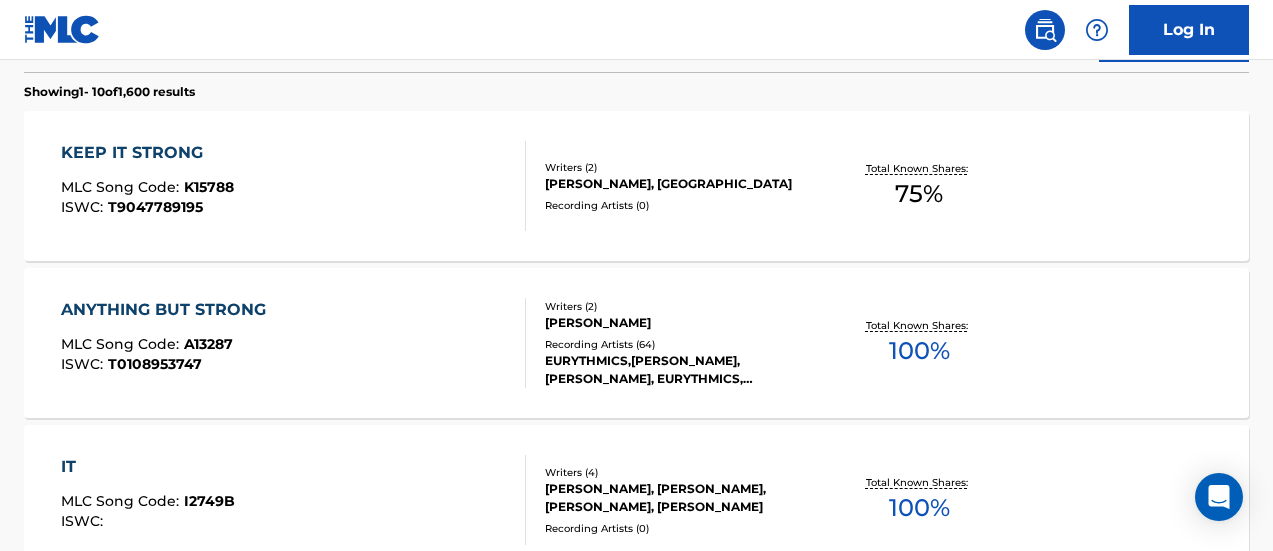 scroll, scrollTop: 624, scrollLeft: 0, axis: vertical 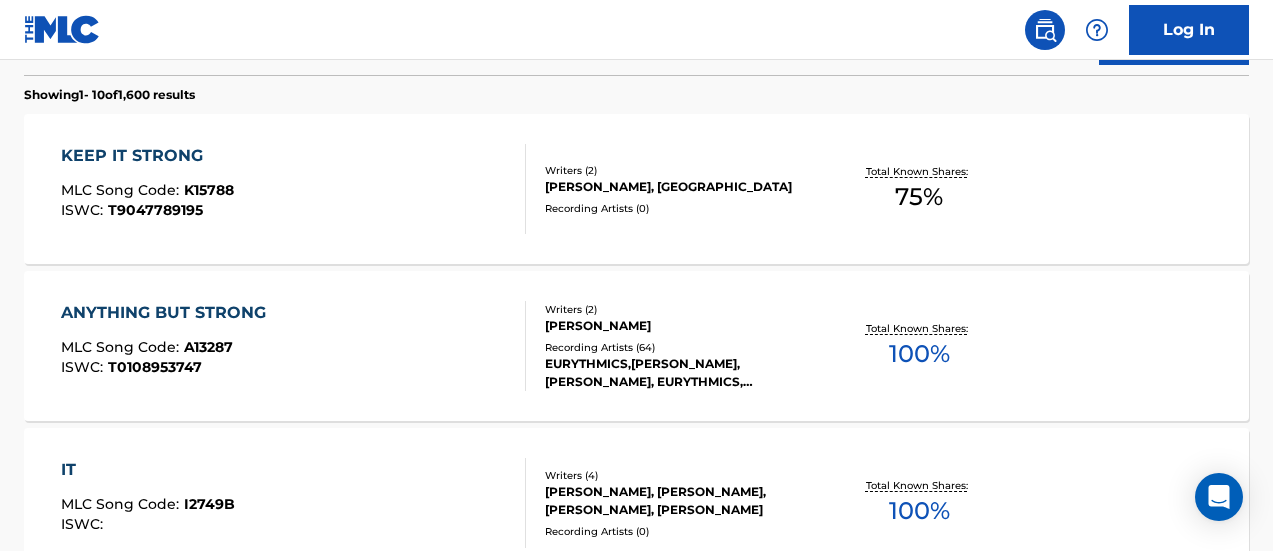 click on "KEEP IT STRONG MLC Song Code : K15788 ISWC : T9047789195 Writers ( 2 ) [PERSON_NAME], SIERRA SWAN Recording Artists ( 0 ) Total Known Shares: 75 %" at bounding box center [636, 189] 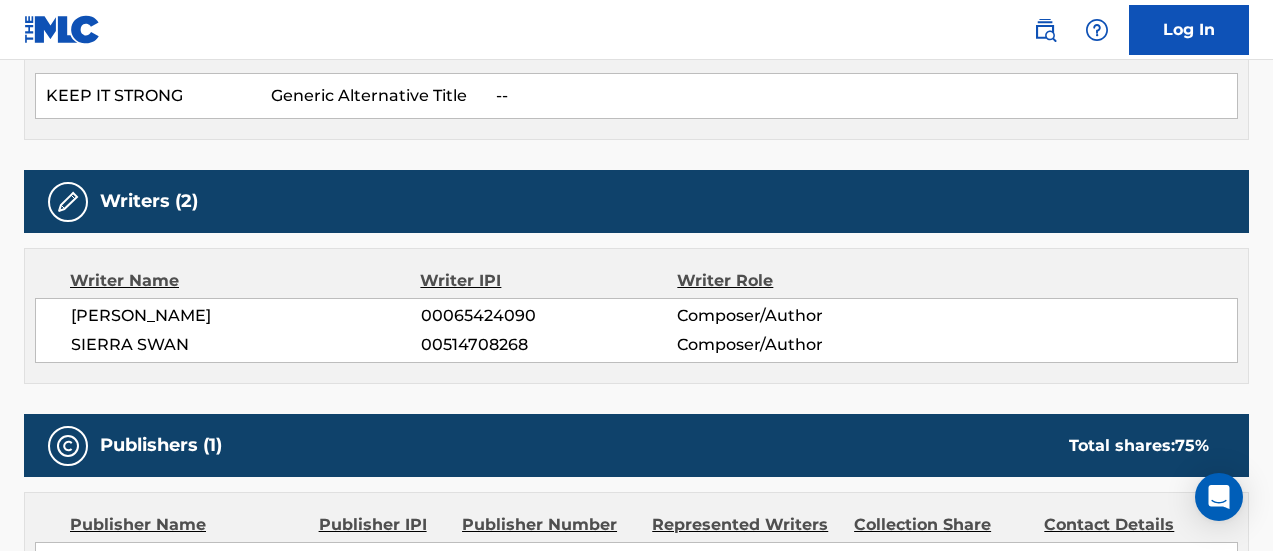 scroll, scrollTop: 0, scrollLeft: 0, axis: both 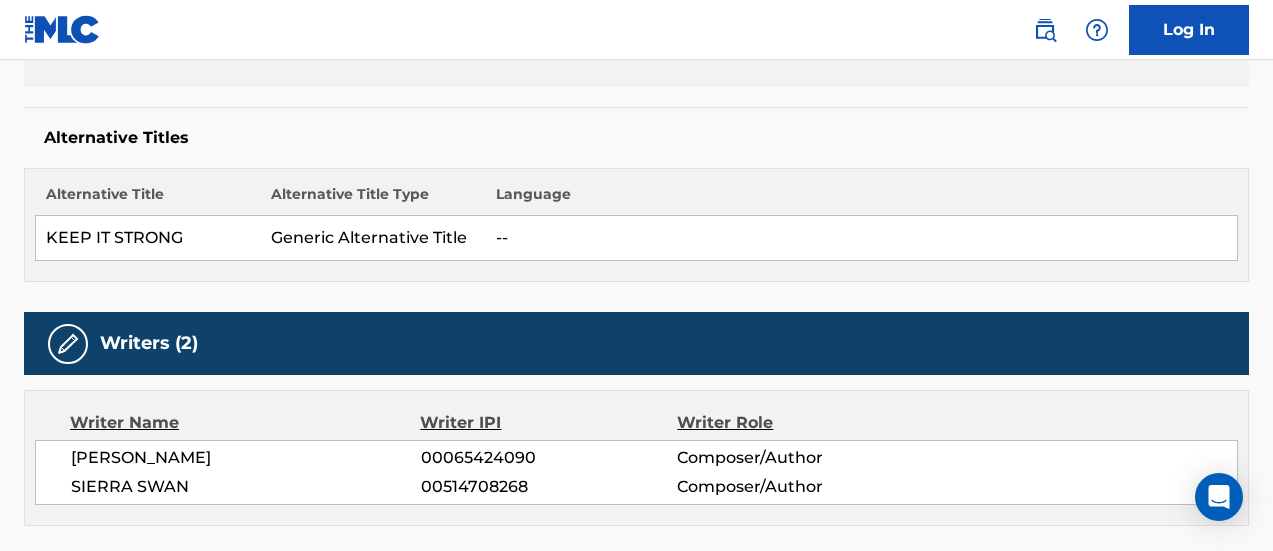 click on "Member Work Identifier -- MLC Song Code K15788 ISWC T9047789195 Duration --:-- Language --" at bounding box center (636, 12) 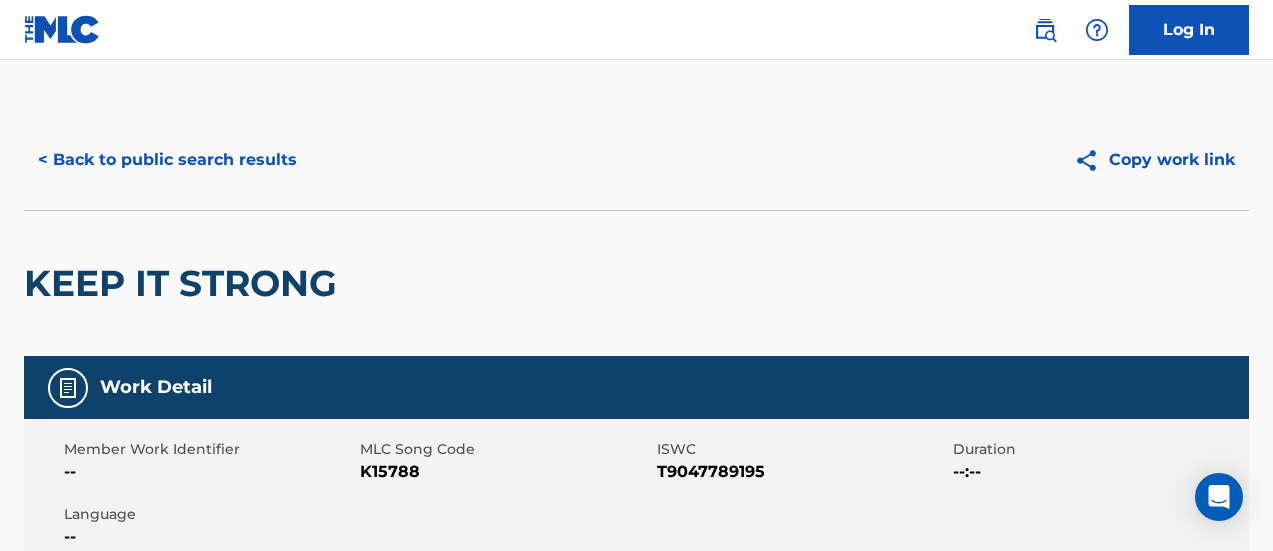 click on "< Back to public search results" at bounding box center [167, 160] 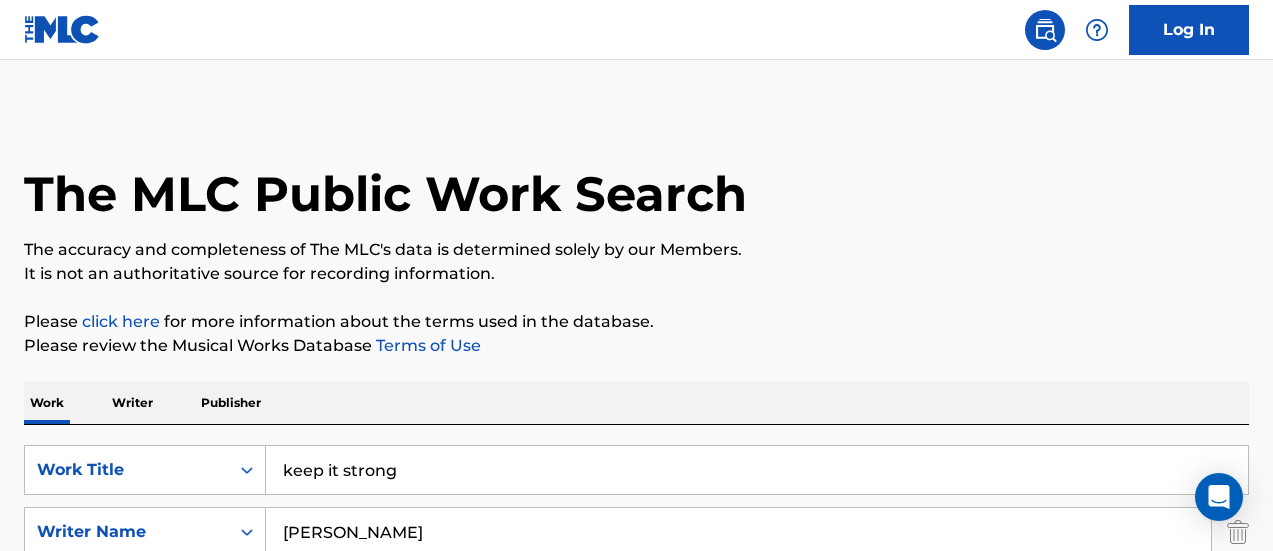 scroll, scrollTop: 738, scrollLeft: 0, axis: vertical 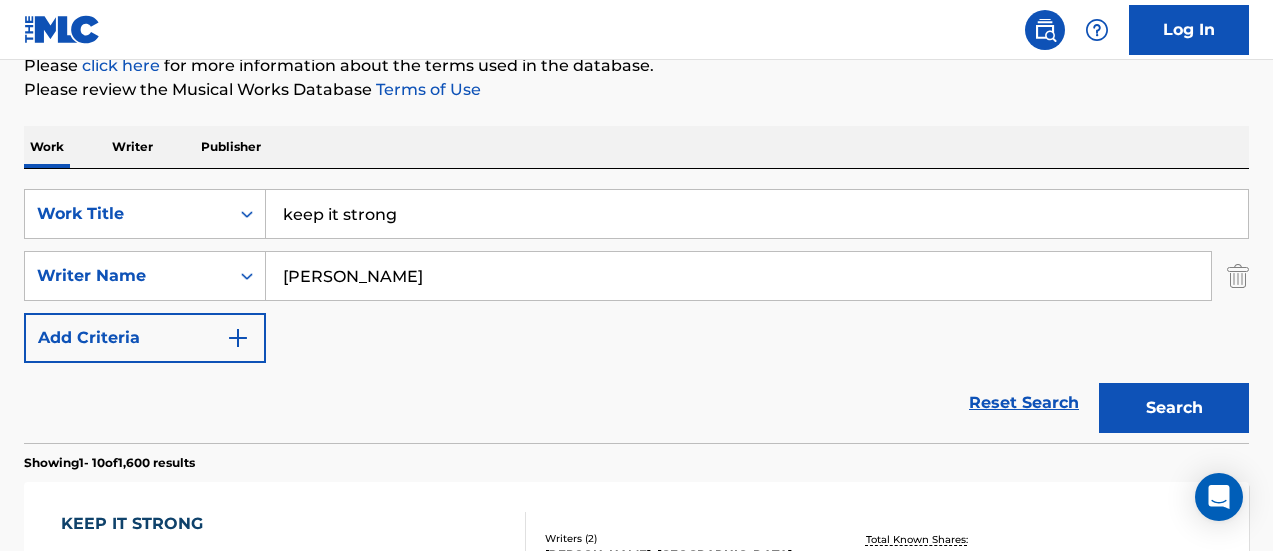 click on "keep it strong" at bounding box center [757, 214] 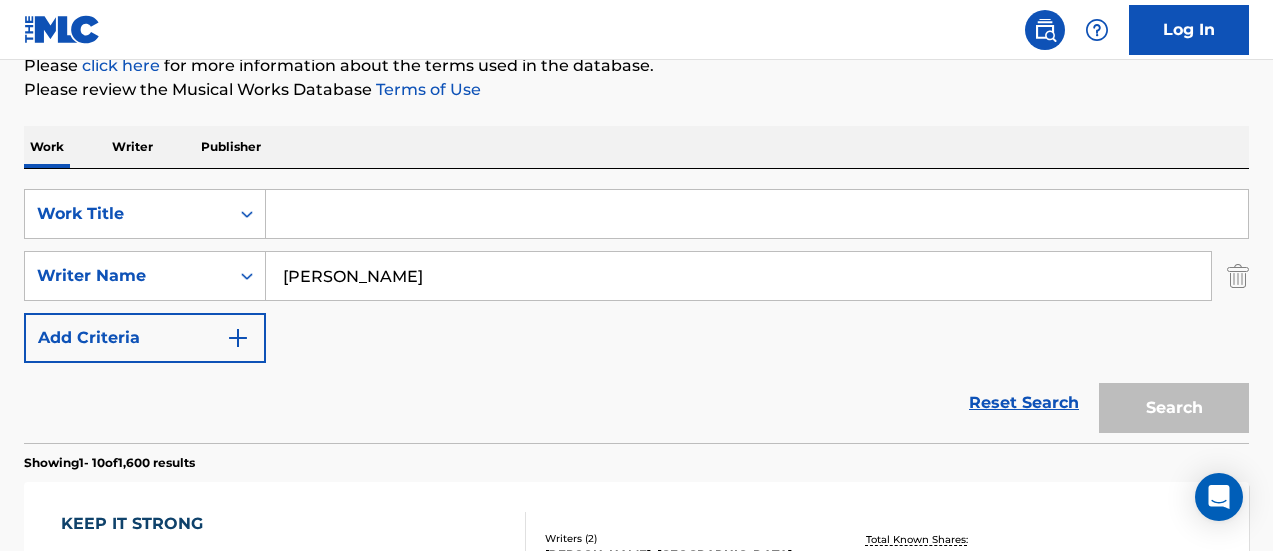 paste on "LET'S MAKE IT UP" 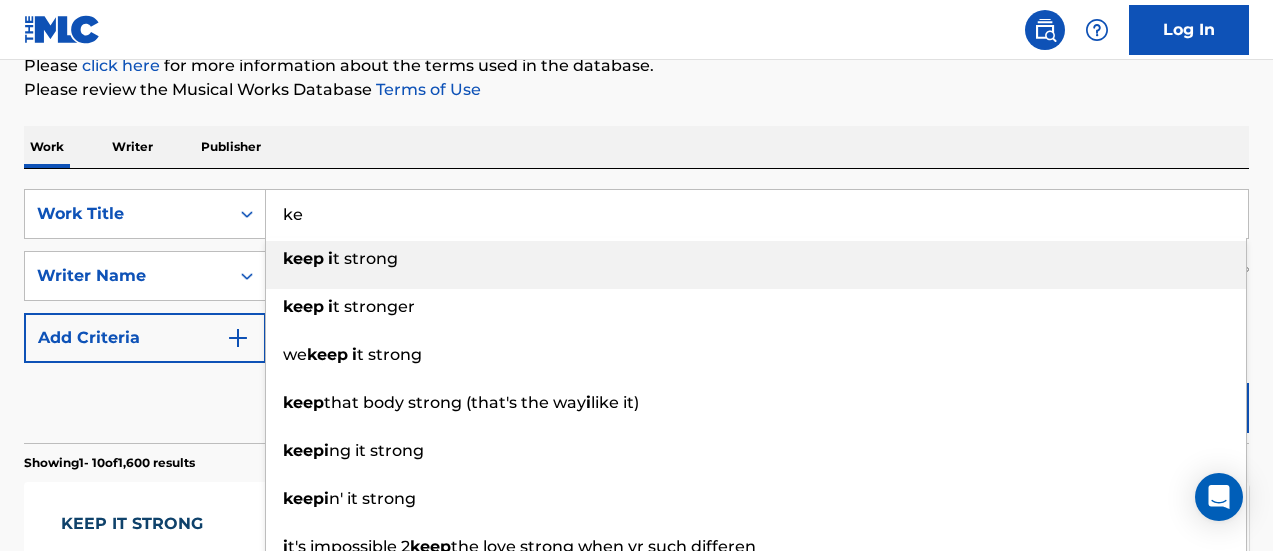 type on "k" 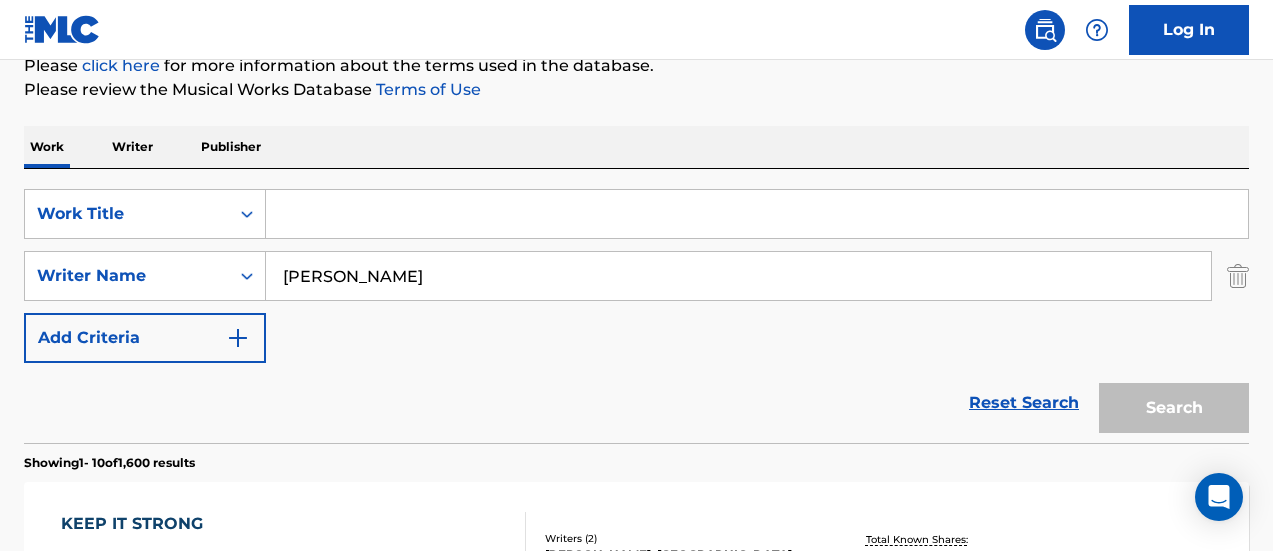 paste on "LET'S MAKE IT UP" 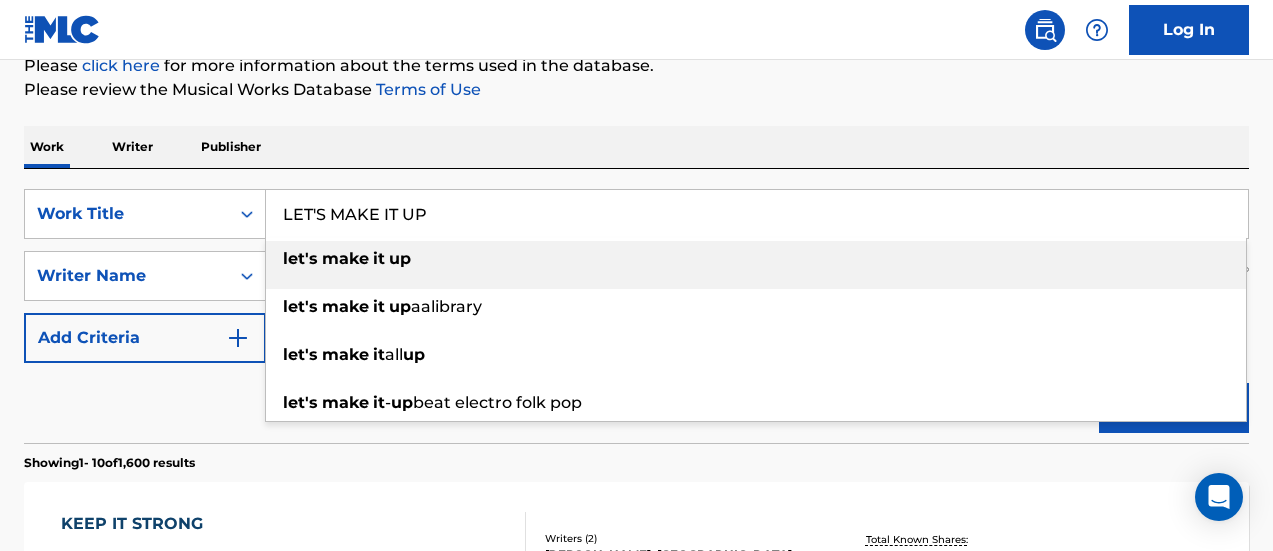type on "LET'S MAKE IT UP" 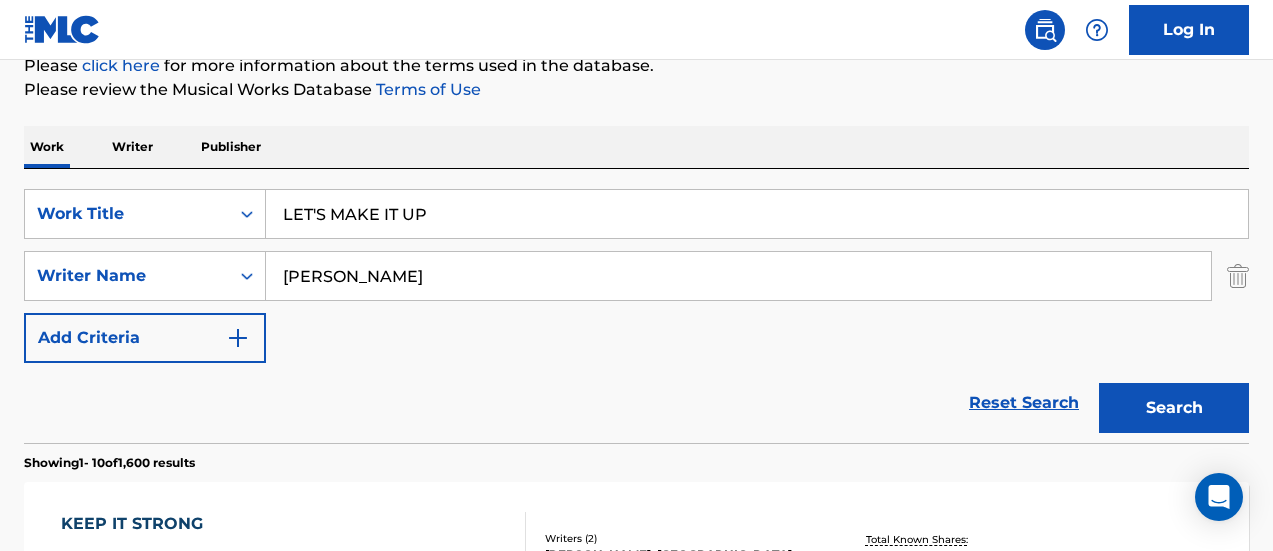 click on "Search" at bounding box center [1174, 408] 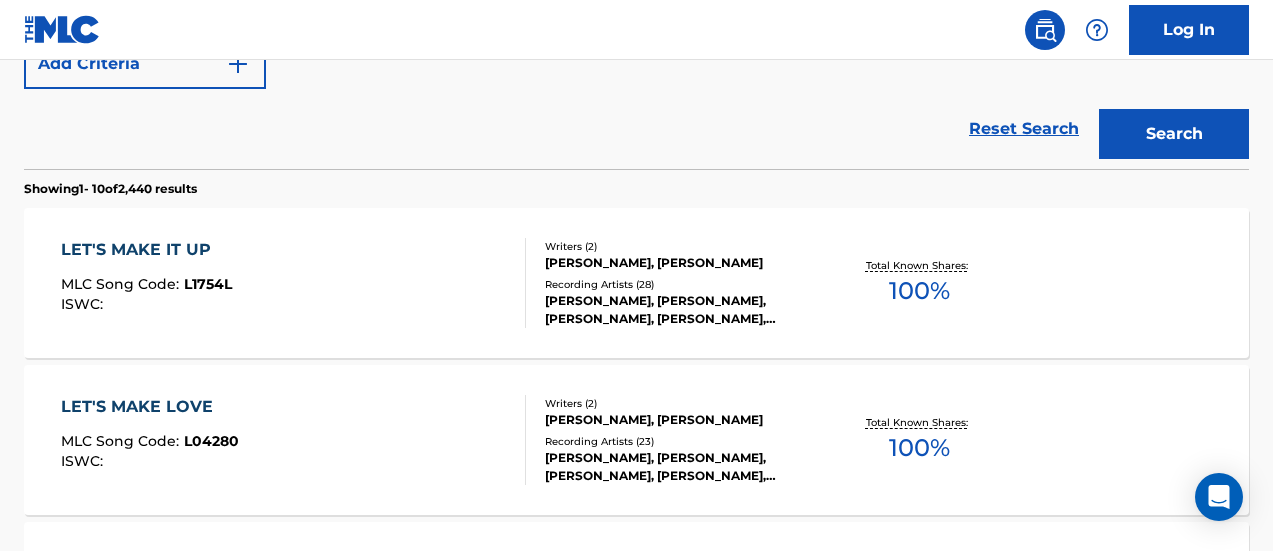 scroll, scrollTop: 522, scrollLeft: 0, axis: vertical 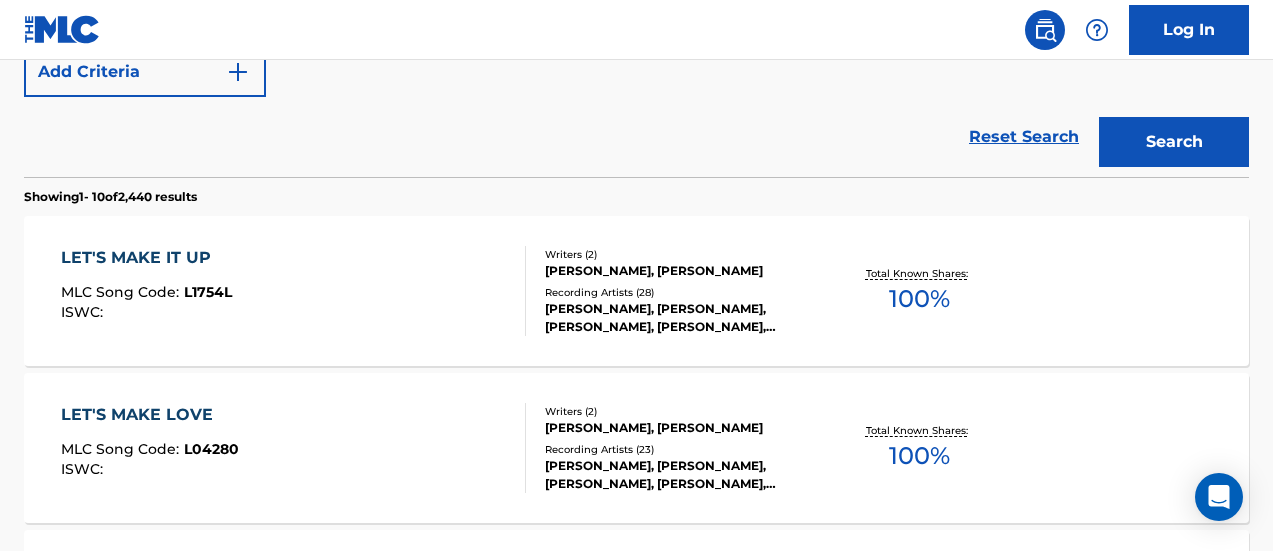 click on "[PERSON_NAME], [PERSON_NAME]" at bounding box center (681, 271) 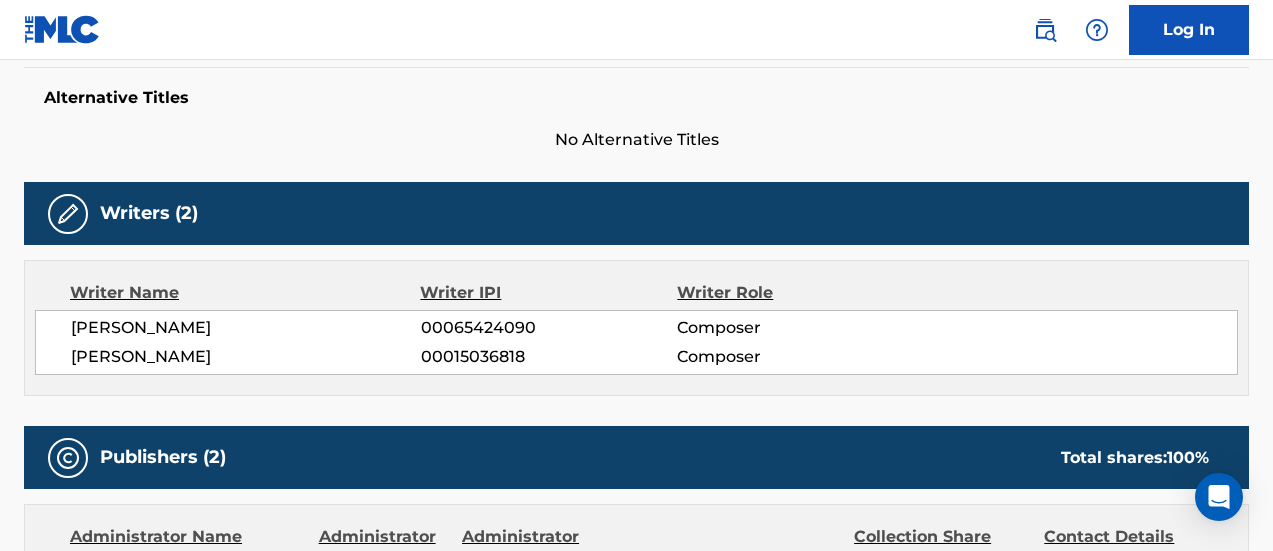 scroll, scrollTop: 0, scrollLeft: 0, axis: both 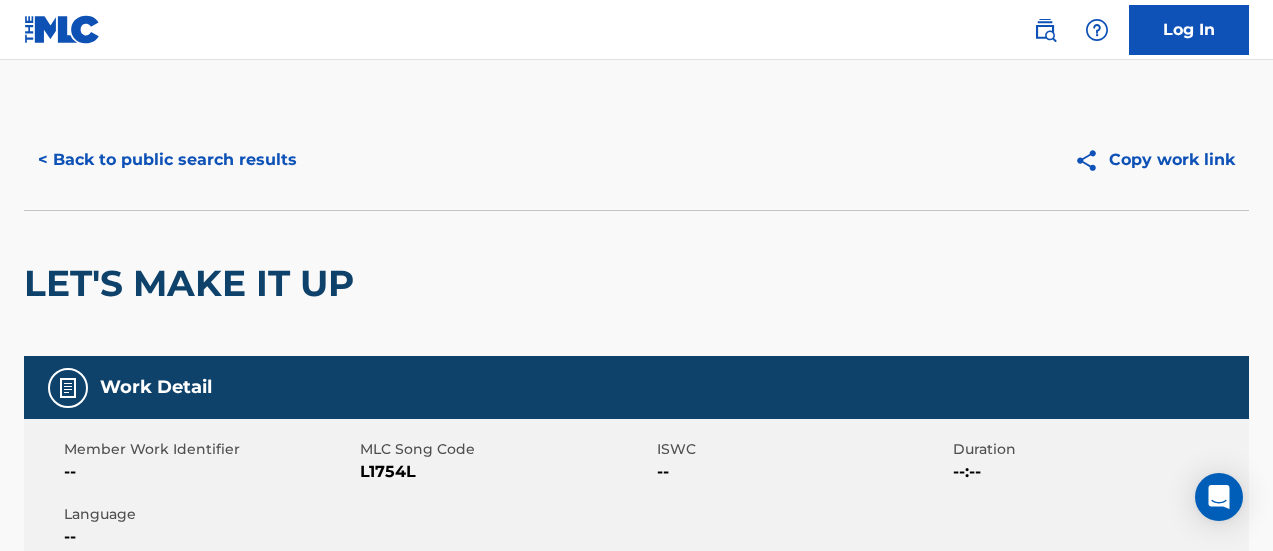 click on "< Back to public search results" at bounding box center (167, 160) 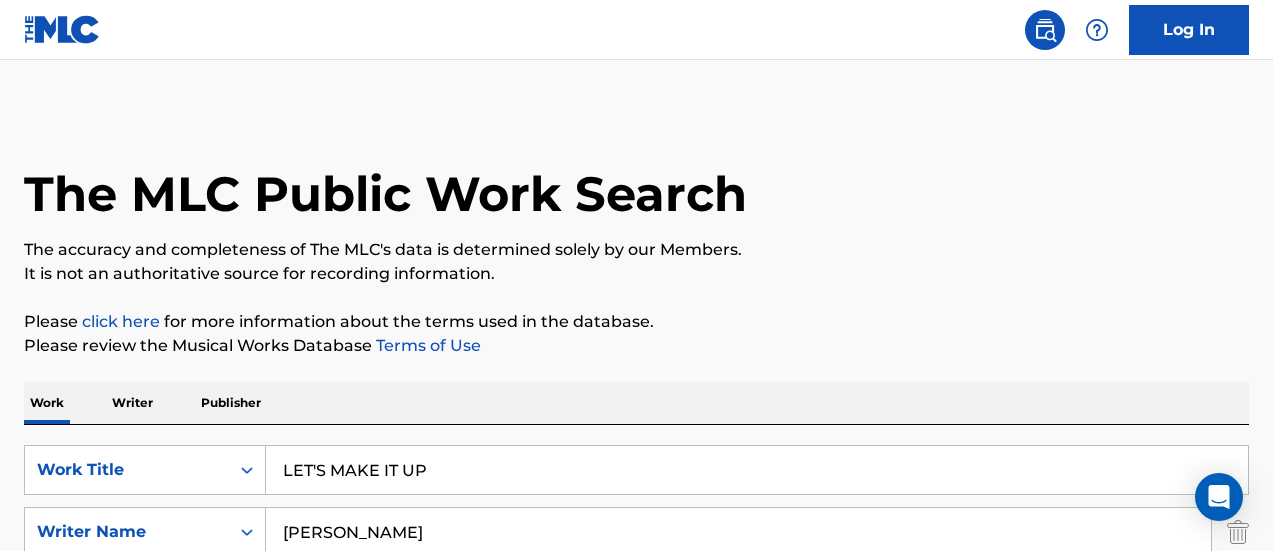 scroll, scrollTop: 636, scrollLeft: 0, axis: vertical 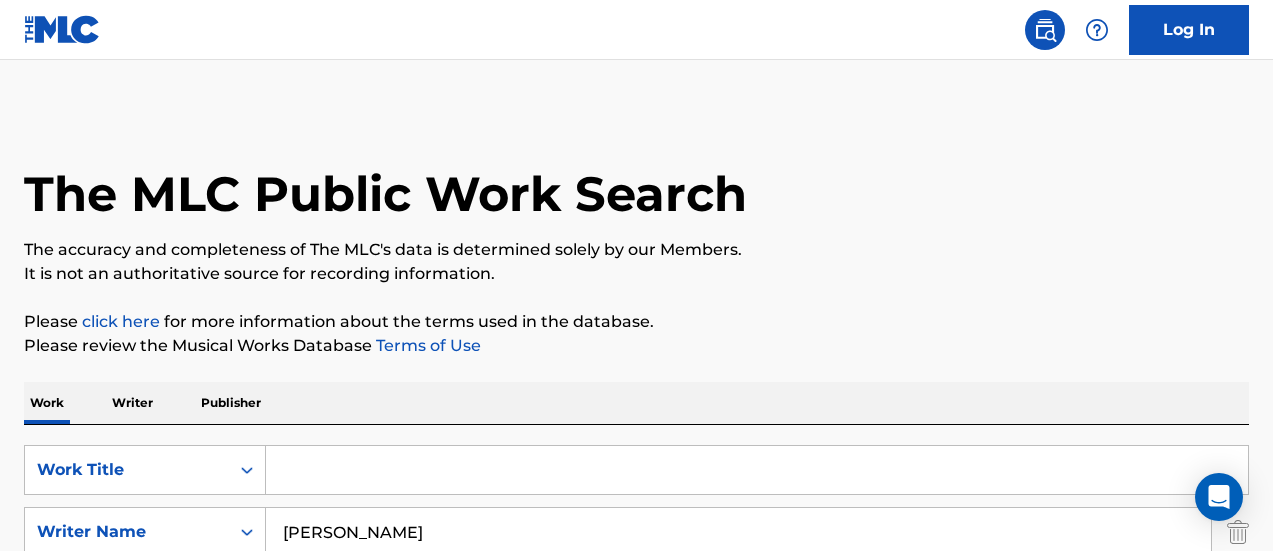 paste on "LIKE A WOMAN SHOULD" 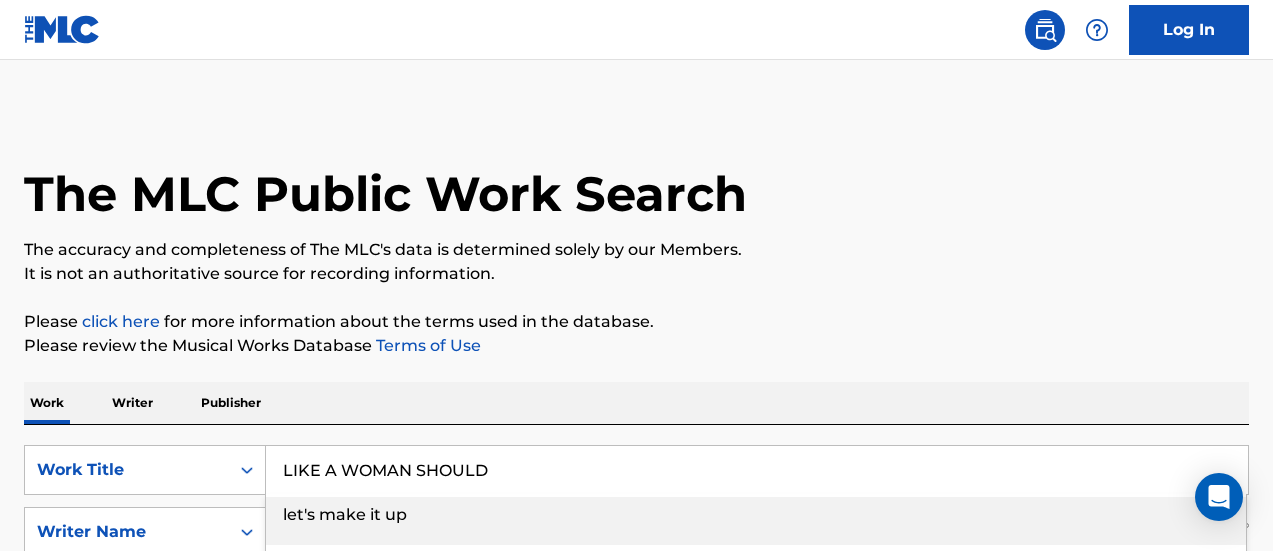 type on "let's make it up" 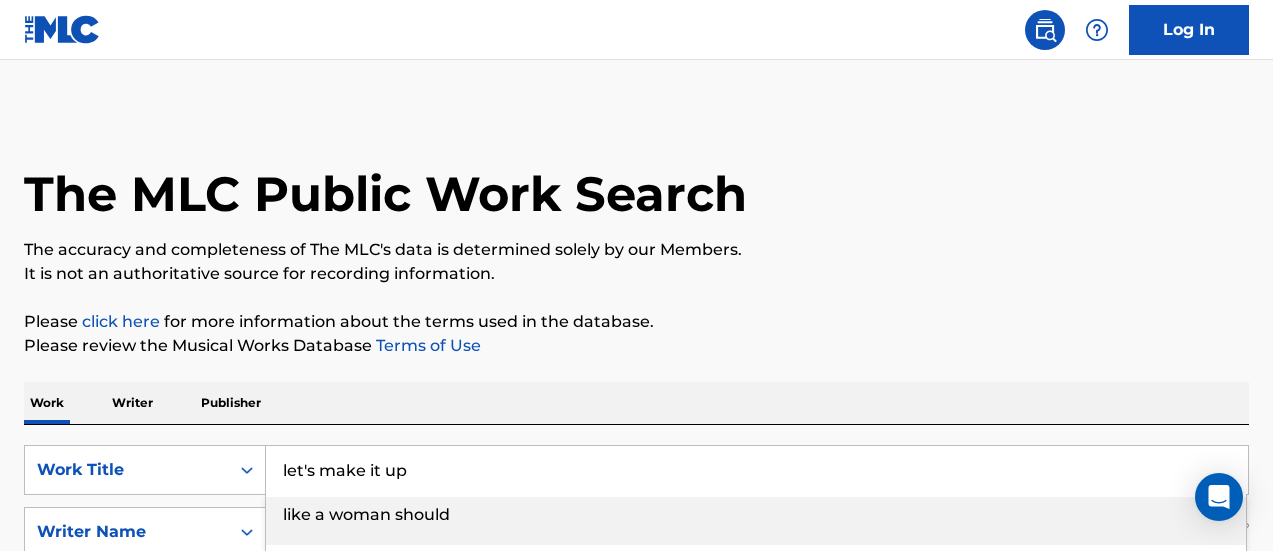 click on "let's make it up" at bounding box center (757, 470) 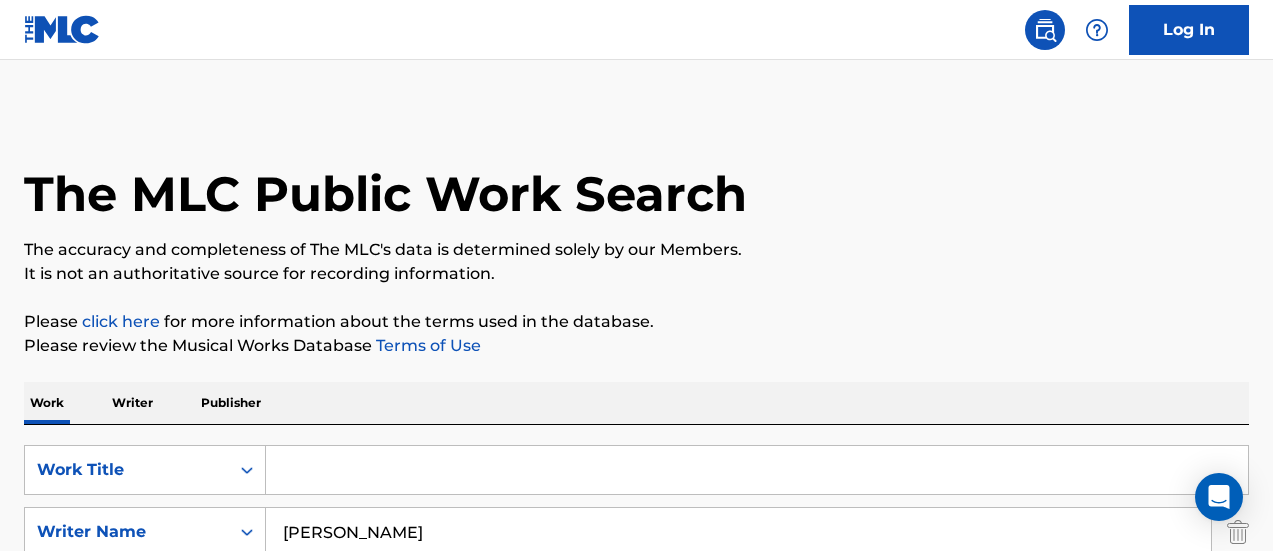 paste on "LIKE A WOMAN SHOULD" 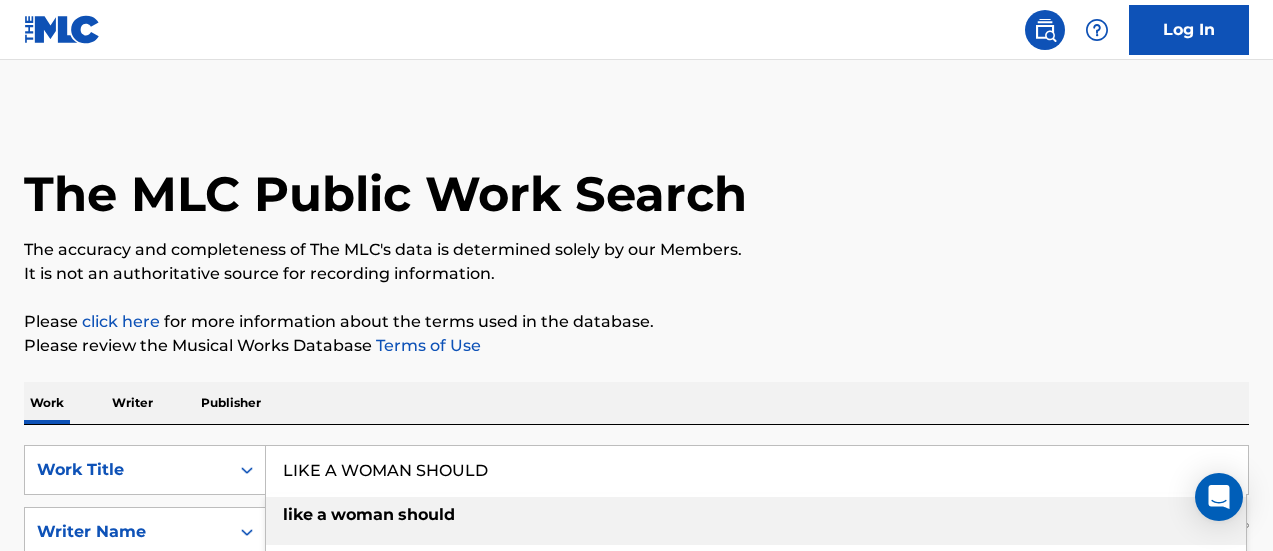 scroll, scrollTop: 482, scrollLeft: 0, axis: vertical 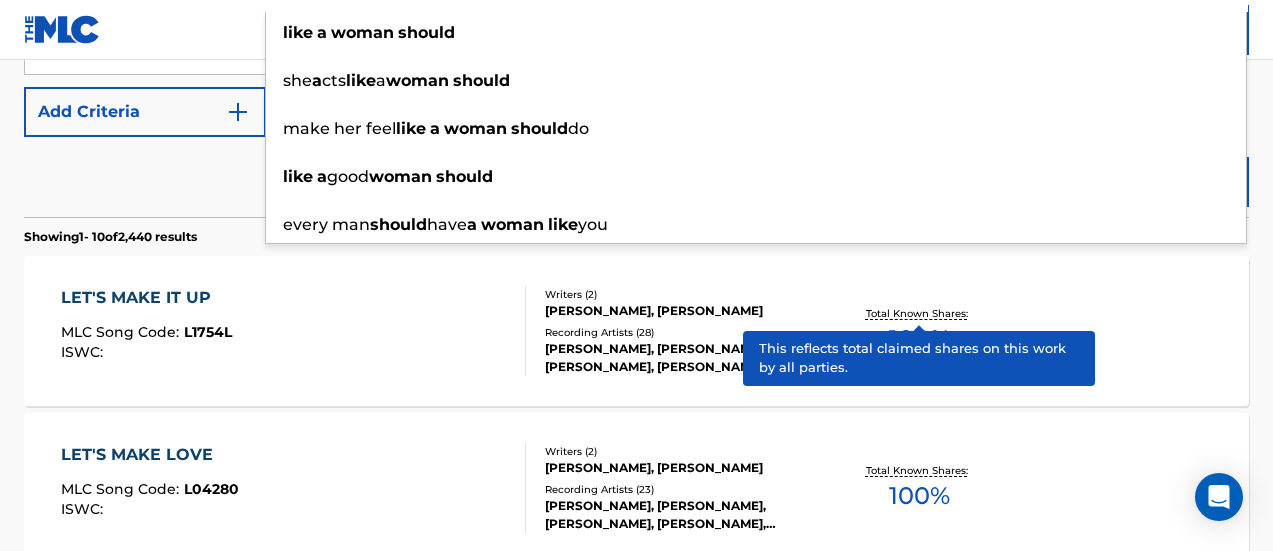 type on "LIKE A WOMAN SHOULD" 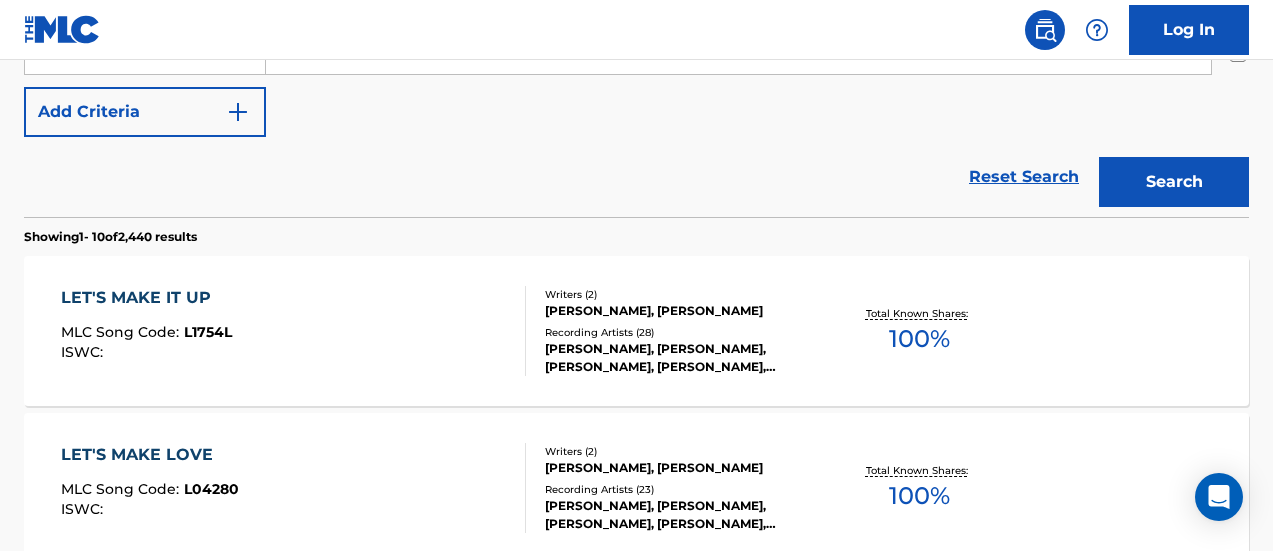 click on "Search" at bounding box center (1174, 182) 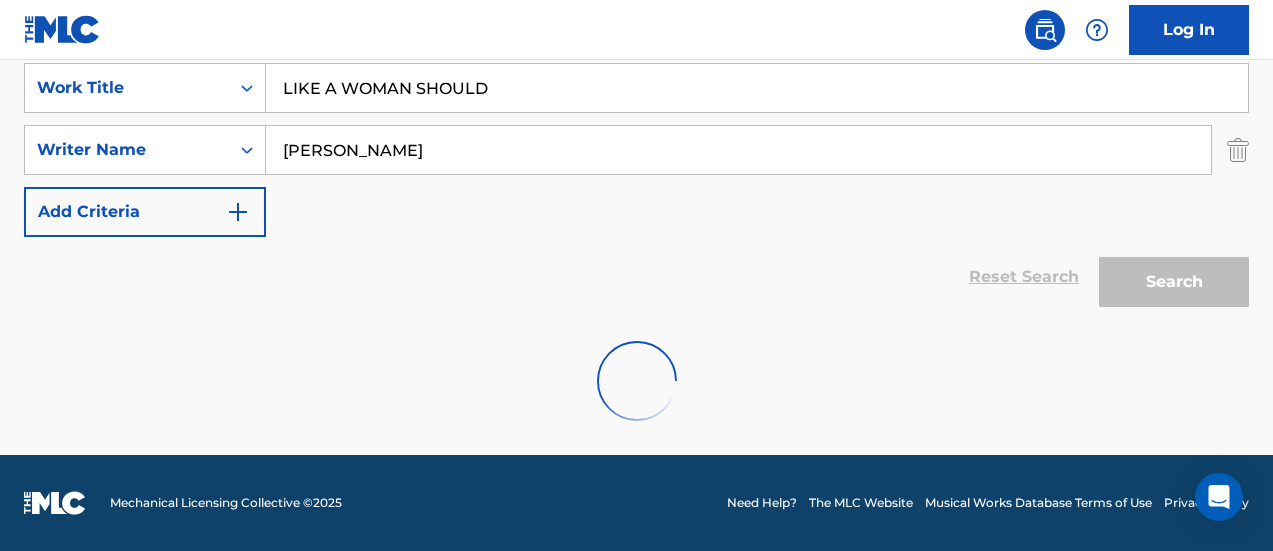 scroll, scrollTop: 482, scrollLeft: 0, axis: vertical 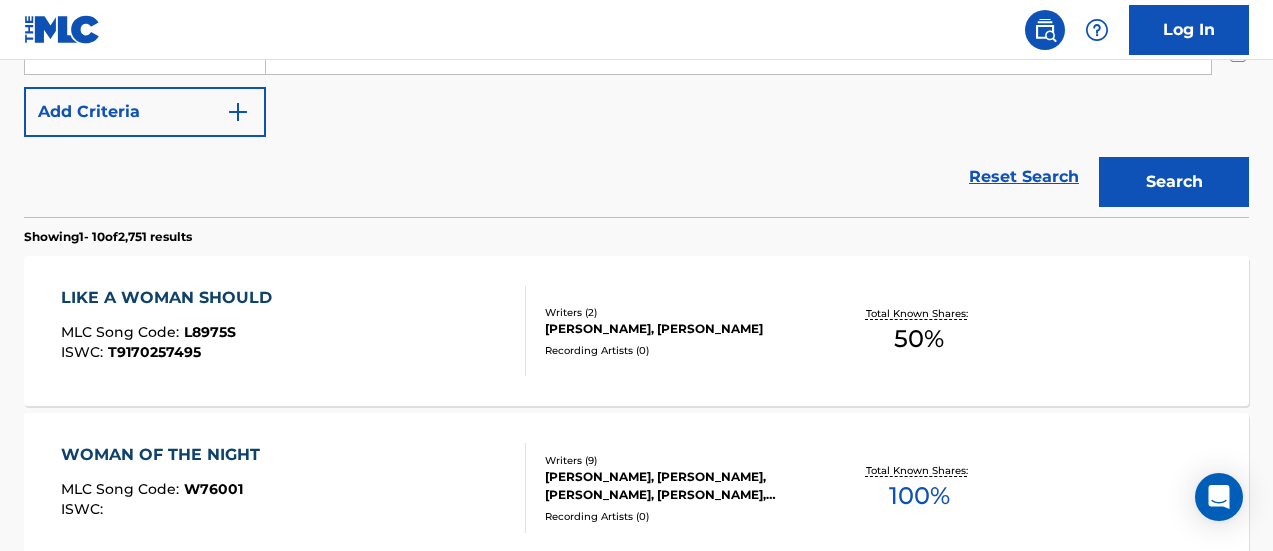 click on "LIKE A WOMAN SHOULD MLC Song Code : L8975S ISWC : T9170257495 Writers ( 2 ) [PERSON_NAME], [PERSON_NAME] Recording Artists ( 0 ) Total Known Shares: 50 %" at bounding box center [636, 331] 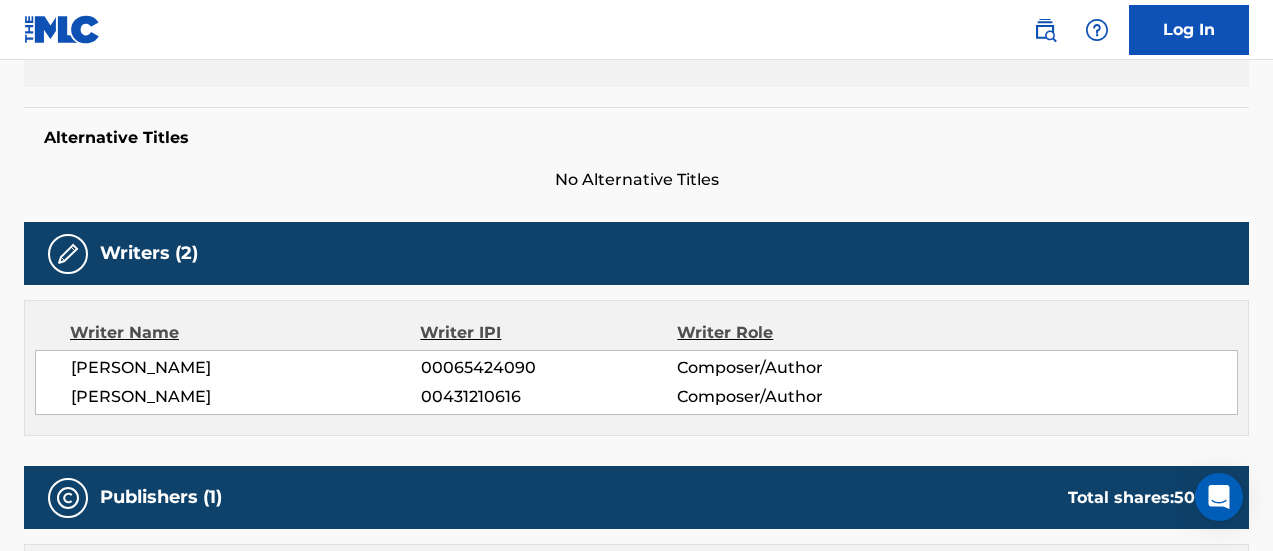 scroll, scrollTop: 0, scrollLeft: 0, axis: both 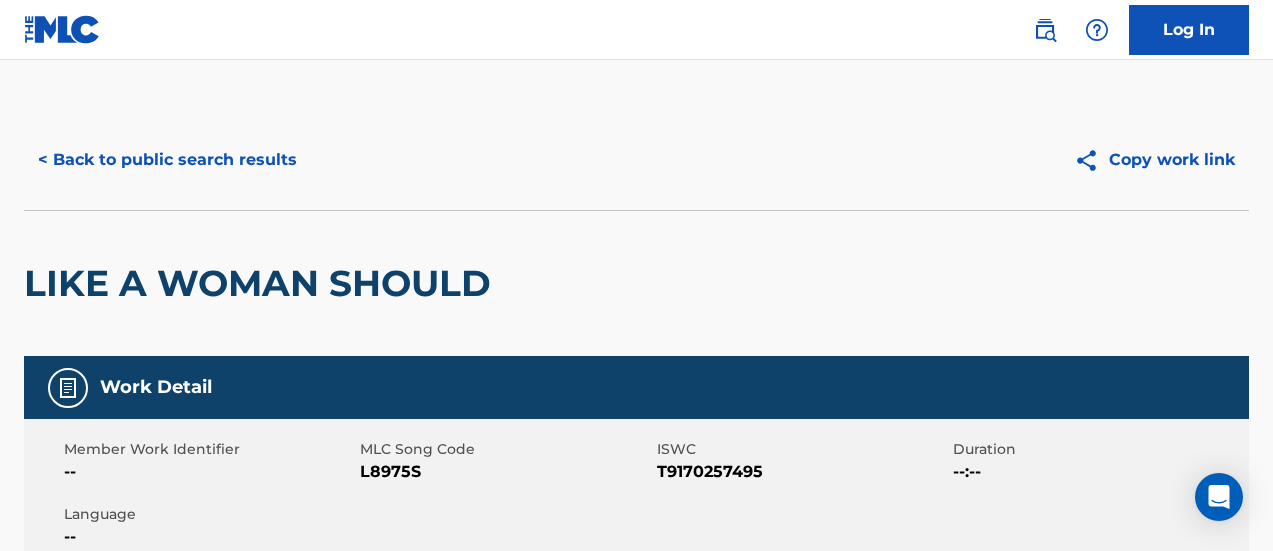 click on "< Back to public search results" at bounding box center [167, 160] 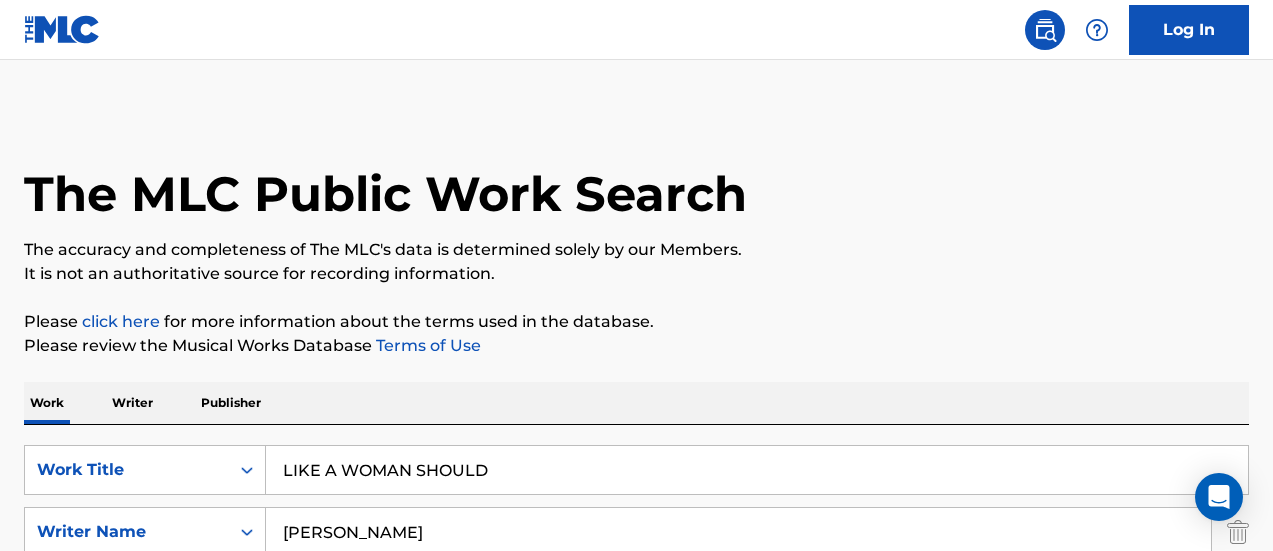 scroll, scrollTop: 596, scrollLeft: 0, axis: vertical 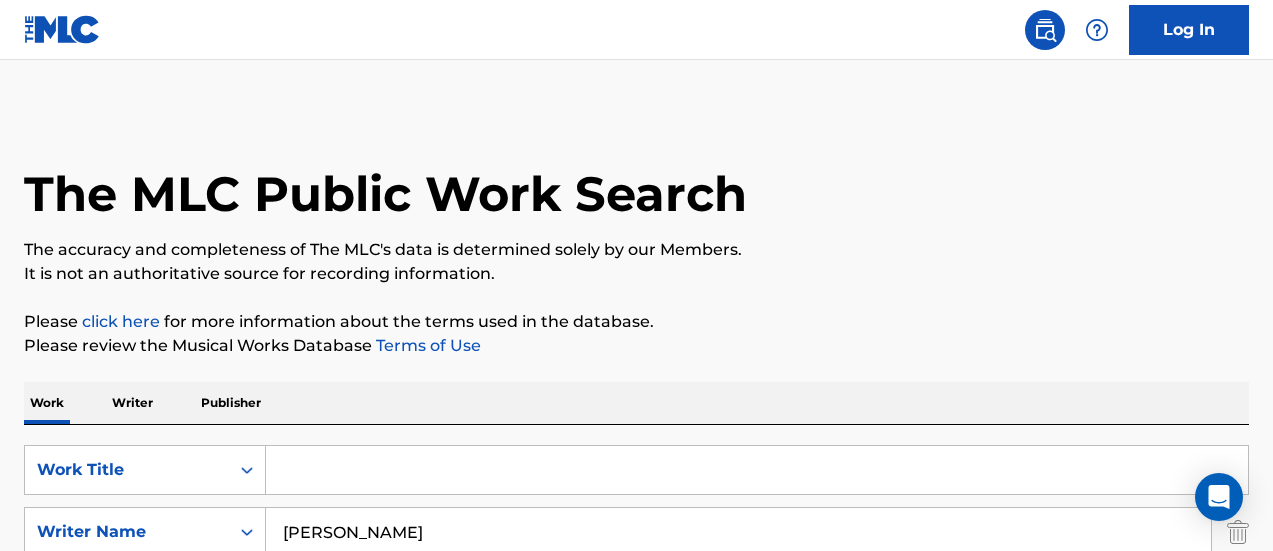 paste on "LONELY EYES" 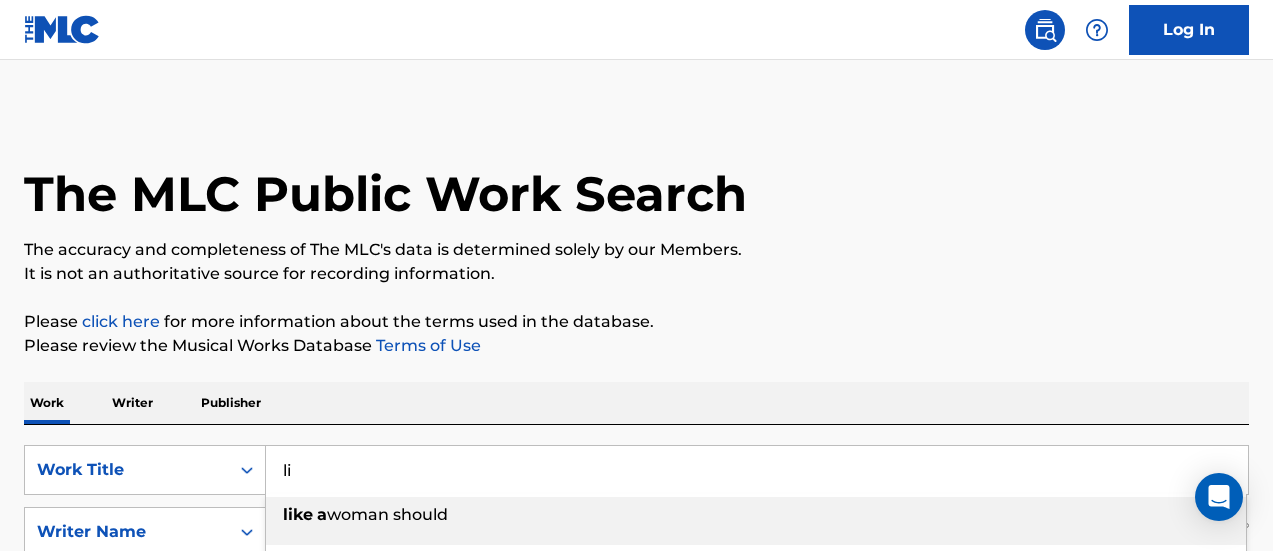 type on "l" 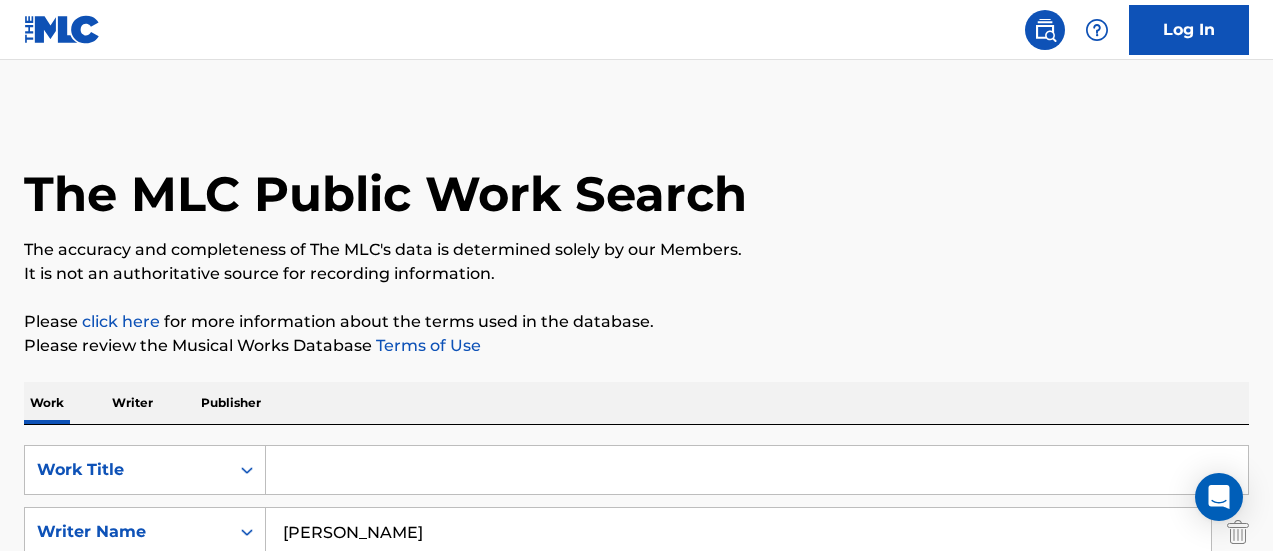 paste on "LONELY EYES" 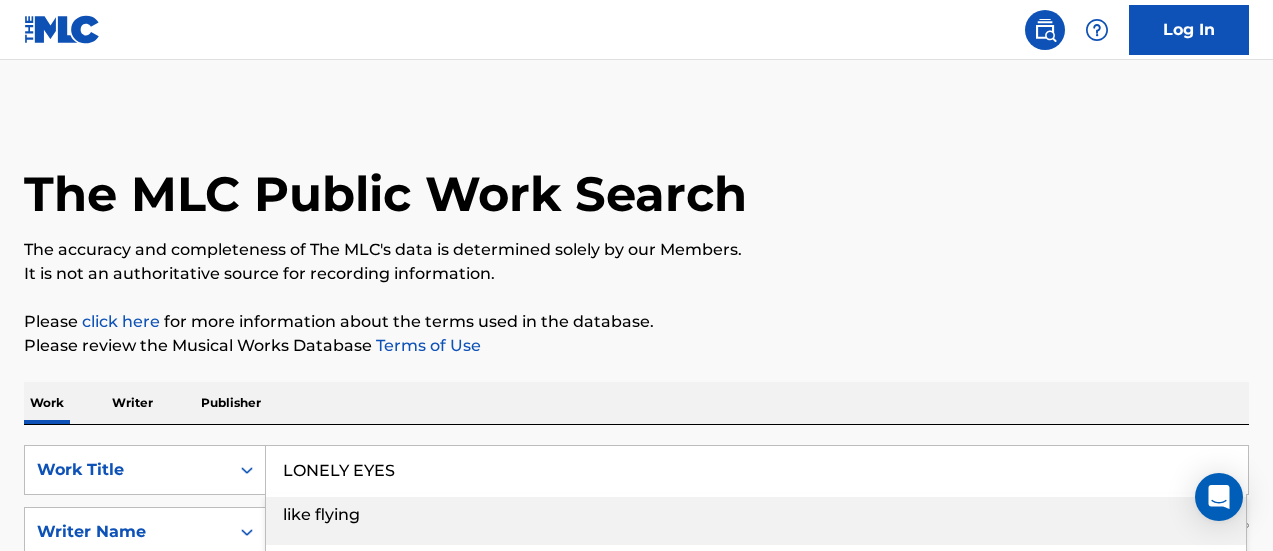 click on "Please   click here   for more information about the terms used in the database." at bounding box center (636, 322) 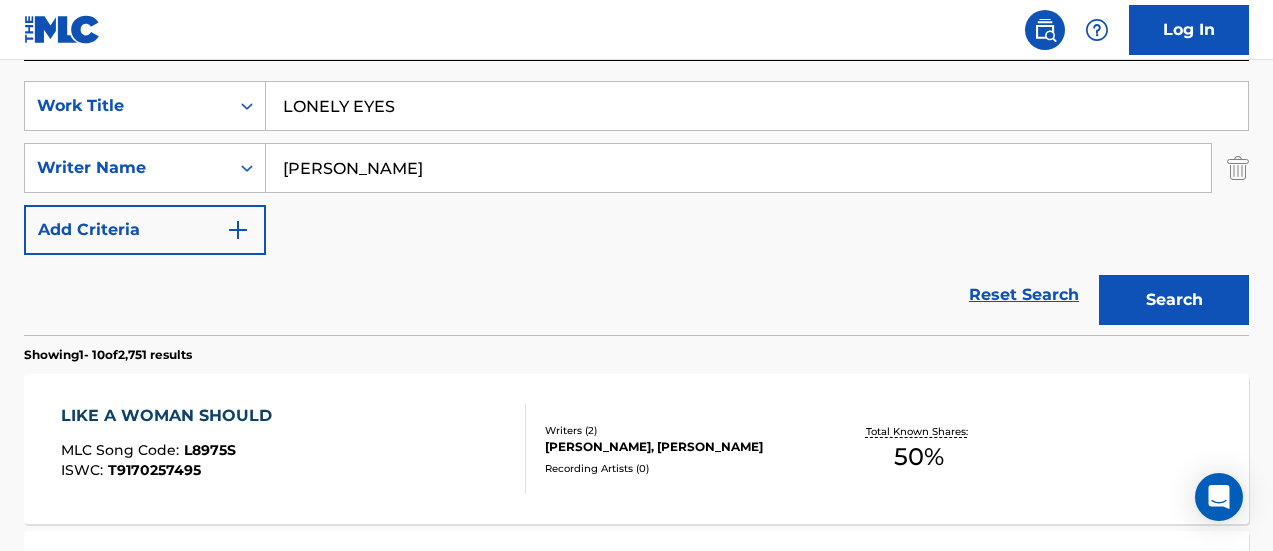 scroll, scrollTop: 367, scrollLeft: 0, axis: vertical 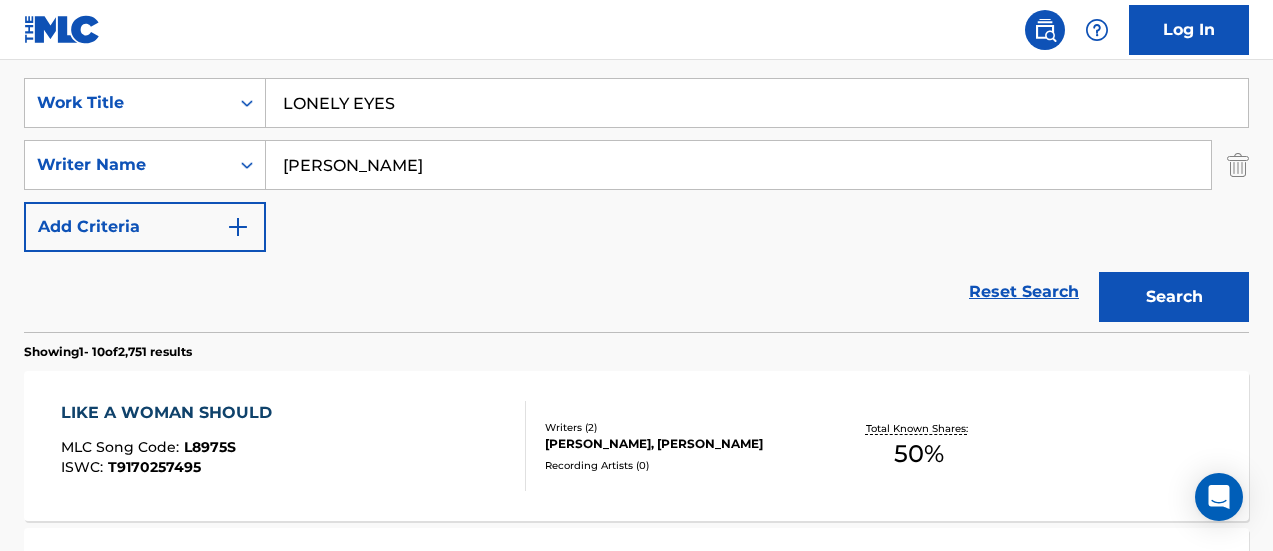 click on "Search" at bounding box center (1174, 297) 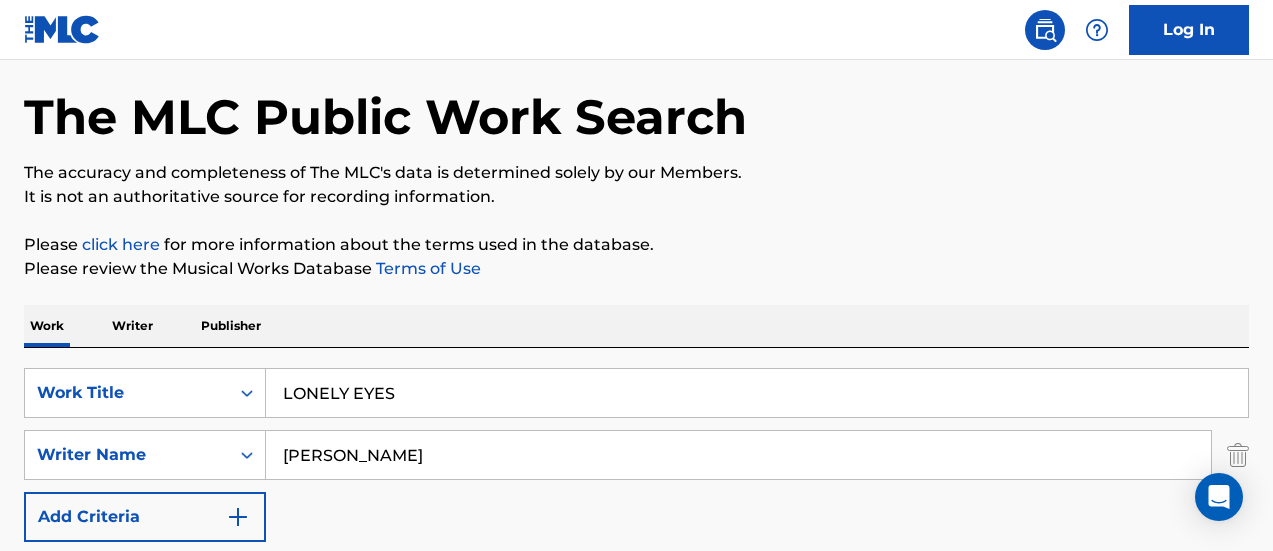 scroll, scrollTop: 67, scrollLeft: 0, axis: vertical 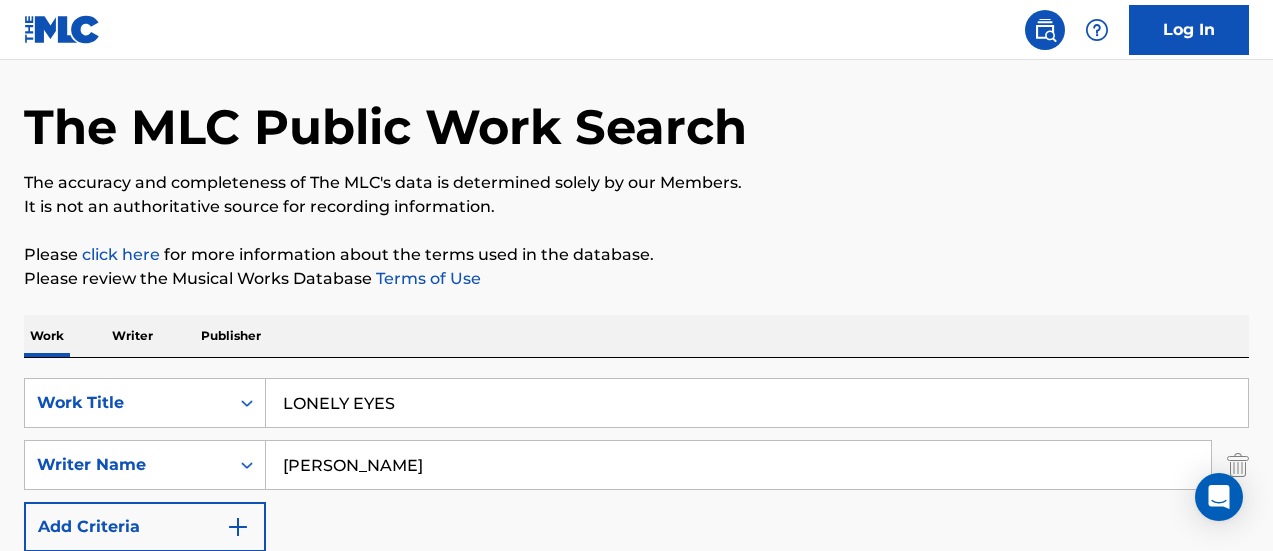 click on "LONELY EYES" at bounding box center (757, 403) 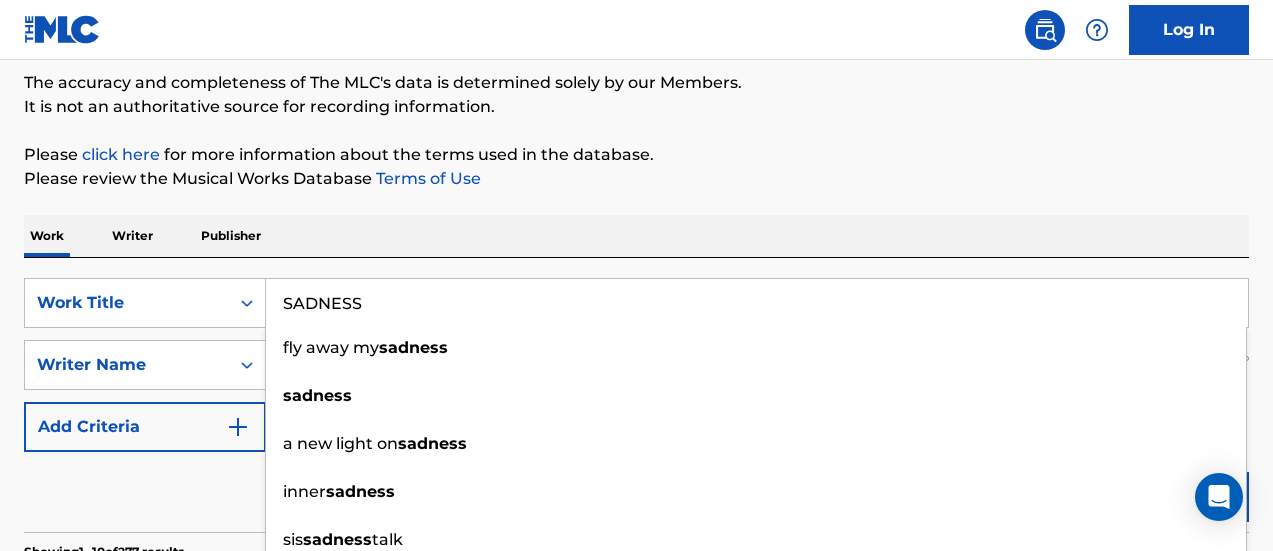 type on "SADNESS" 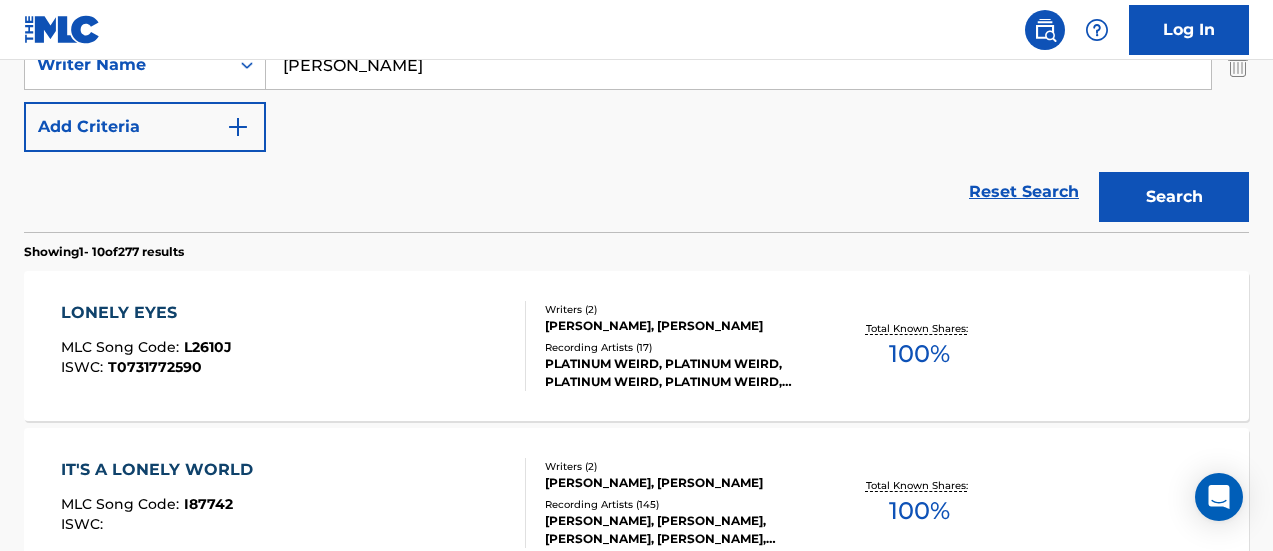 click on "Search" at bounding box center [1174, 197] 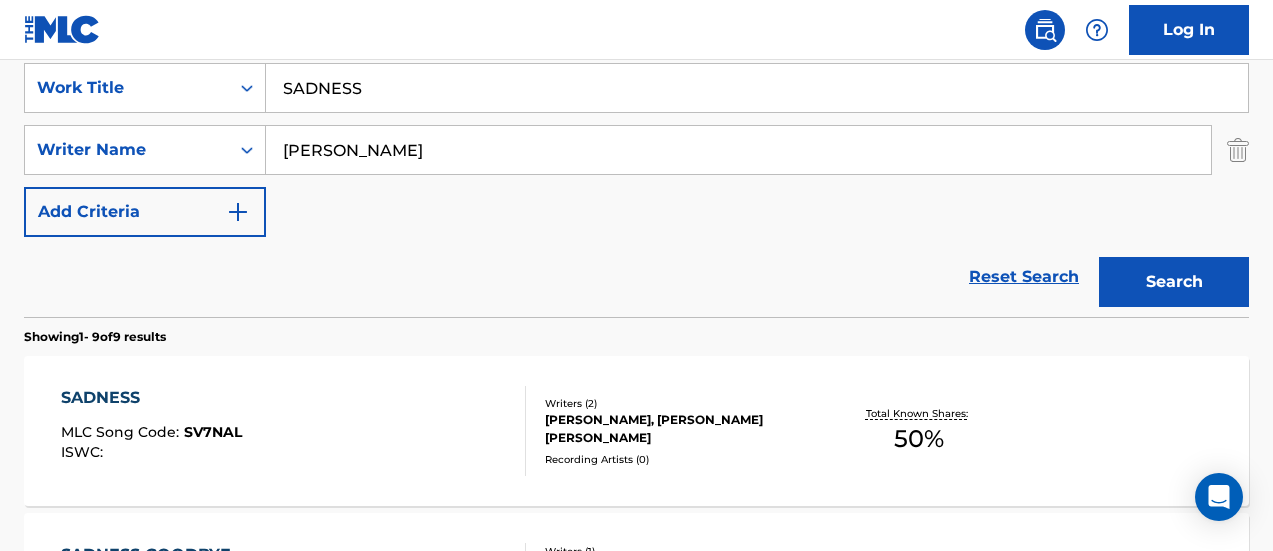 scroll, scrollTop: 467, scrollLeft: 0, axis: vertical 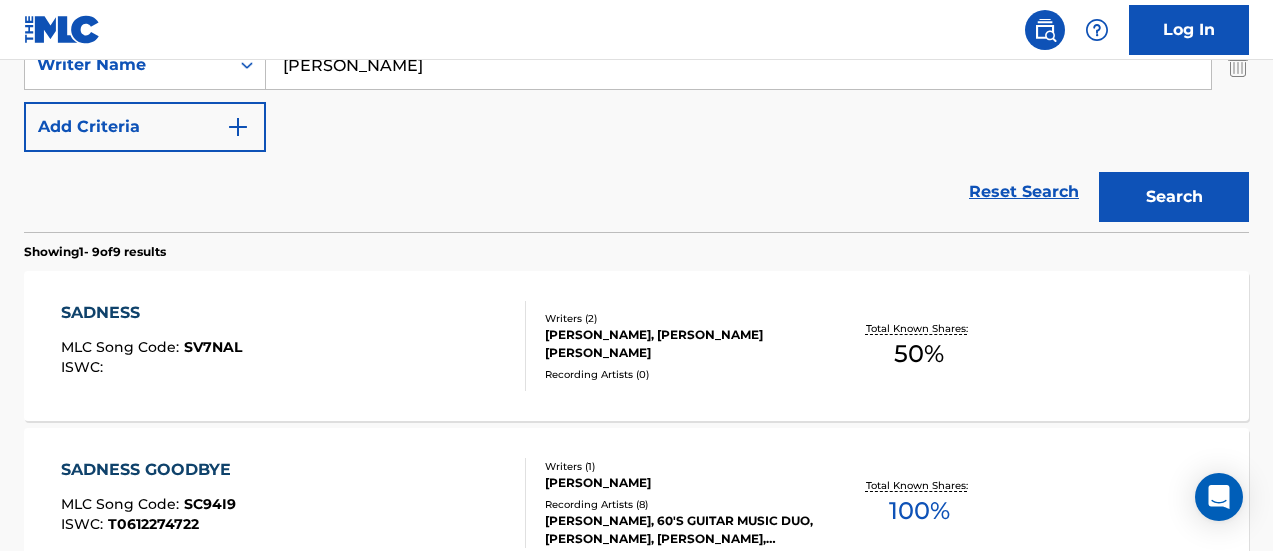 click on "Recording Artists ( 0 )" at bounding box center (681, 374) 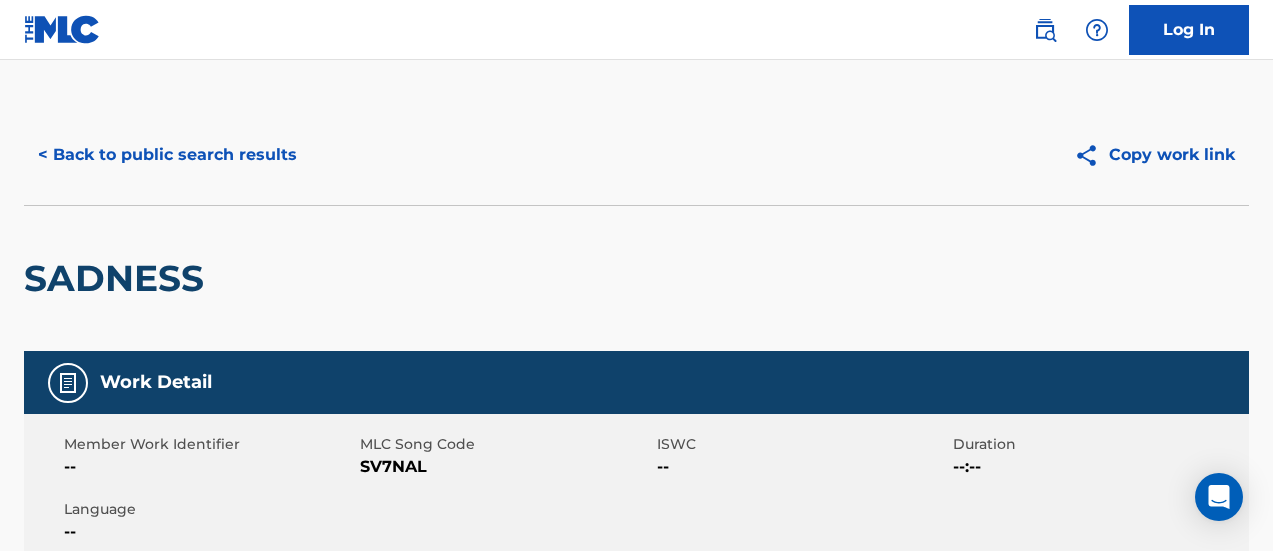 scroll, scrollTop: 0, scrollLeft: 0, axis: both 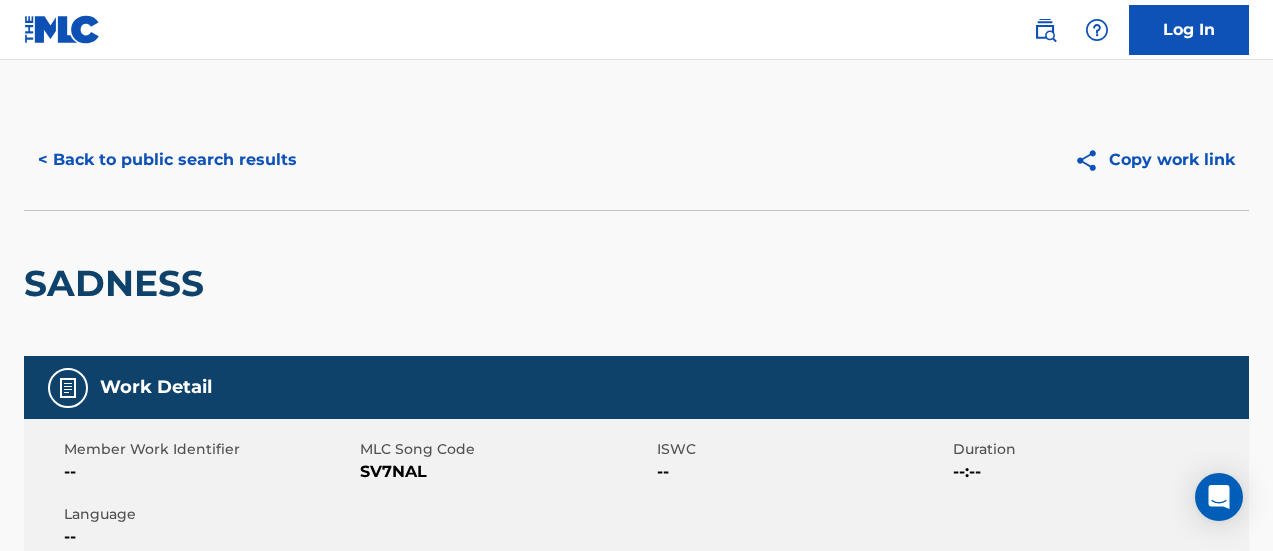 click on "< Back to public search results" at bounding box center [167, 160] 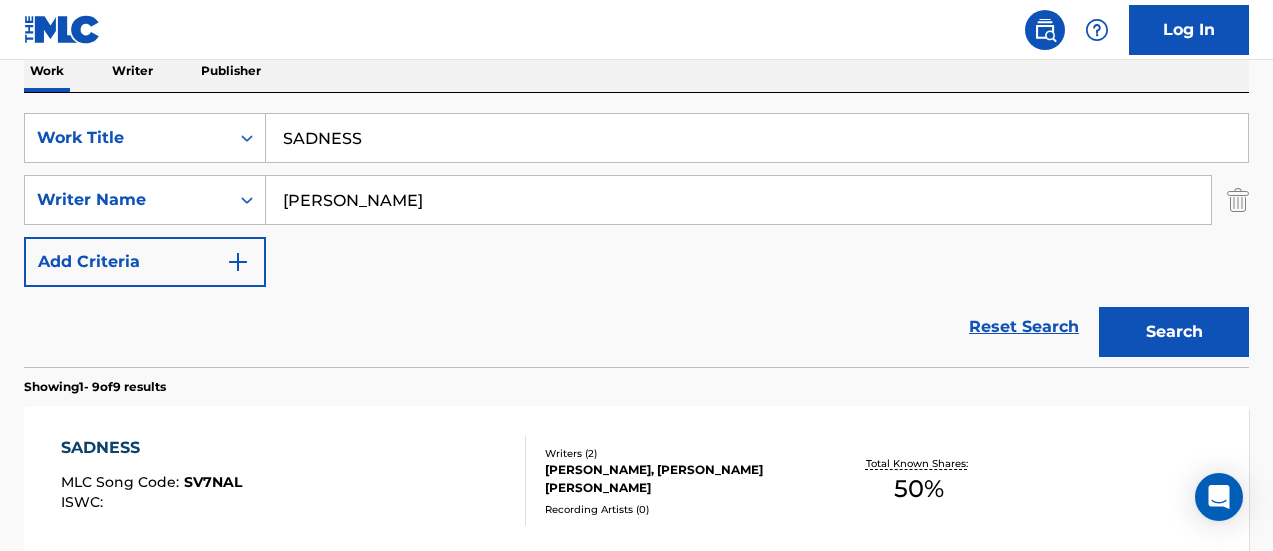 scroll, scrollTop: 281, scrollLeft: 0, axis: vertical 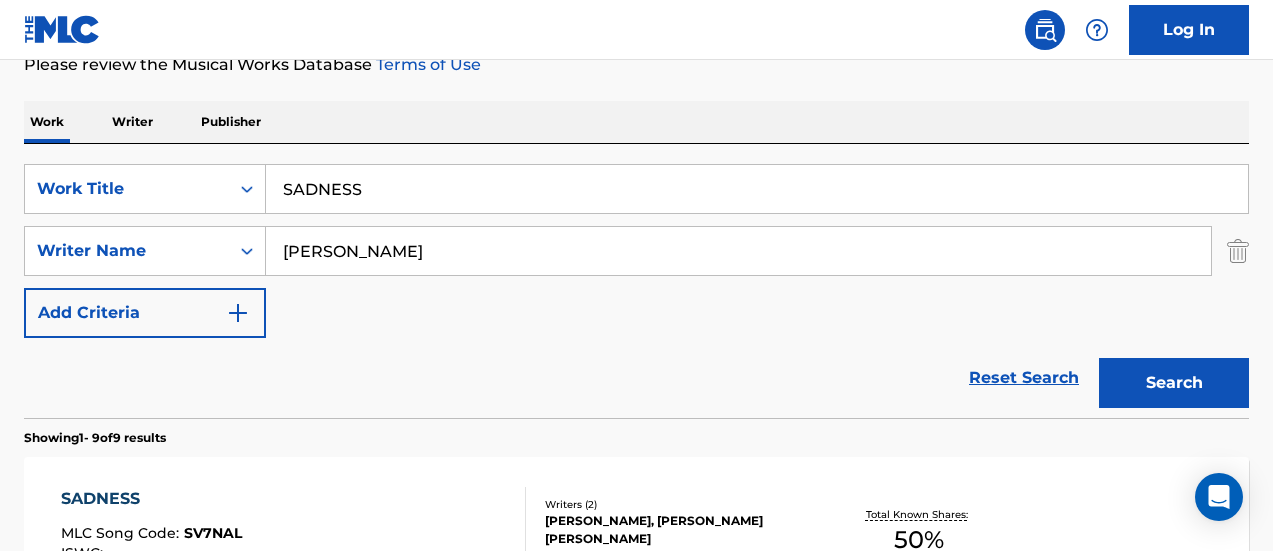 click on "SADNESS" at bounding box center (757, 189) 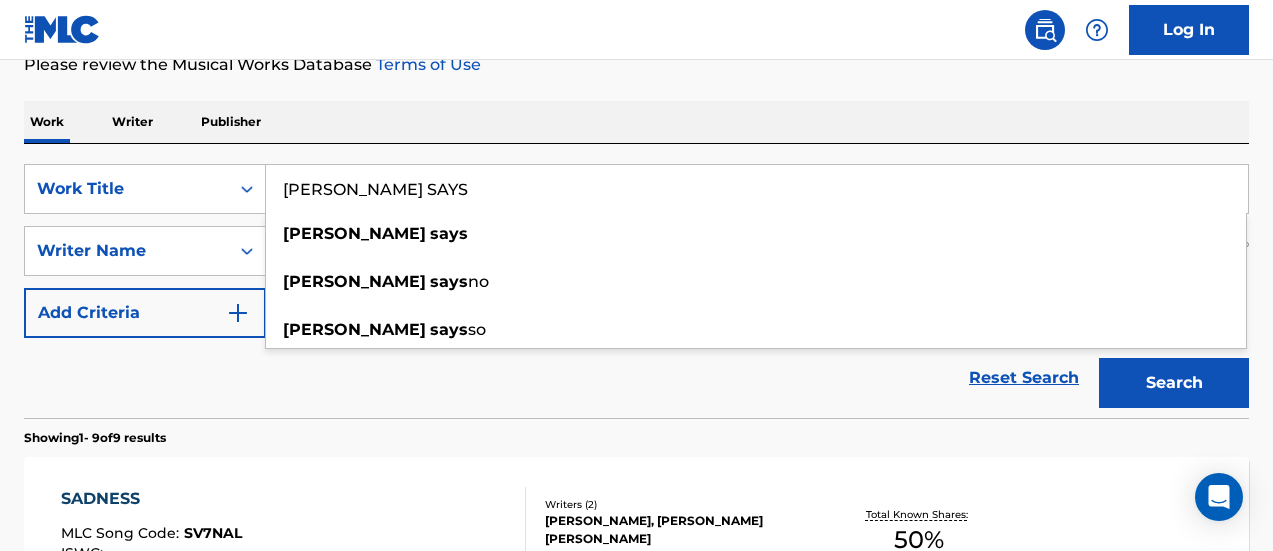 type on "[PERSON_NAME] SAYS" 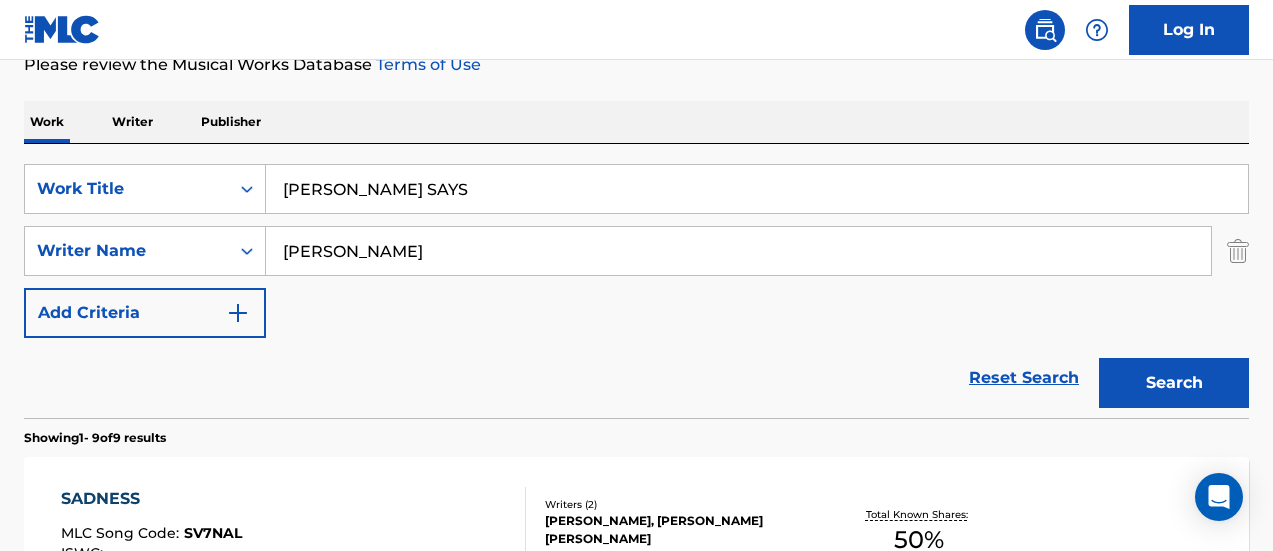click on "Search" at bounding box center (1174, 383) 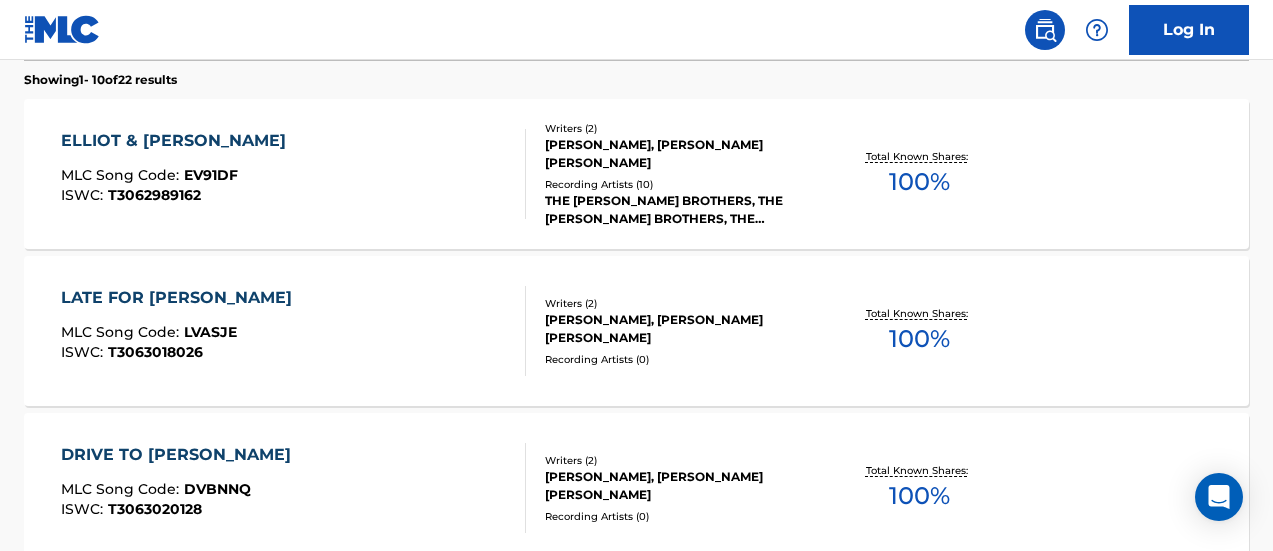 scroll, scrollTop: 581, scrollLeft: 0, axis: vertical 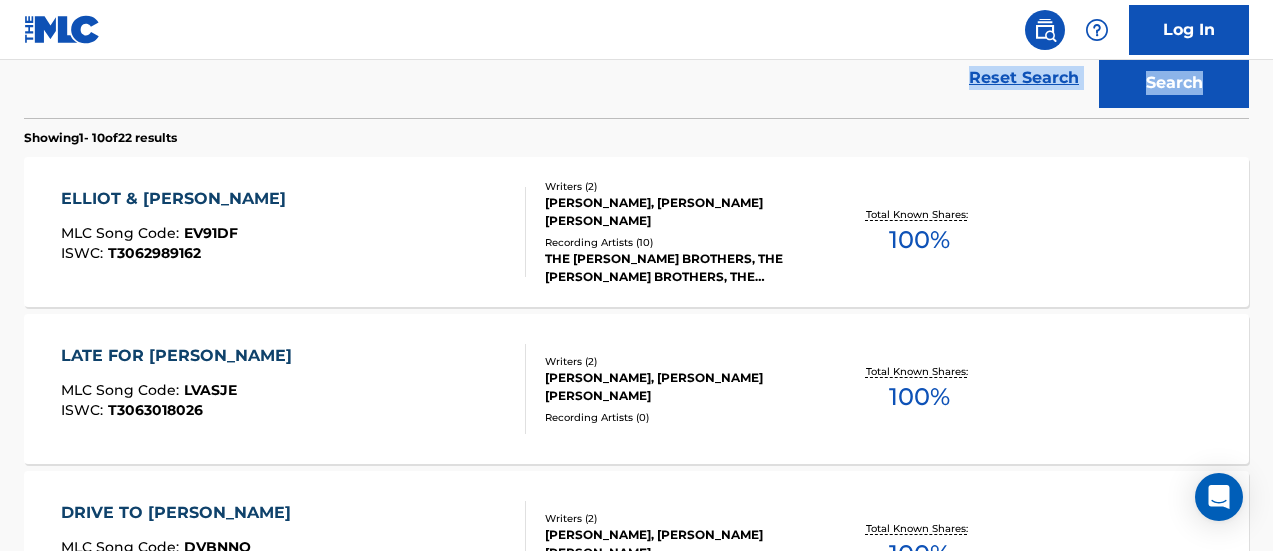 drag, startPoint x: 1250, startPoint y: 105, endPoint x: 1279, endPoint y: -52, distance: 159.65588 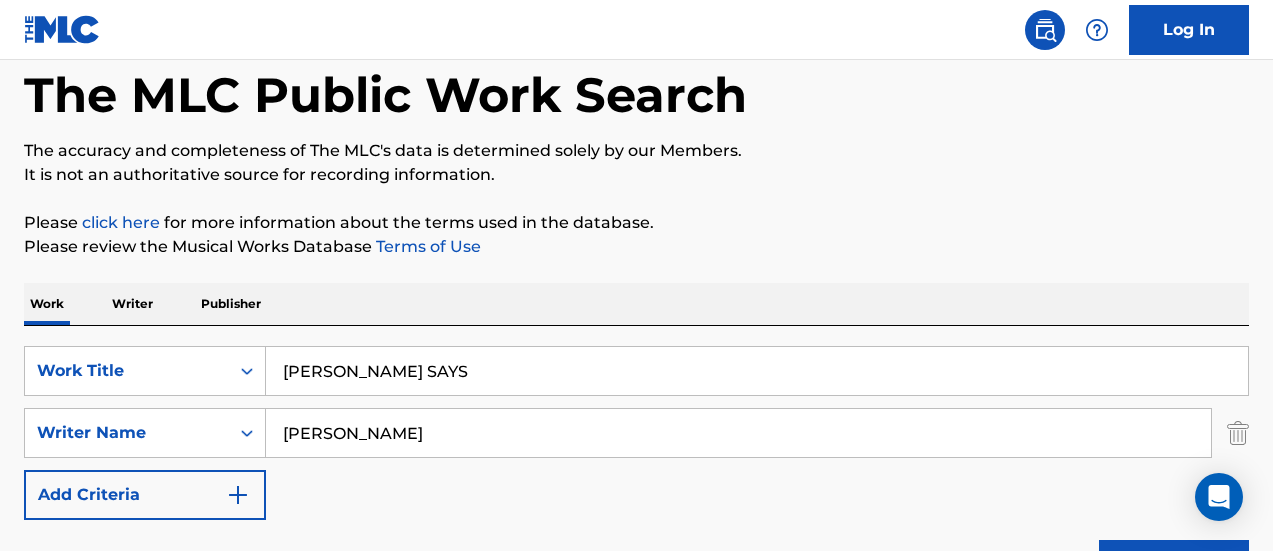 click on "[PERSON_NAME] SAYS" at bounding box center [757, 371] 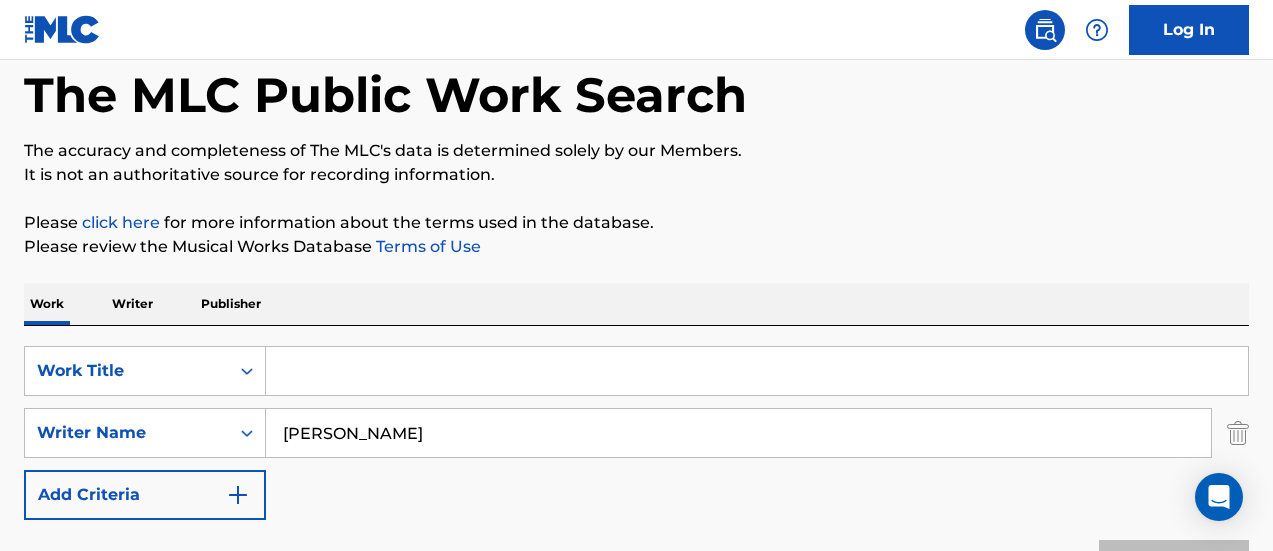 paste on "SEEING MYSELF FOR THE FIRST TIME" 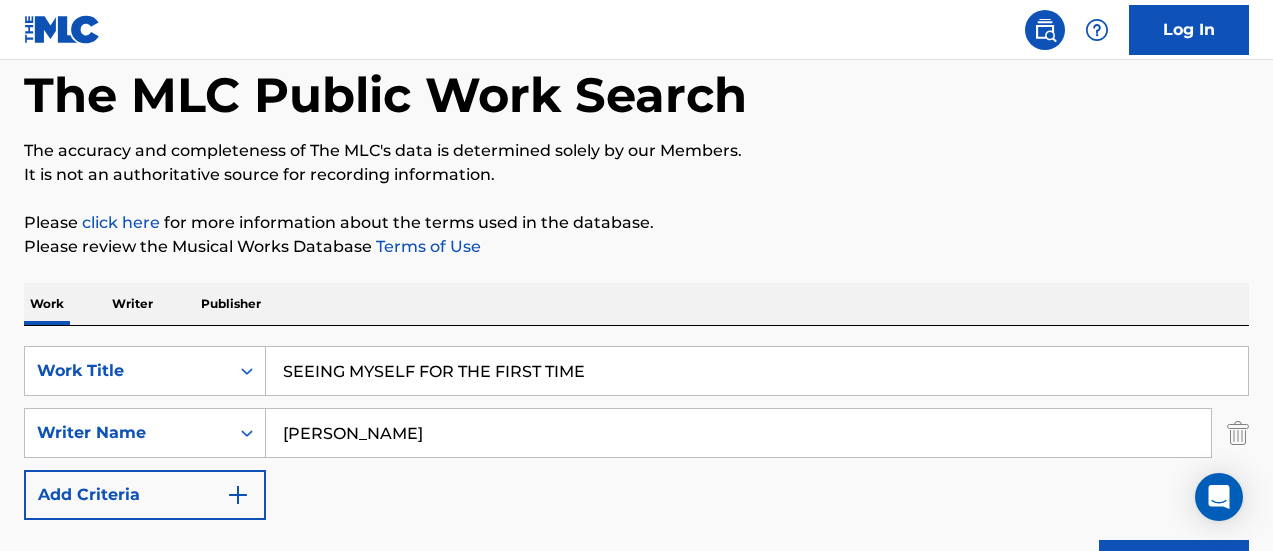 type on "SEEING MYSELF FOR THE FIRST TIME" 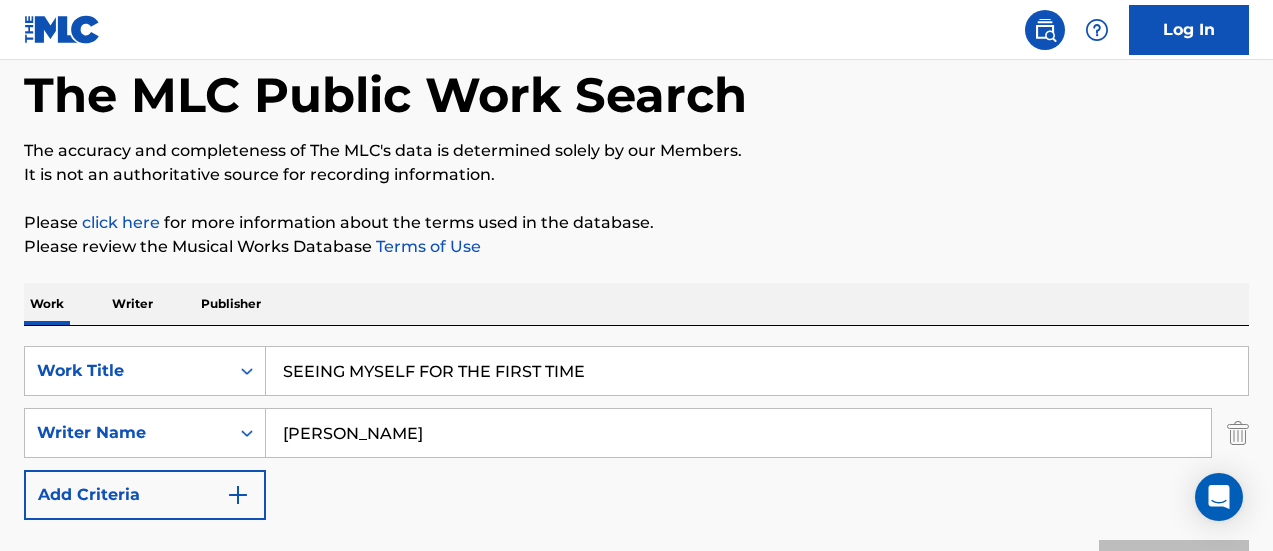 click on "The MLC Public Work Search The accuracy and completeness of The MLC's data is determined solely by our Members. It is not an authoritative source for recording information. Please   click here   for more information about the terms used in the database. Please review the Musical Works Database   Terms of Use Work Writer Publisher SearchWithCriteria24388f9c-646c-47ec-90dd-c460f90d9c68 Work Title SEEING MYSELF FOR THE FIRST TIME SearchWithCriteria1afa97f3-a8a6-4631-925e-0327a6a3182e Writer Name [PERSON_NAME] Add Criteria Reset Search Search" at bounding box center [636, 369] 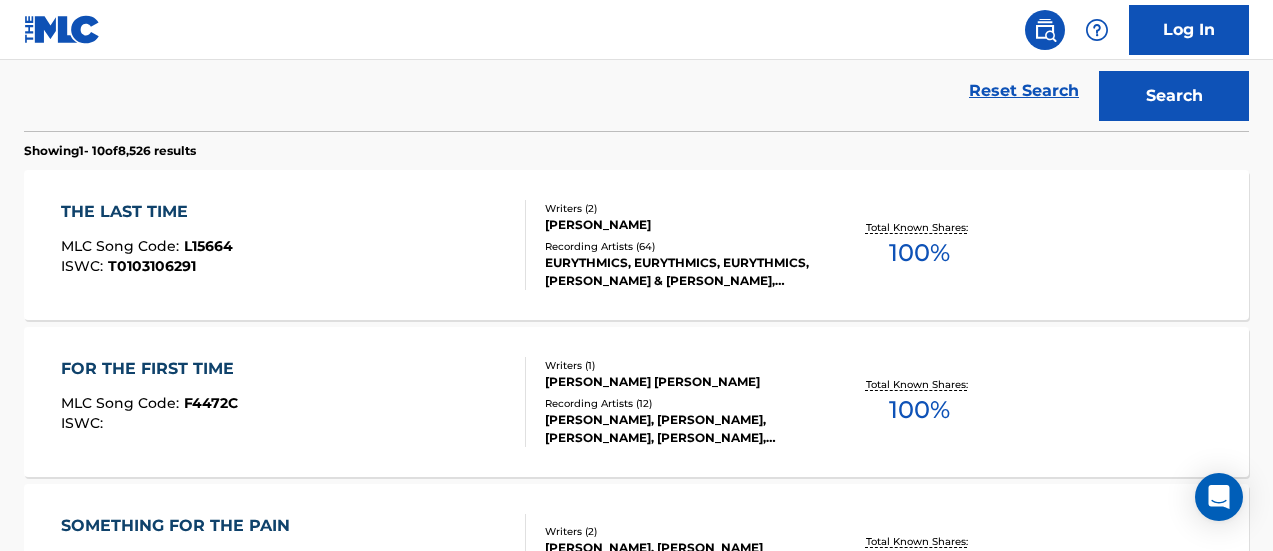 scroll, scrollTop: 581, scrollLeft: 0, axis: vertical 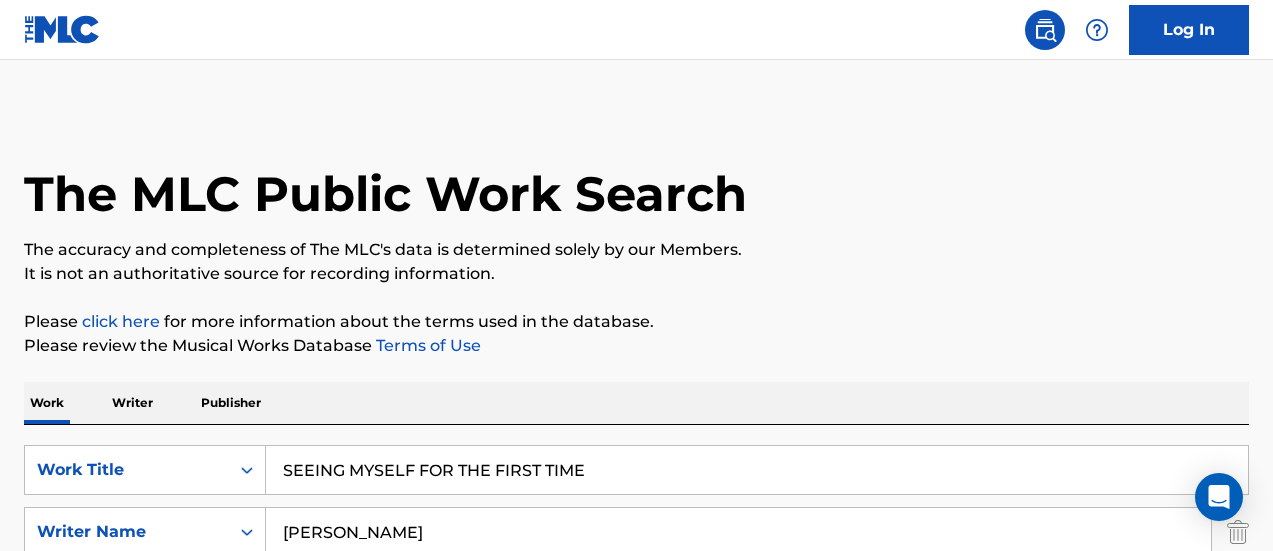 click on "SEEING MYSELF FOR THE FIRST TIME" at bounding box center (757, 470) 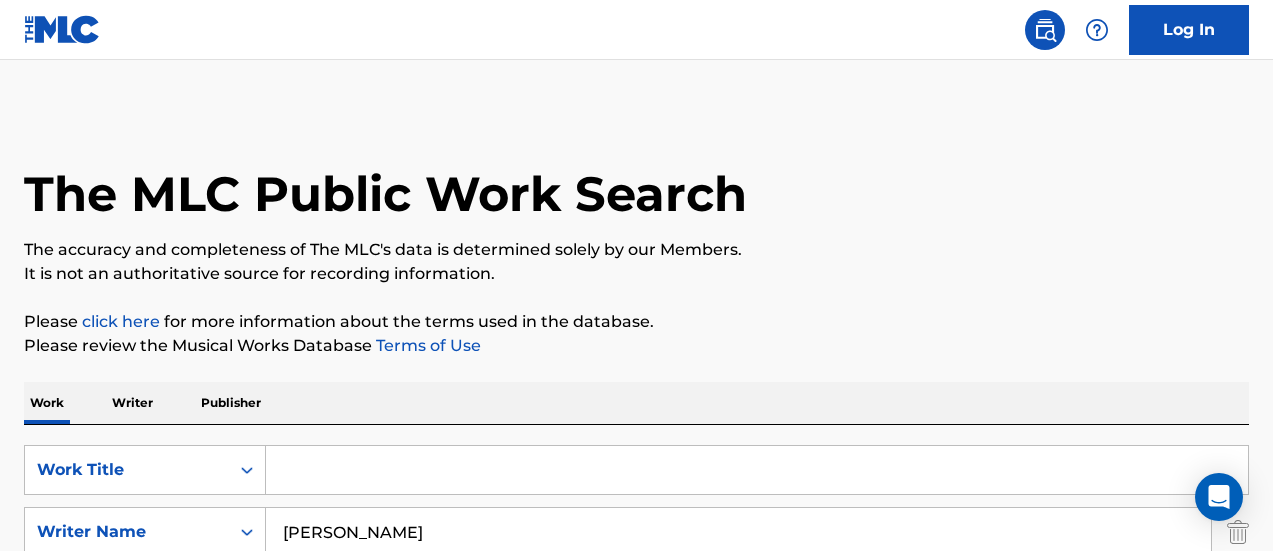 paste on "SERIOUS" 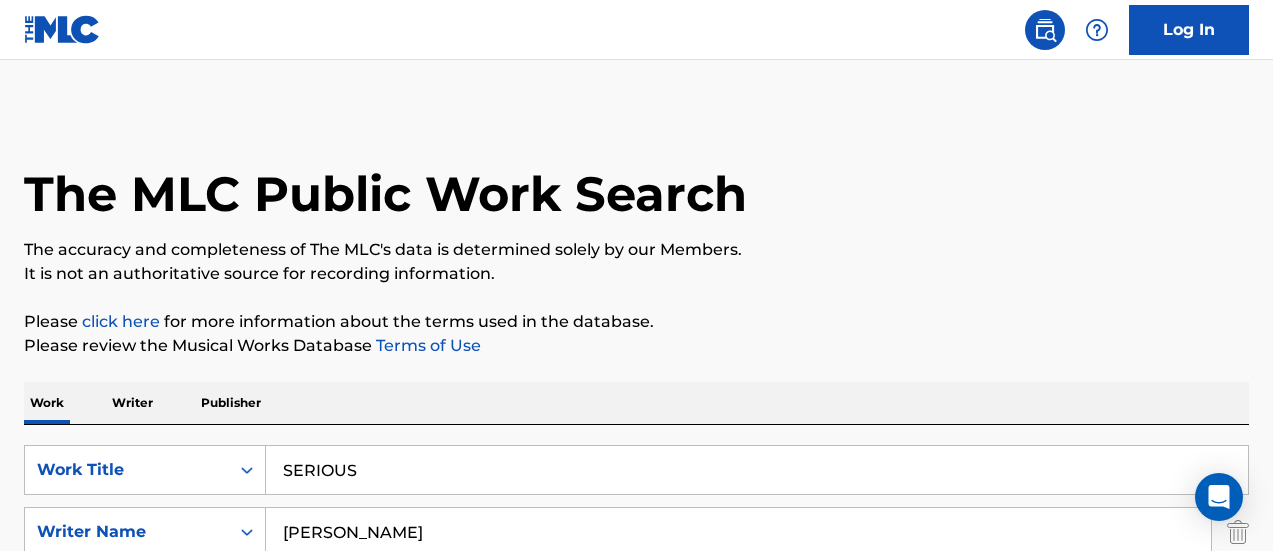 type on "SERIOUS" 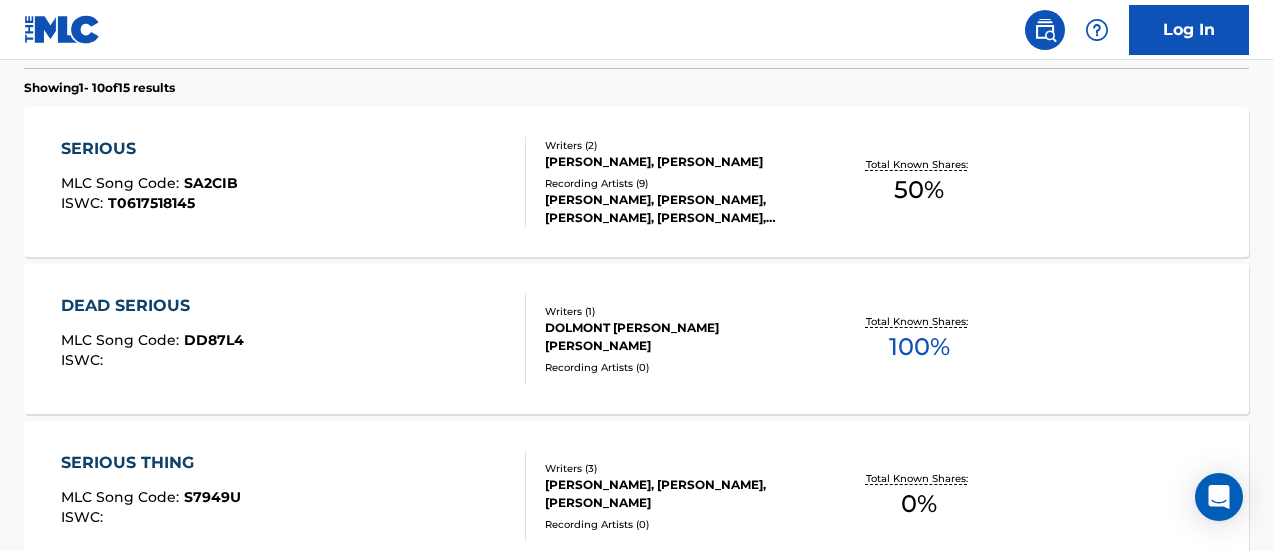scroll, scrollTop: 636, scrollLeft: 0, axis: vertical 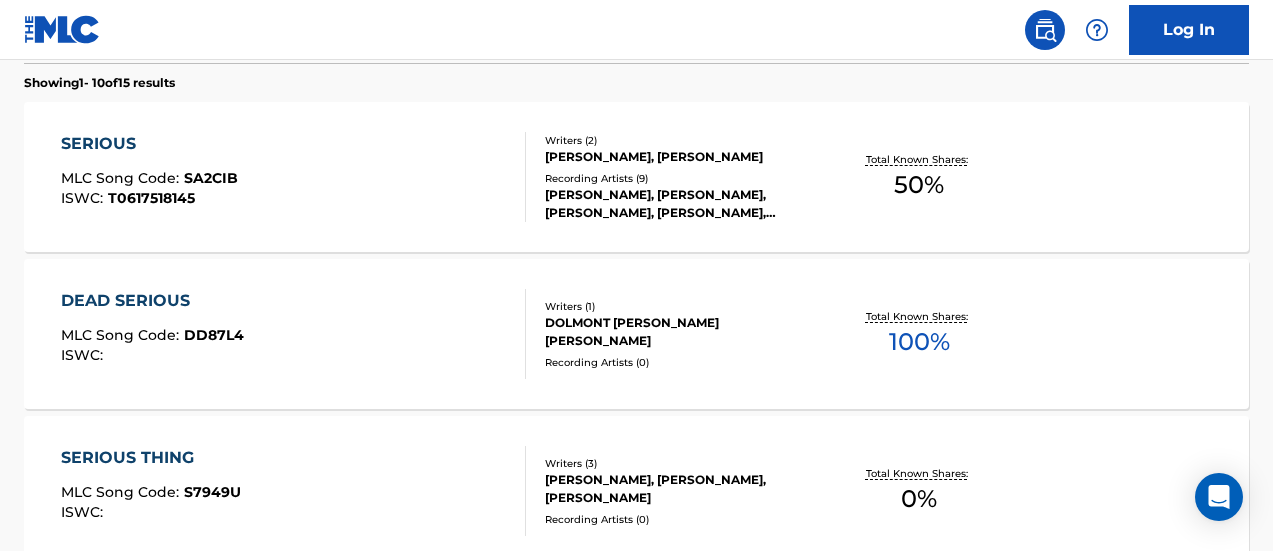 click on "Recording Artists ( 9 )" at bounding box center (681, 178) 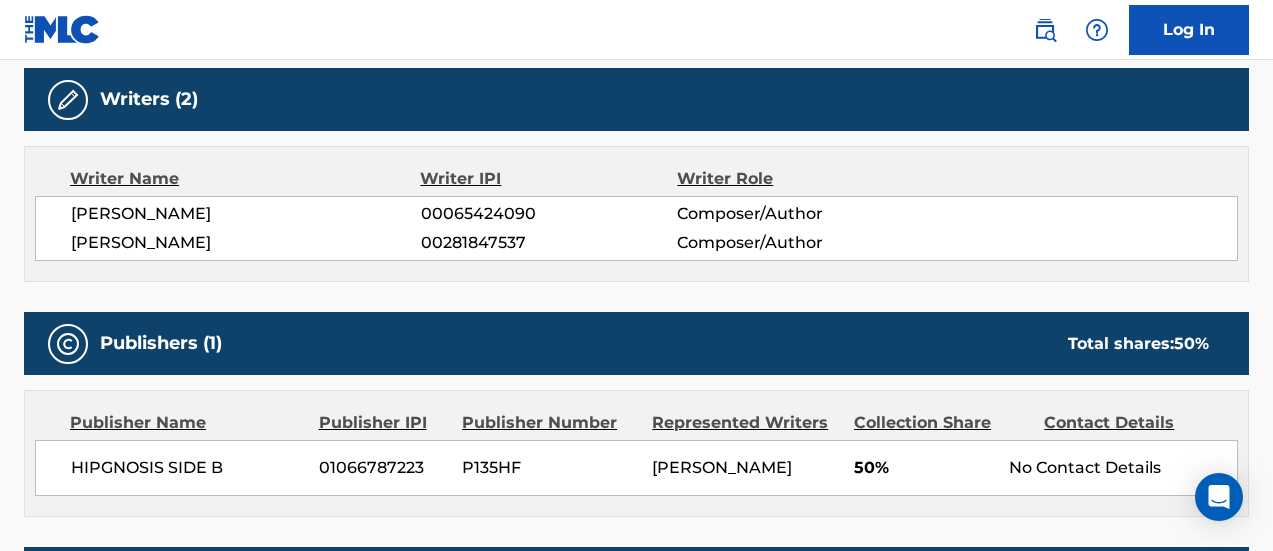 scroll, scrollTop: 0, scrollLeft: 0, axis: both 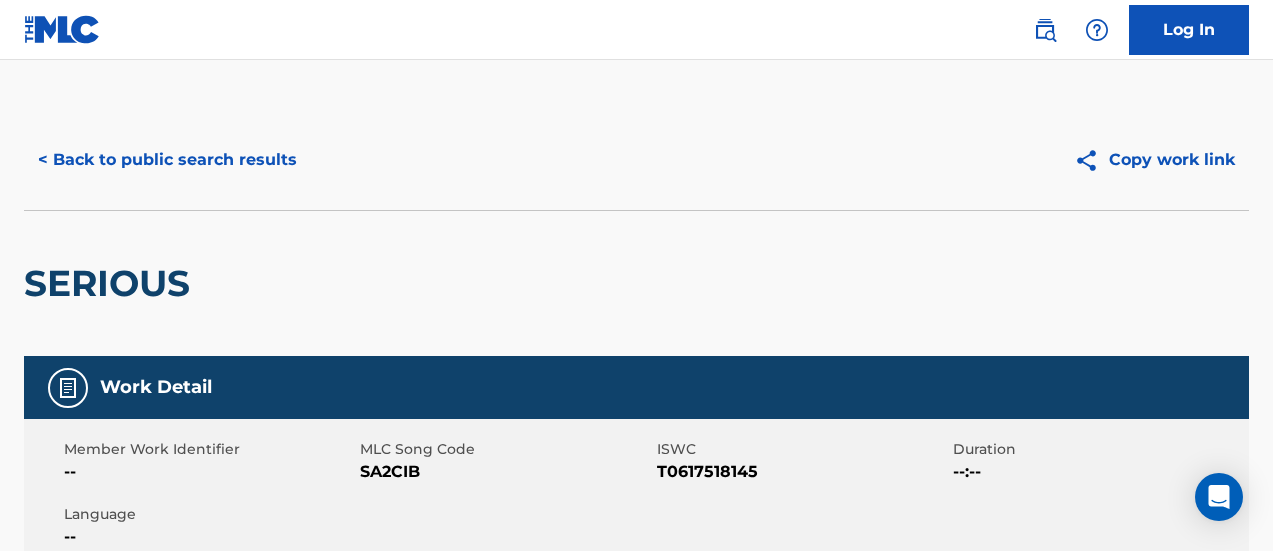 click on "< Back to public search results" at bounding box center [167, 160] 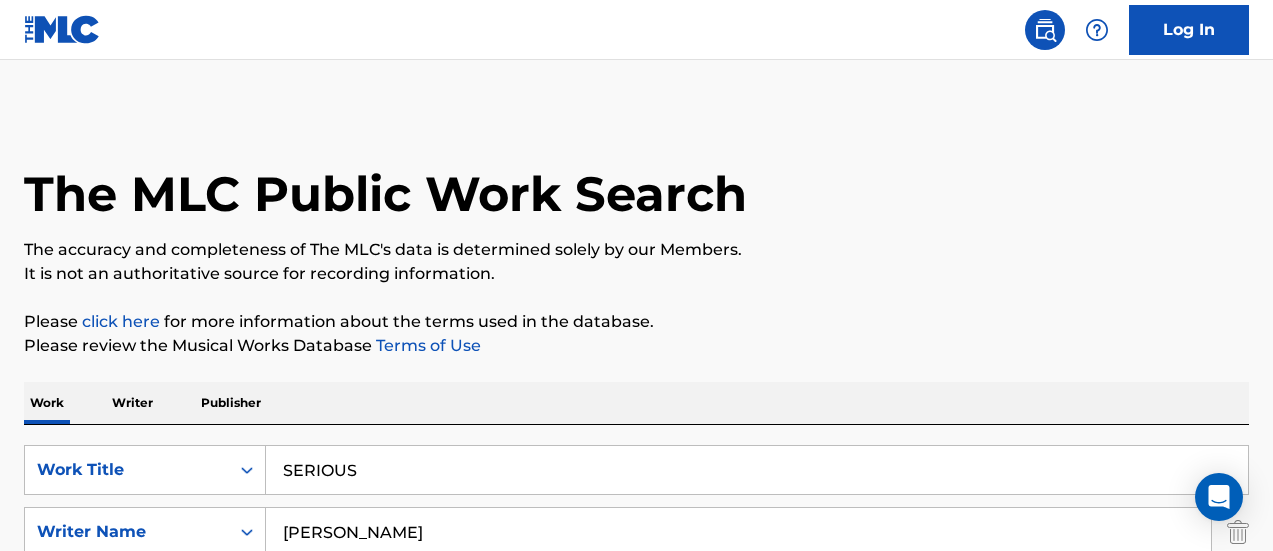 scroll, scrollTop: 750, scrollLeft: 0, axis: vertical 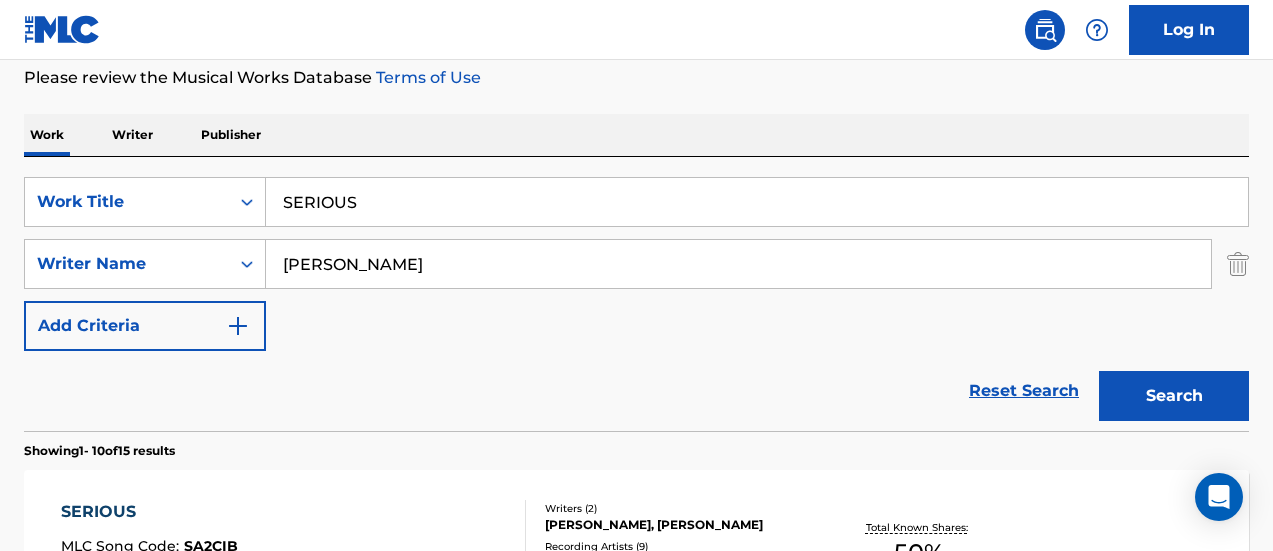 click on "SERIOUS" at bounding box center [757, 202] 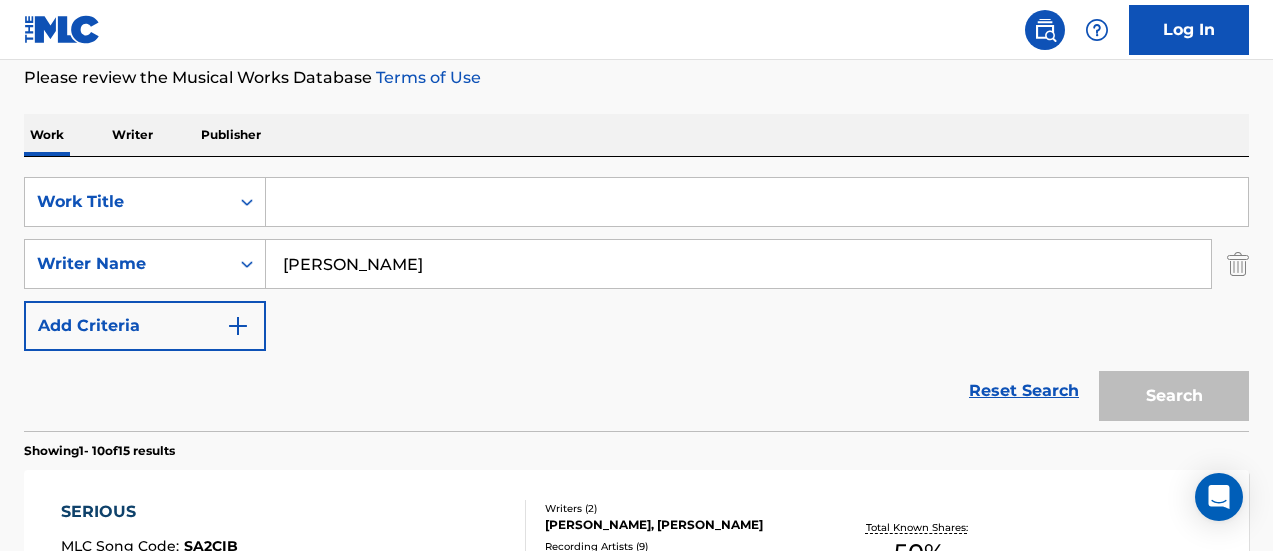 paste on "SHE'S A BAD GIRL" 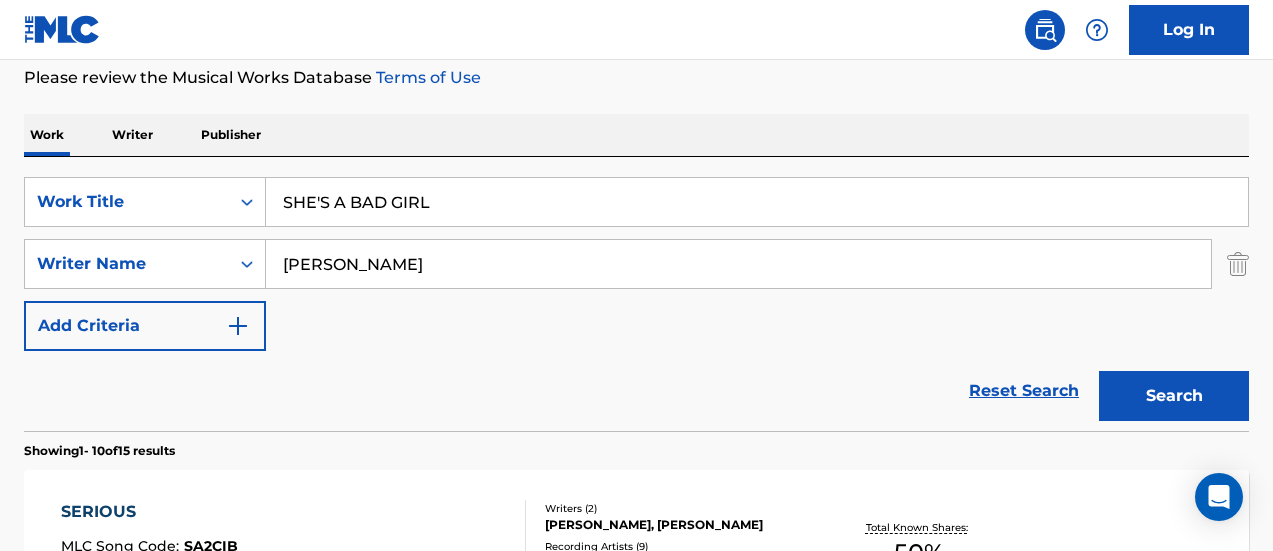 click on "Search" at bounding box center [1174, 396] 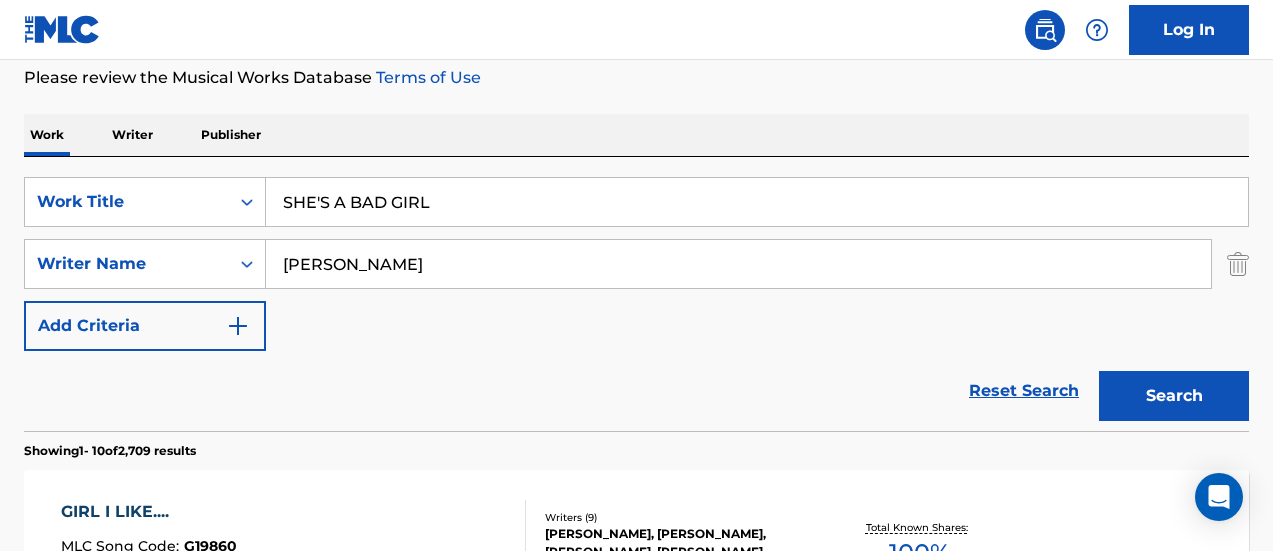 click on "SearchWithCriteria24388f9c-646c-47ec-90dd-c460f90d9c68 Work Title SHE'S A BAD GIRL SearchWithCriteria1afa97f3-a8a6-4631-925e-0327a6a3182e Writer Name [PERSON_NAME] Add Criteria Reset Search Search" at bounding box center [636, 294] 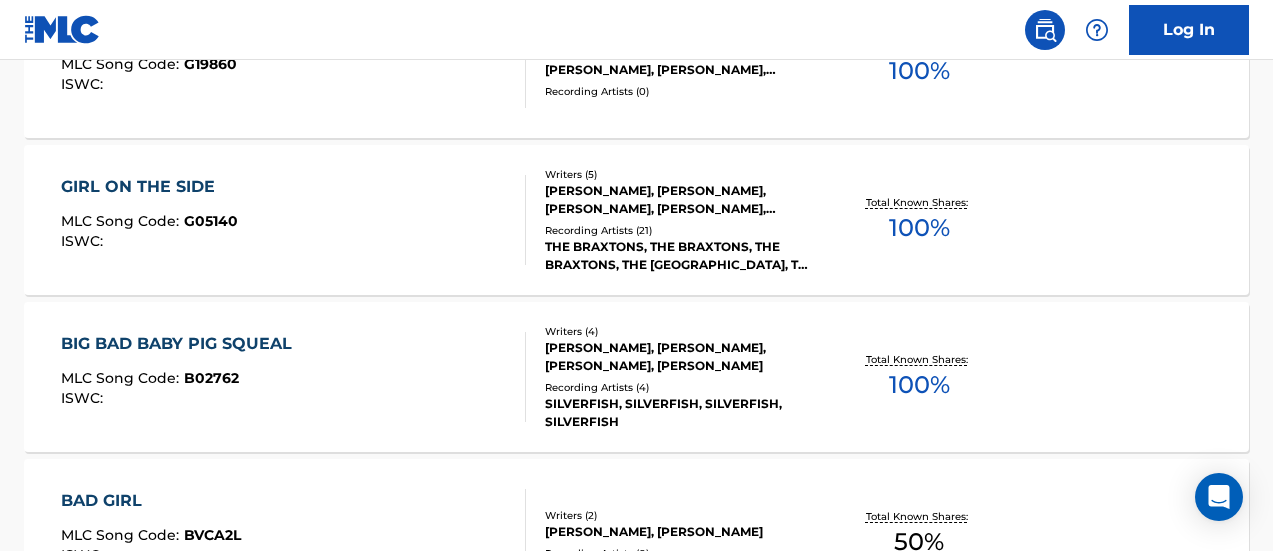 scroll, scrollTop: 1232, scrollLeft: 0, axis: vertical 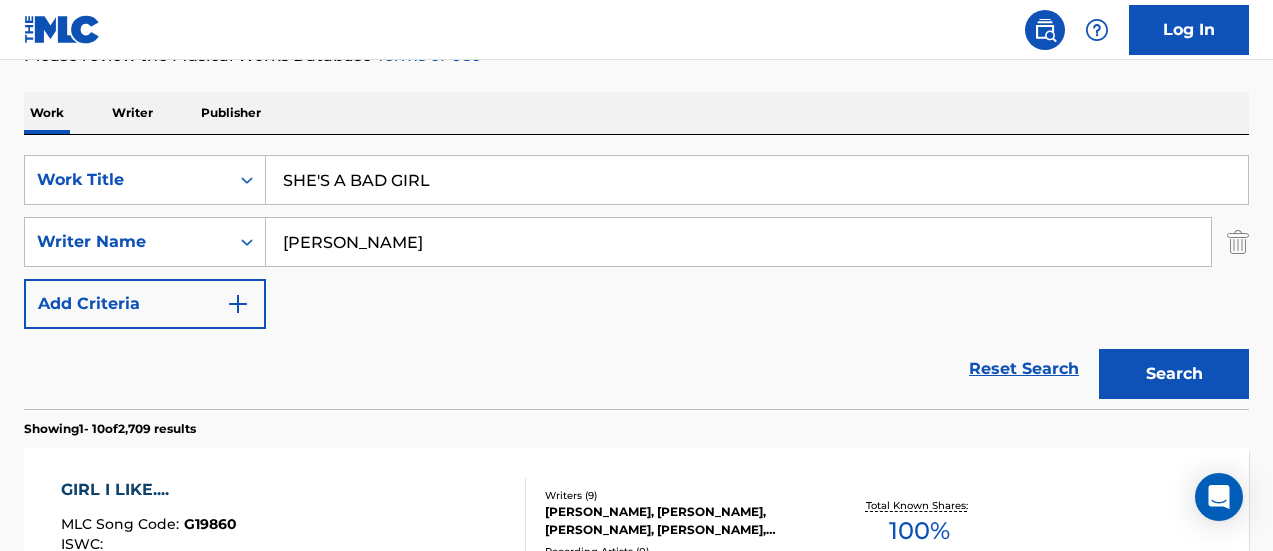 click on "SHE'S A BAD GIRL" at bounding box center [757, 180] 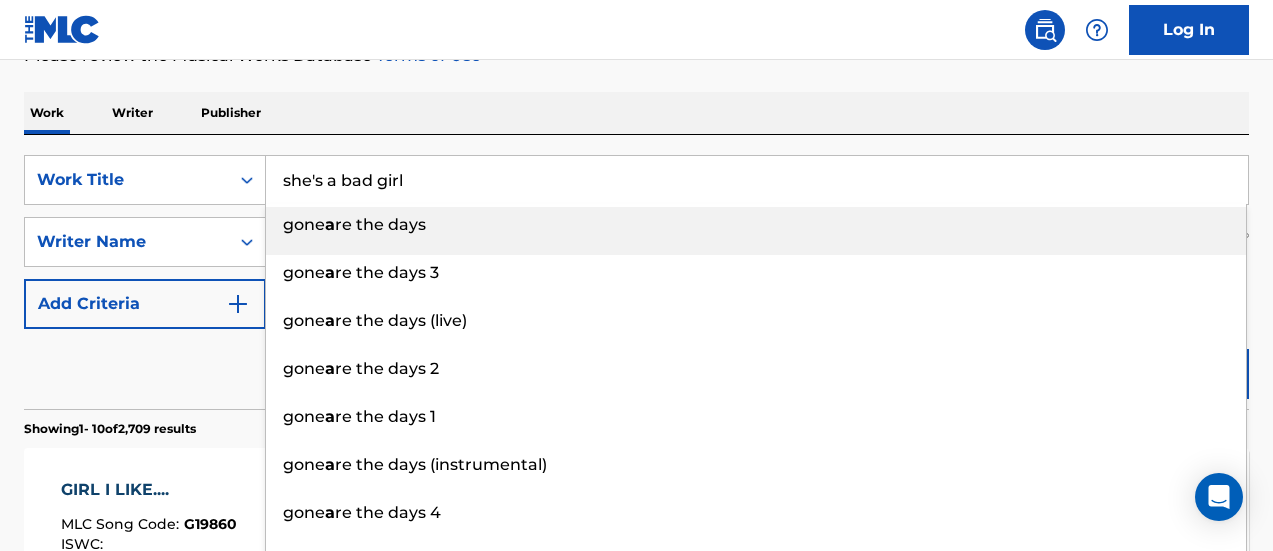paste on "GONE ARE THE DAYS" 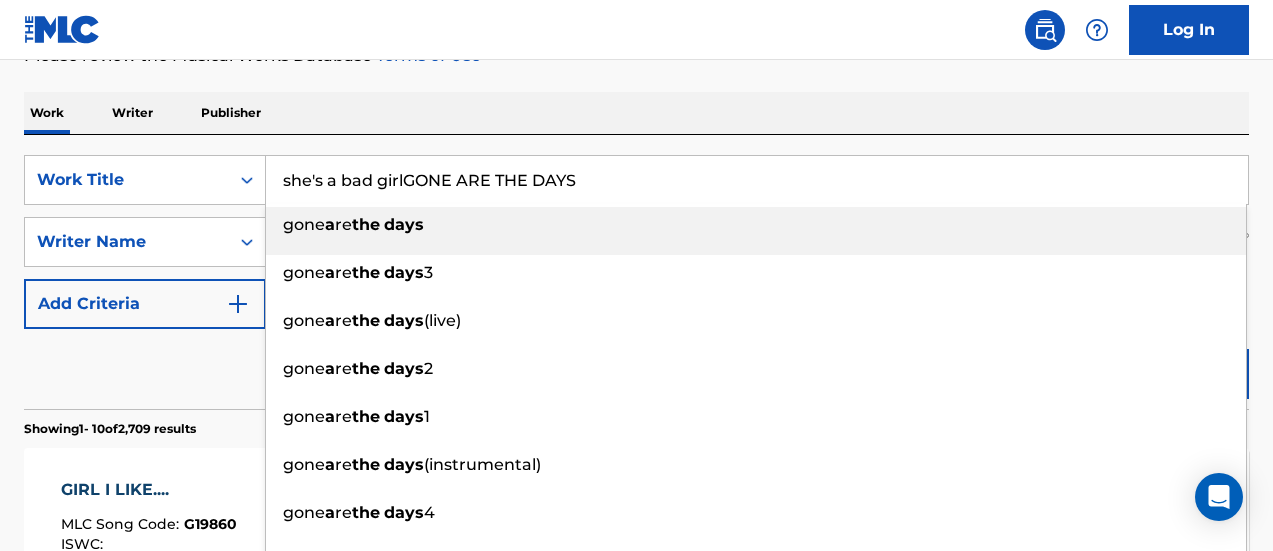 paste on "GONE ARE THE DAYS" 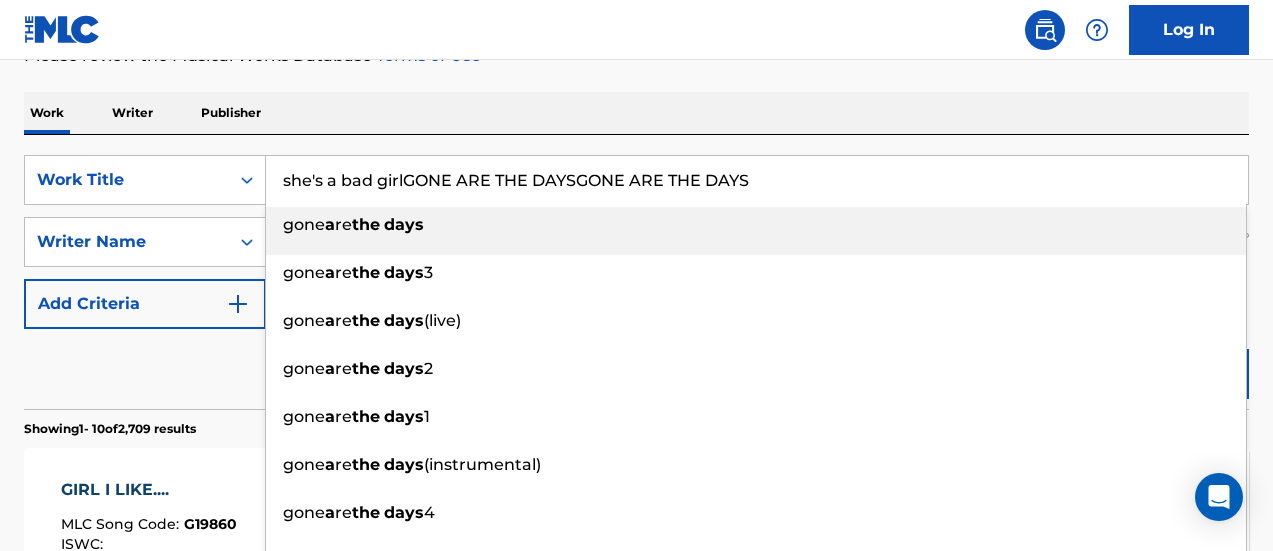 paste on "GONE ARE THE DAYS" 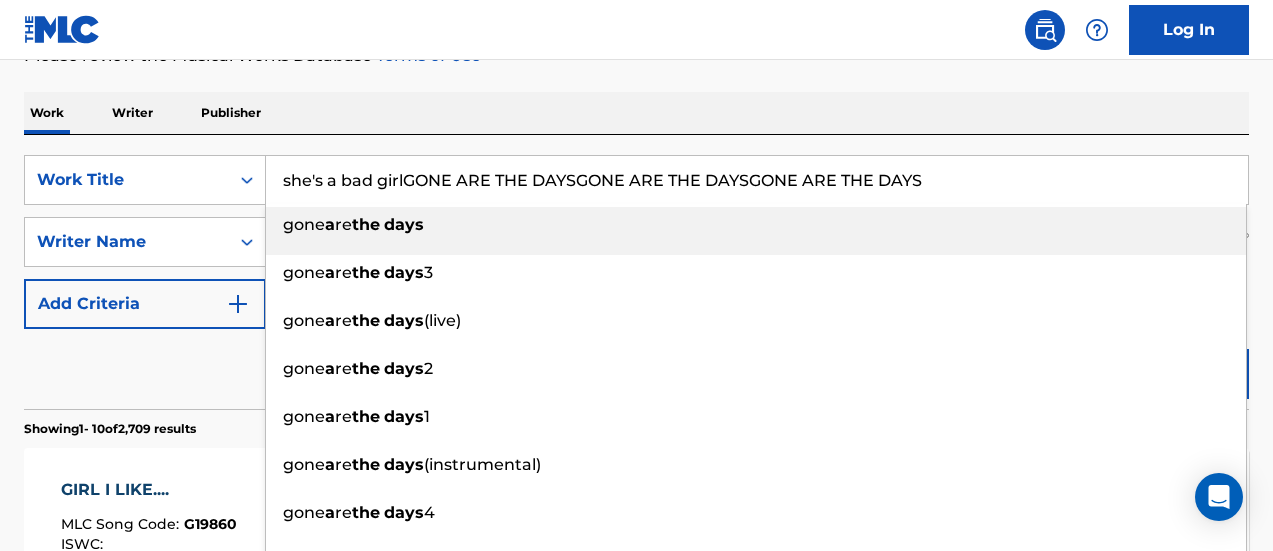 paste on "GONE ARE THE DAYS" 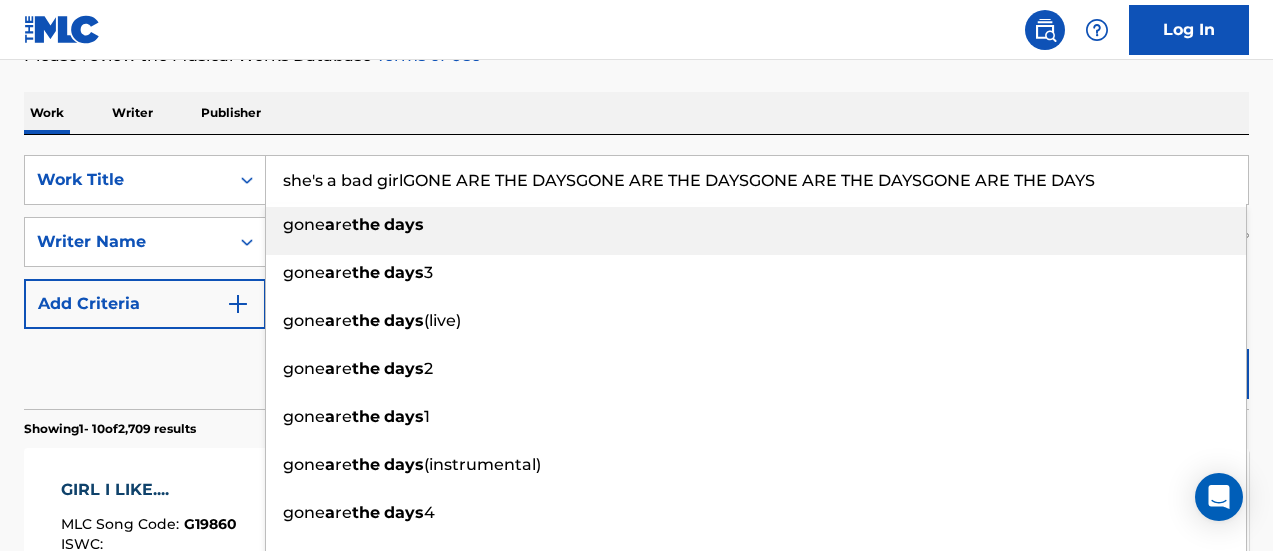 paste on "GONE ARE THE DAYS" 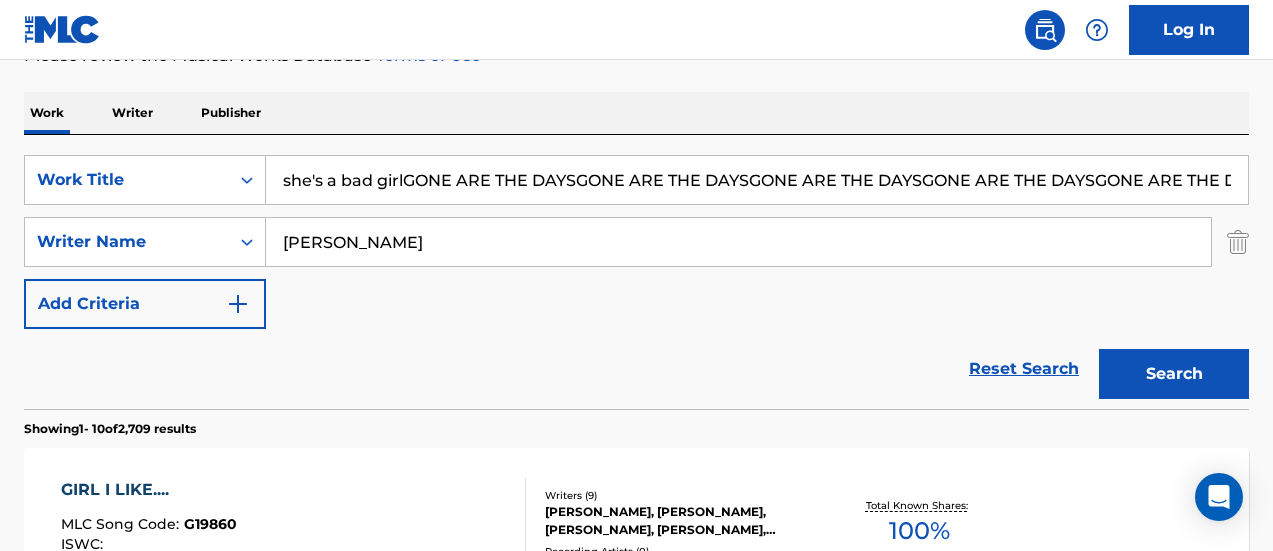 paste on "GONE ARE THE DAYS" 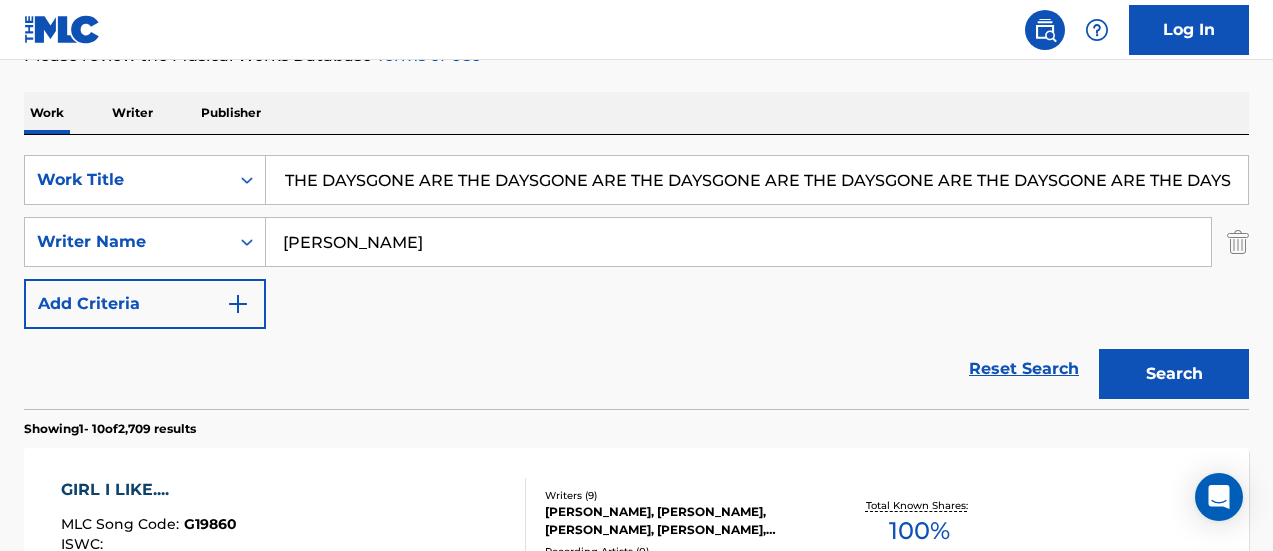 paste on "GONE ARE THE DAYS" 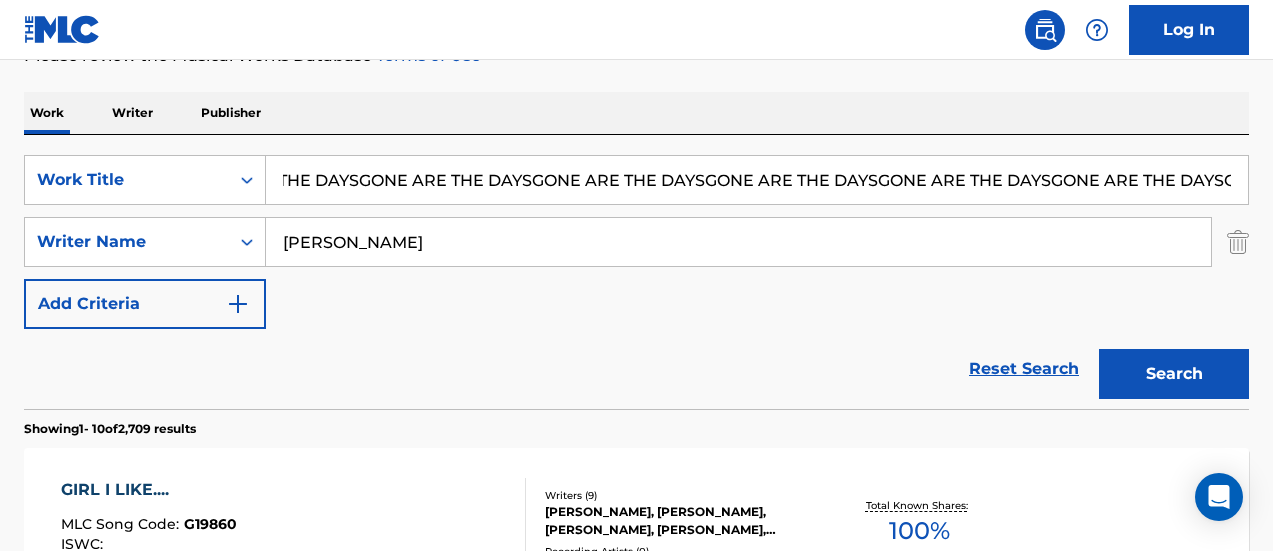 scroll, scrollTop: 0, scrollLeft: 2470, axis: horizontal 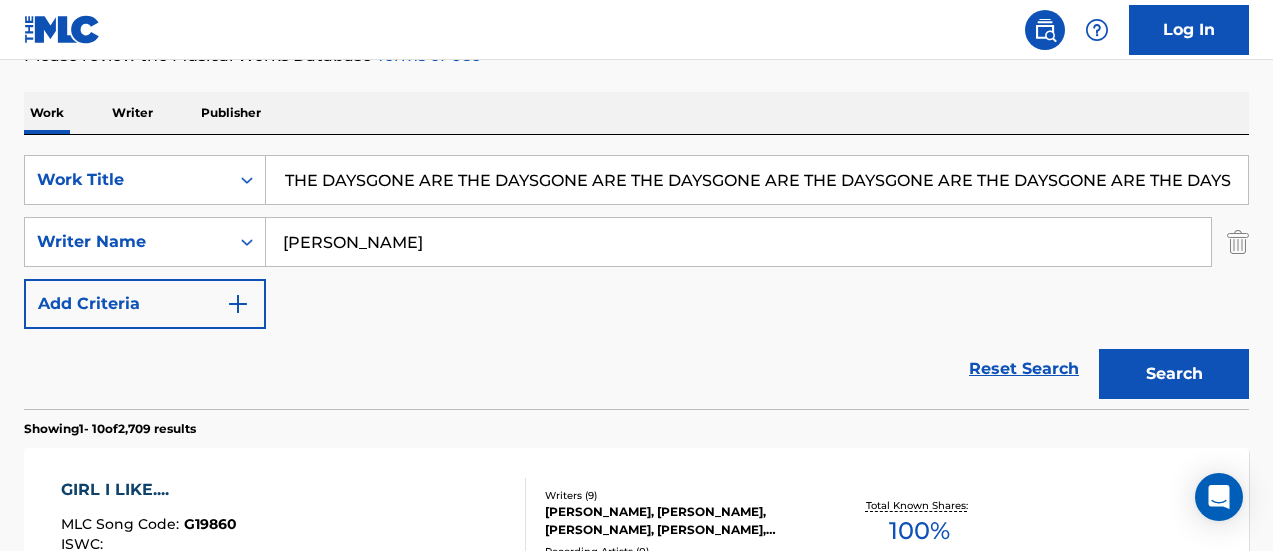 click on "Search" at bounding box center [1174, 374] 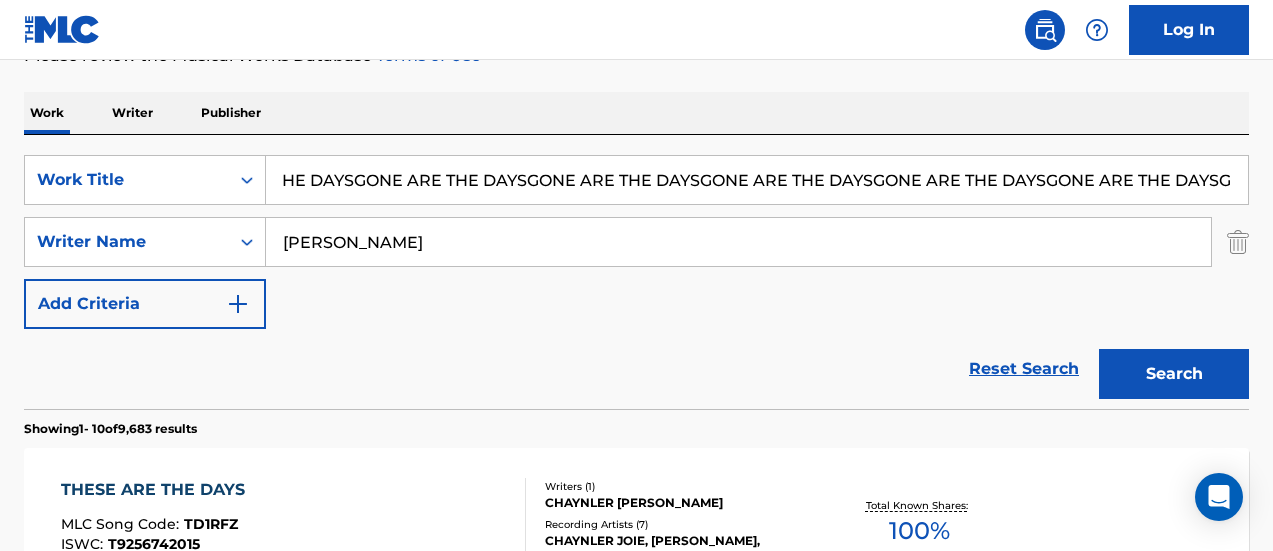 scroll, scrollTop: 0, scrollLeft: 703, axis: horizontal 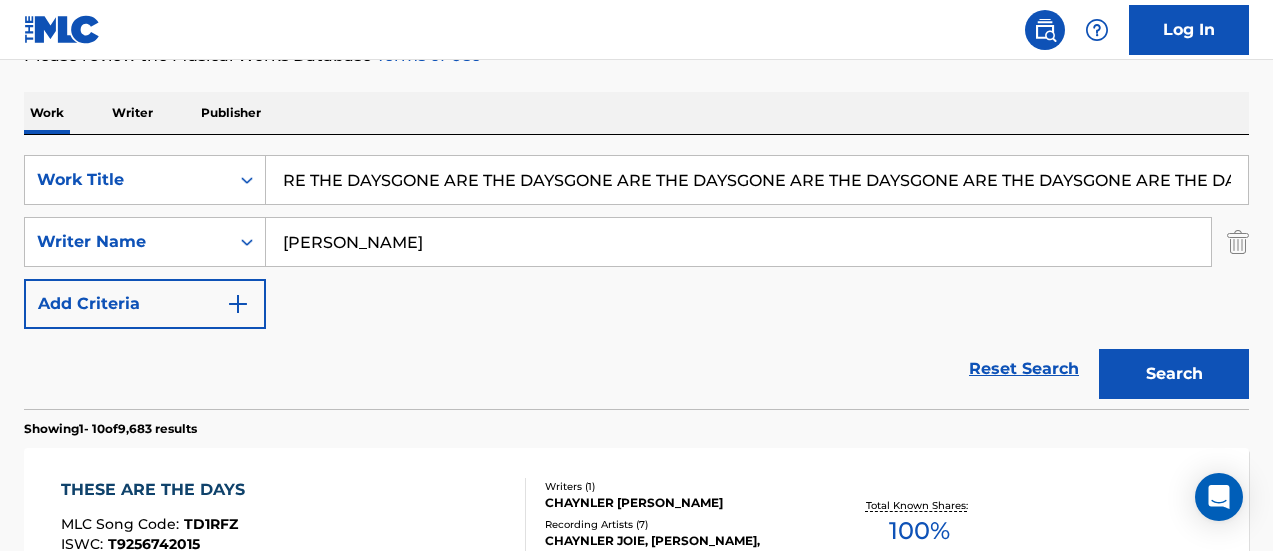 type on "she's a bad girlGONE ARE THE DAYSGONE ARE THE DAYSGONE ARE THE DAYSGONE ARE THE DAYSGONE ARE THE DAYSGONE ARE THE DAYSGONE ARE THE DAYSGONE ARE THE DAYSGONE ARE THE D" 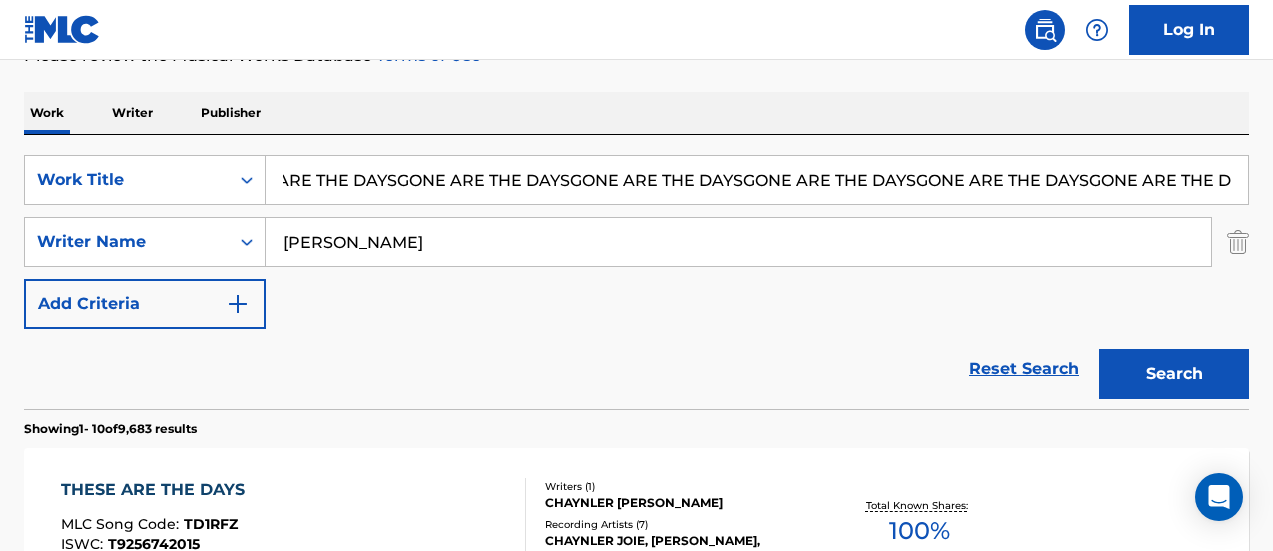 click on "she's a bad girlGONE ARE THE DAYSGONE ARE THE DAYSGONE ARE THE DAYSGONE ARE THE DAYSGONE ARE THE DAYSGONE ARE THE DAYSGONE ARE THE DAYSGONE ARE THE DAYSGONE ARE THE D" at bounding box center [757, 180] 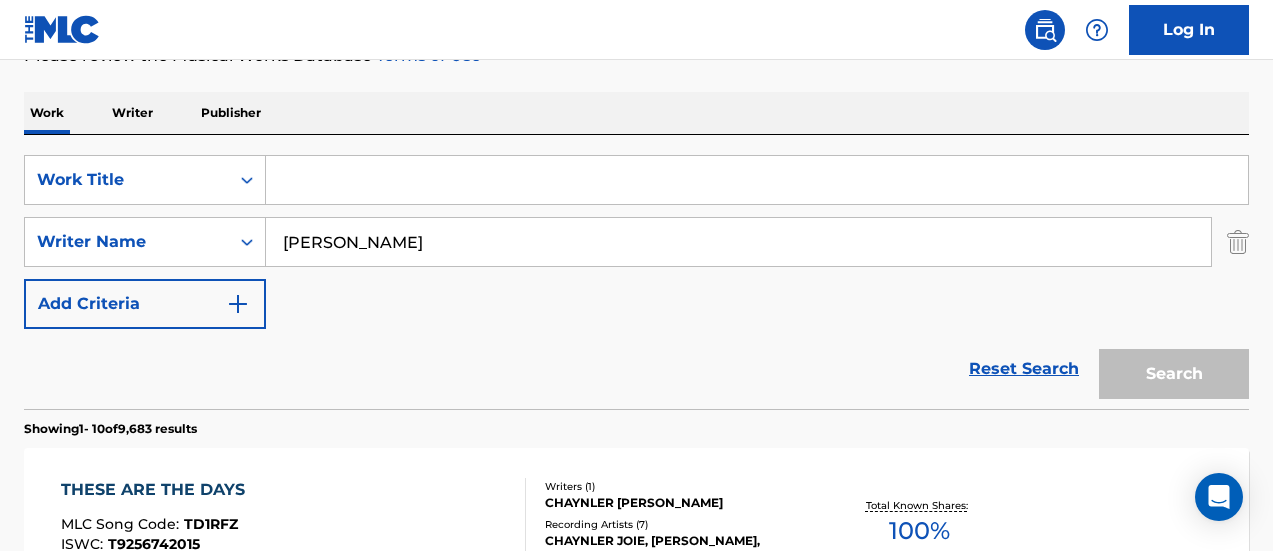 scroll, scrollTop: 0, scrollLeft: 0, axis: both 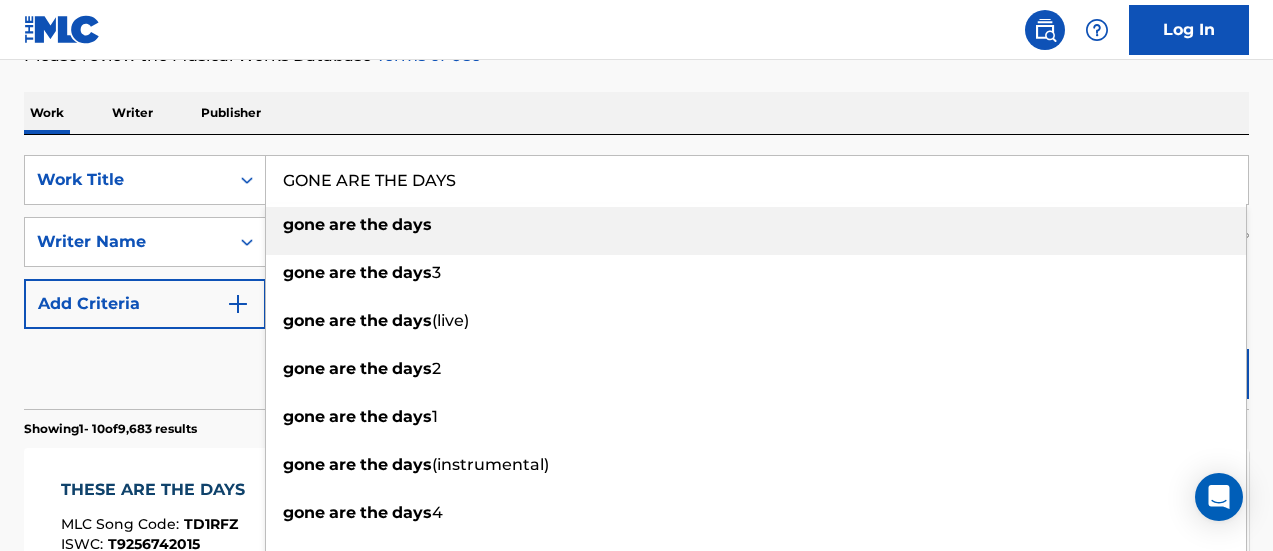 click on "gone   are   the   days" at bounding box center [756, 225] 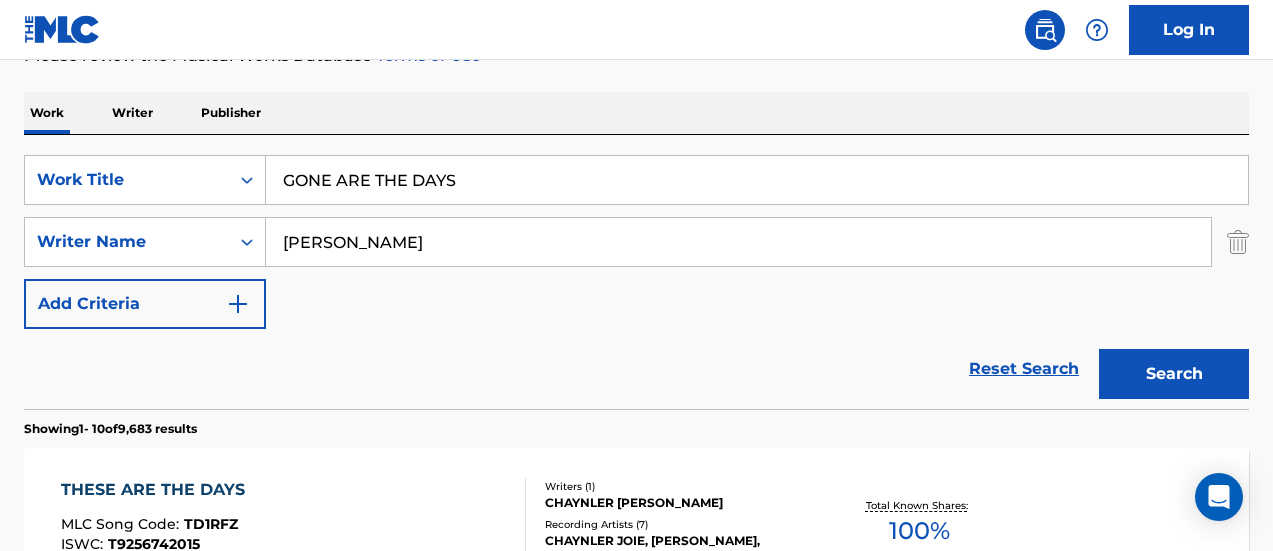 type on "gone are the days" 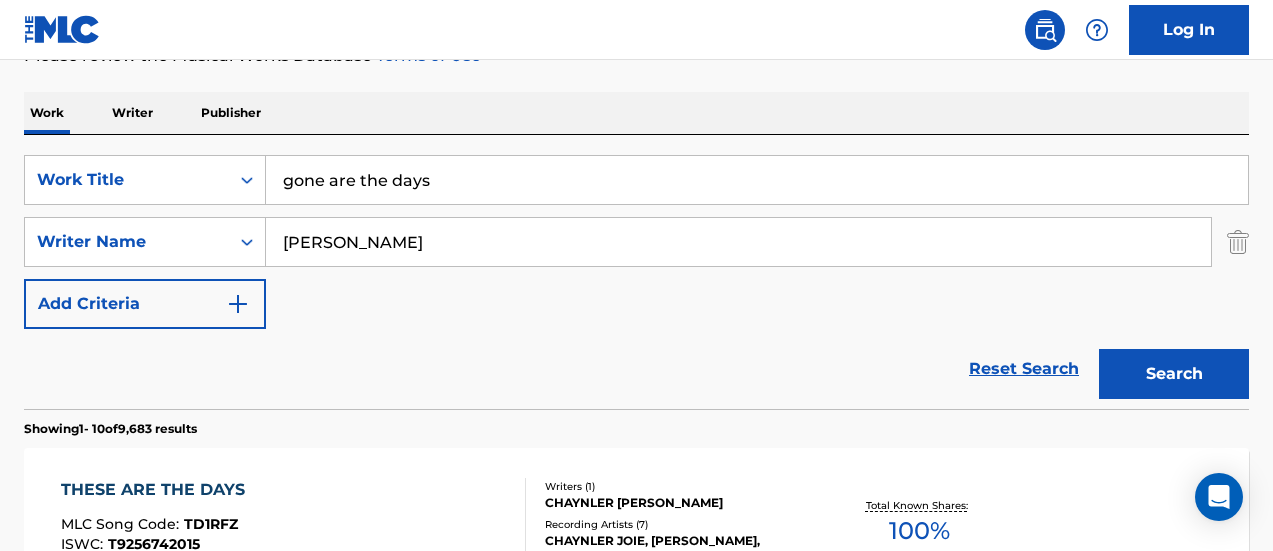 click on "Search" at bounding box center (1174, 374) 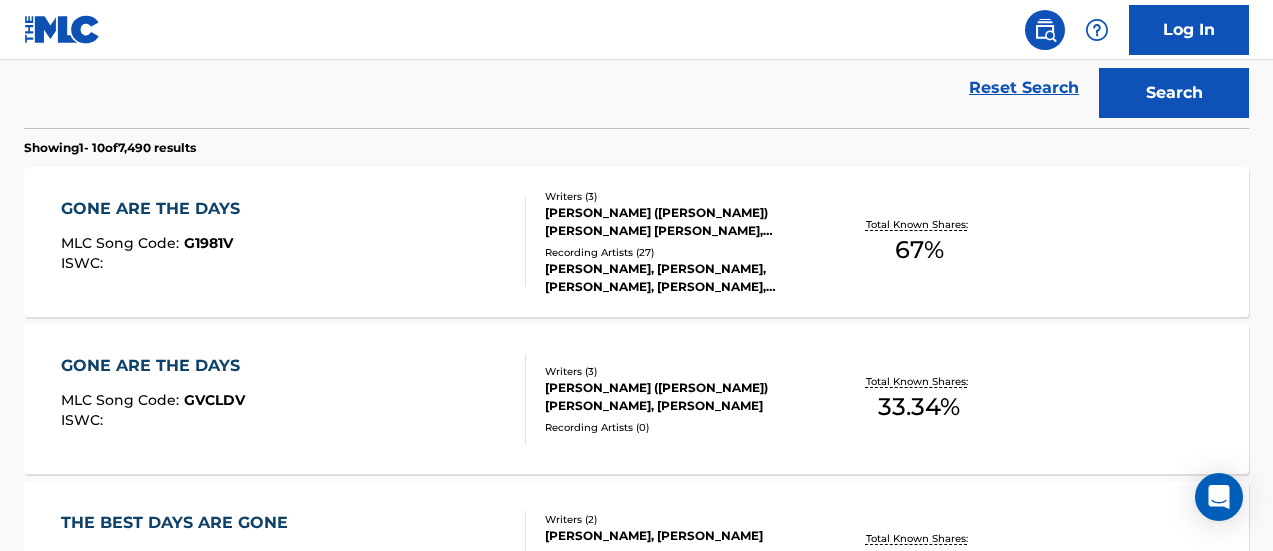 scroll, scrollTop: 596, scrollLeft: 0, axis: vertical 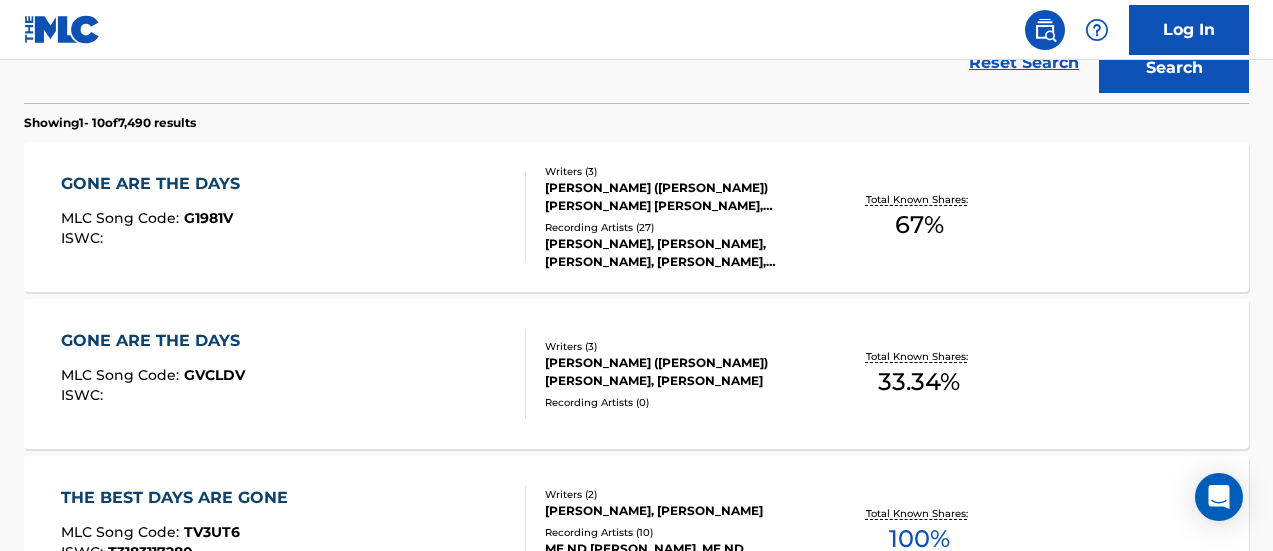 click on "Total Known Shares: 67 %" at bounding box center [919, 217] 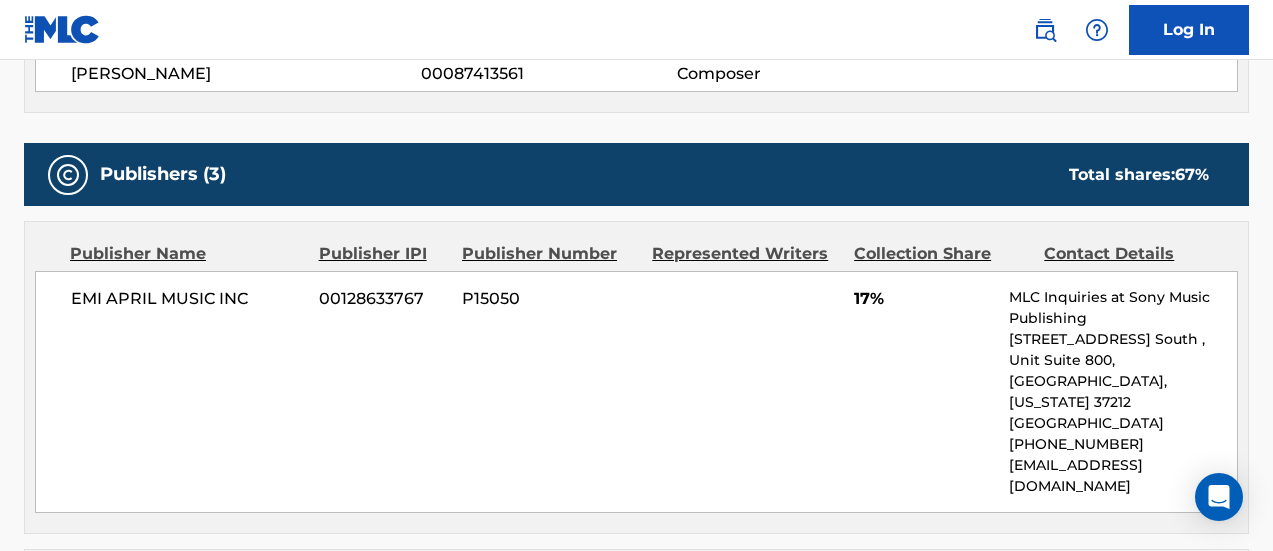 scroll, scrollTop: 666, scrollLeft: 0, axis: vertical 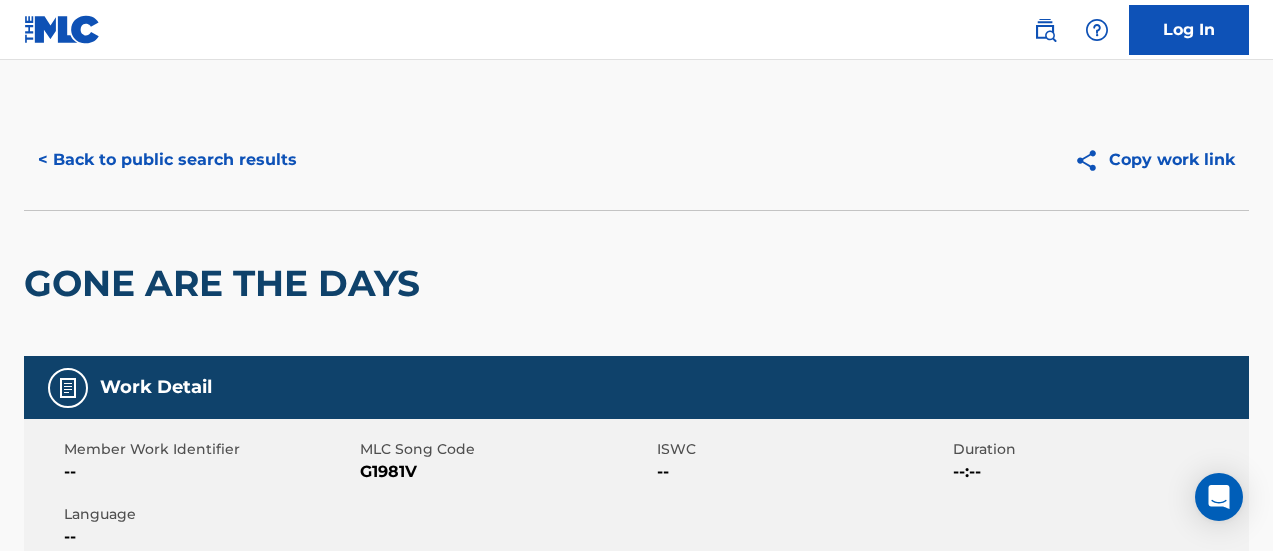 click on "< Back to public search results" at bounding box center [167, 160] 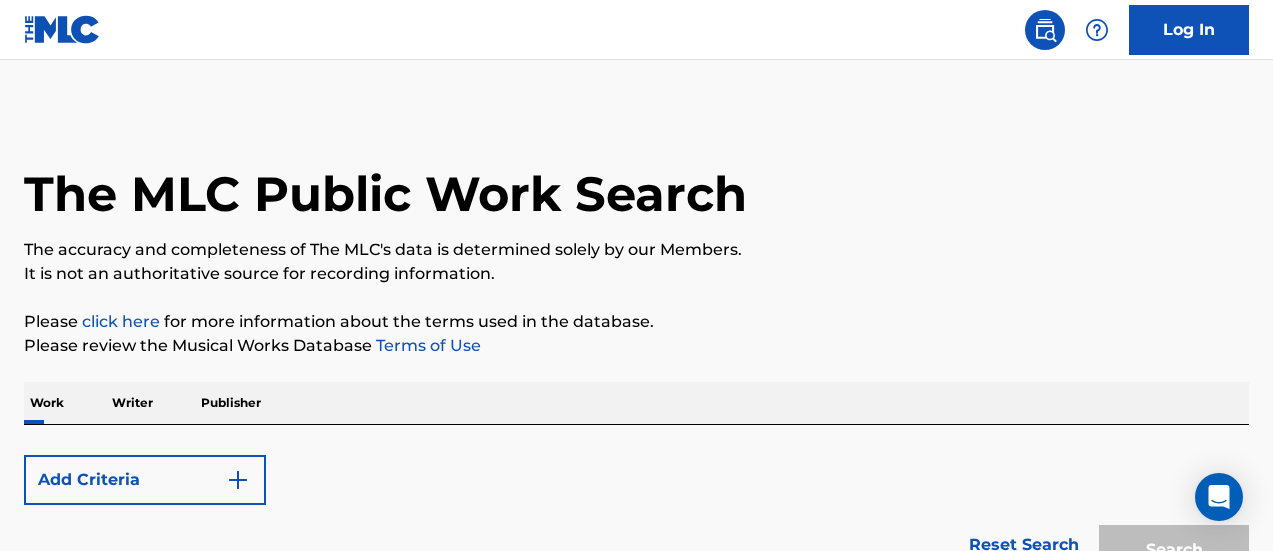 scroll, scrollTop: 710, scrollLeft: 0, axis: vertical 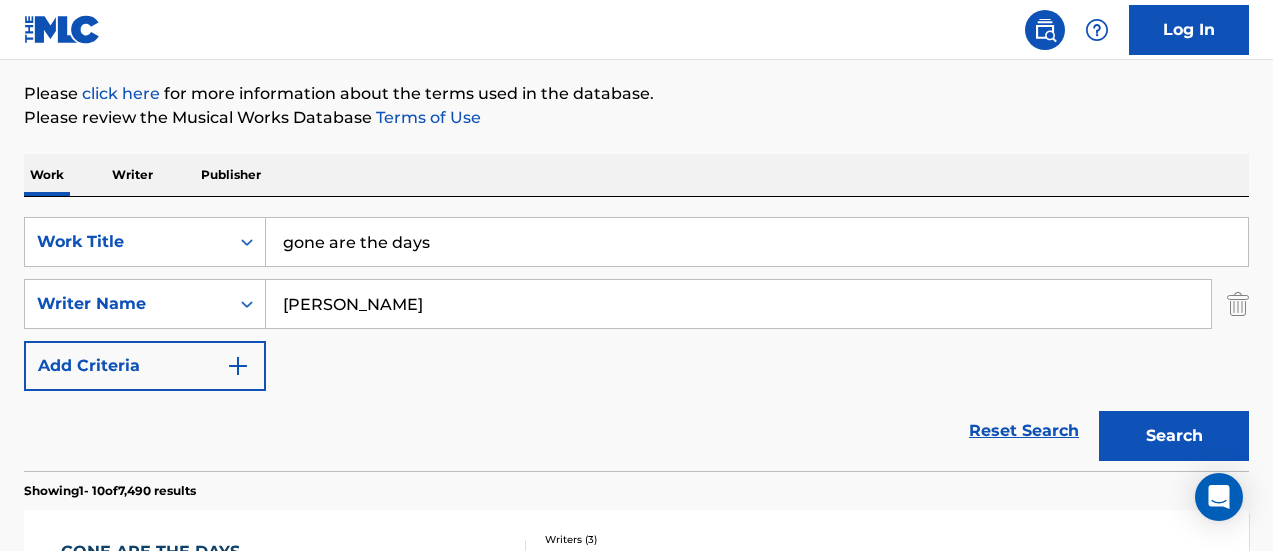 click on "gone are the days" at bounding box center (757, 242) 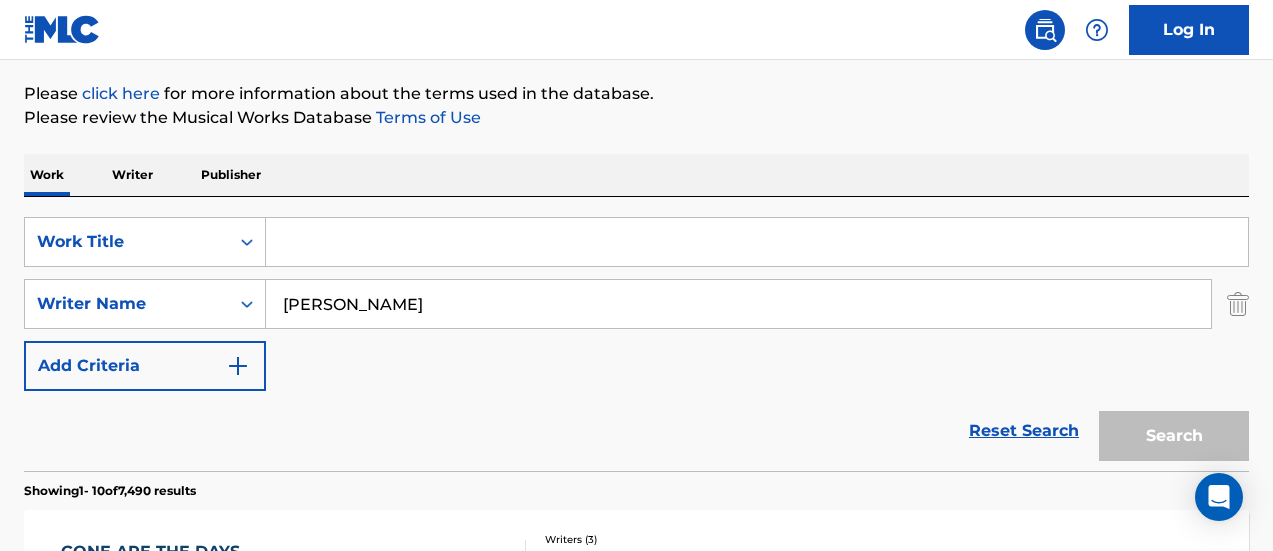 paste on "HAI RAGIONE TU" 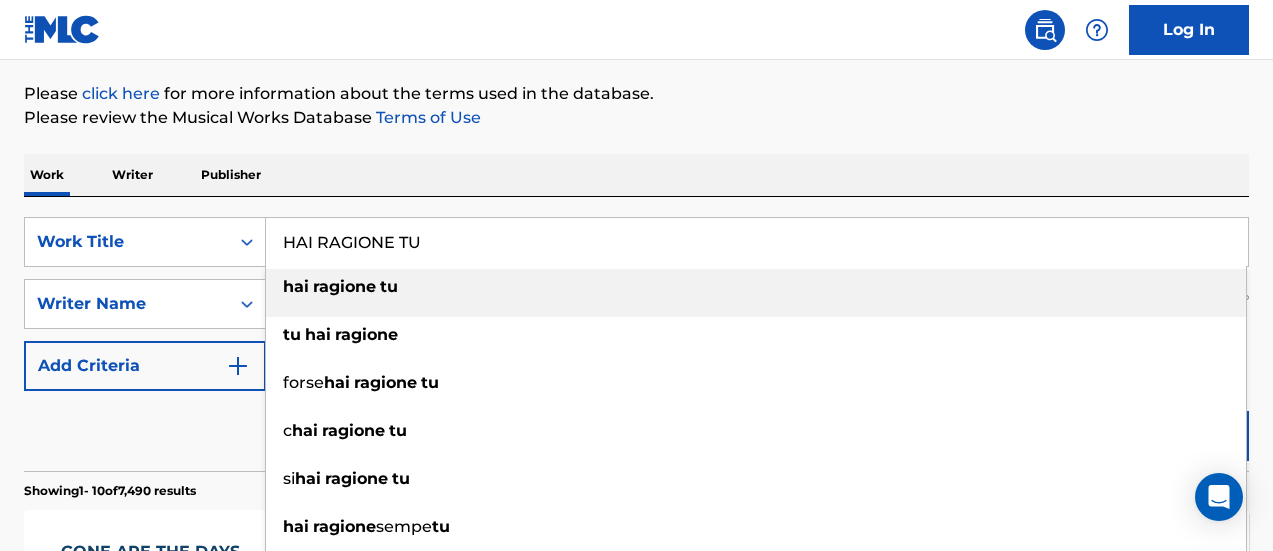 click on "hai   ragione   tu" at bounding box center (756, 287) 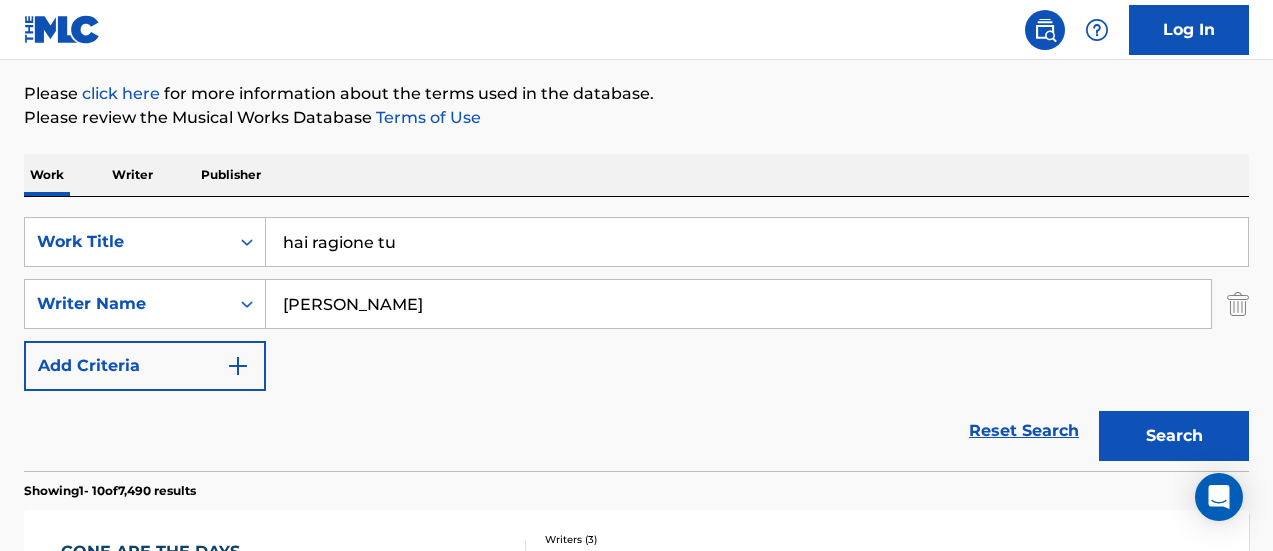 click on "Search" at bounding box center (1174, 436) 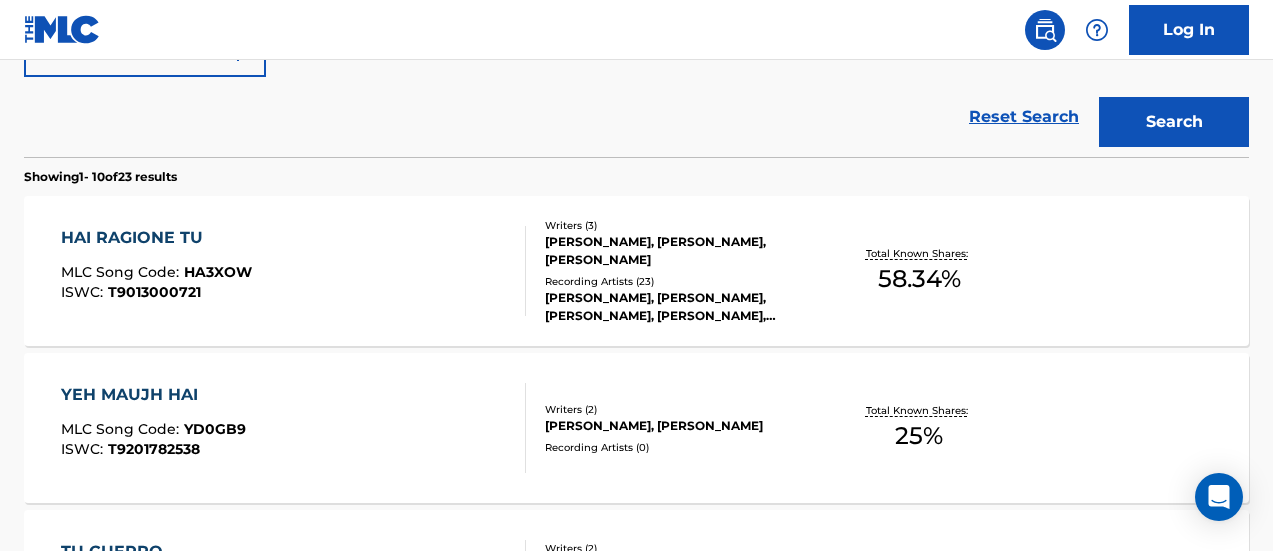 scroll, scrollTop: 539, scrollLeft: 0, axis: vertical 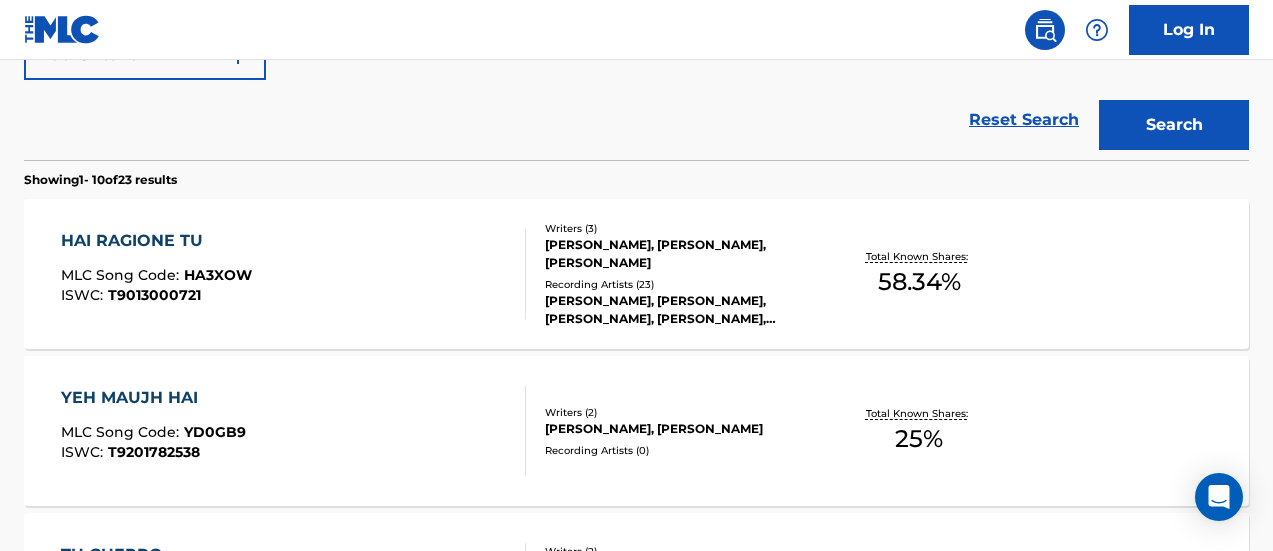click on "[PERSON_NAME], [PERSON_NAME], [PERSON_NAME], [PERSON_NAME], [PERSON_NAME]" at bounding box center (681, 310) 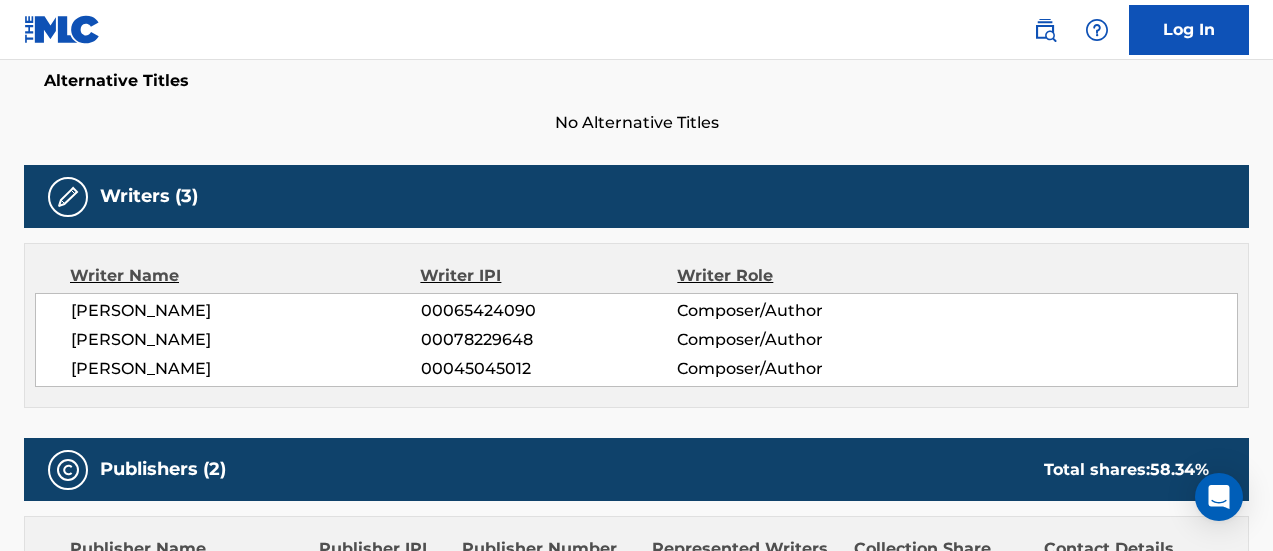 scroll, scrollTop: 0, scrollLeft: 0, axis: both 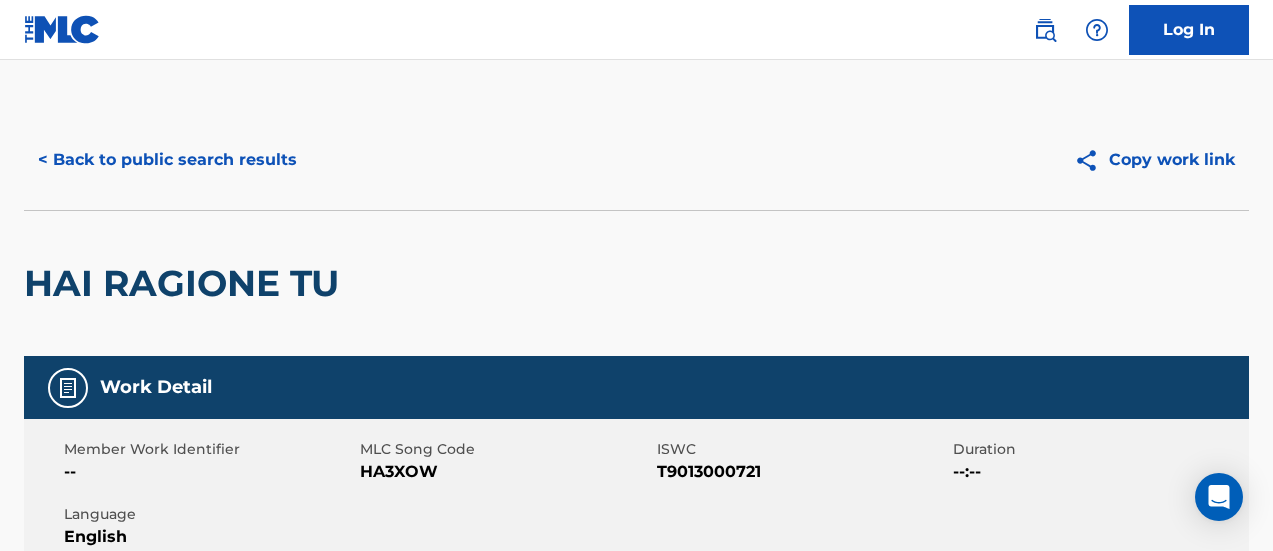 click on "< Back to public search results" at bounding box center [167, 160] 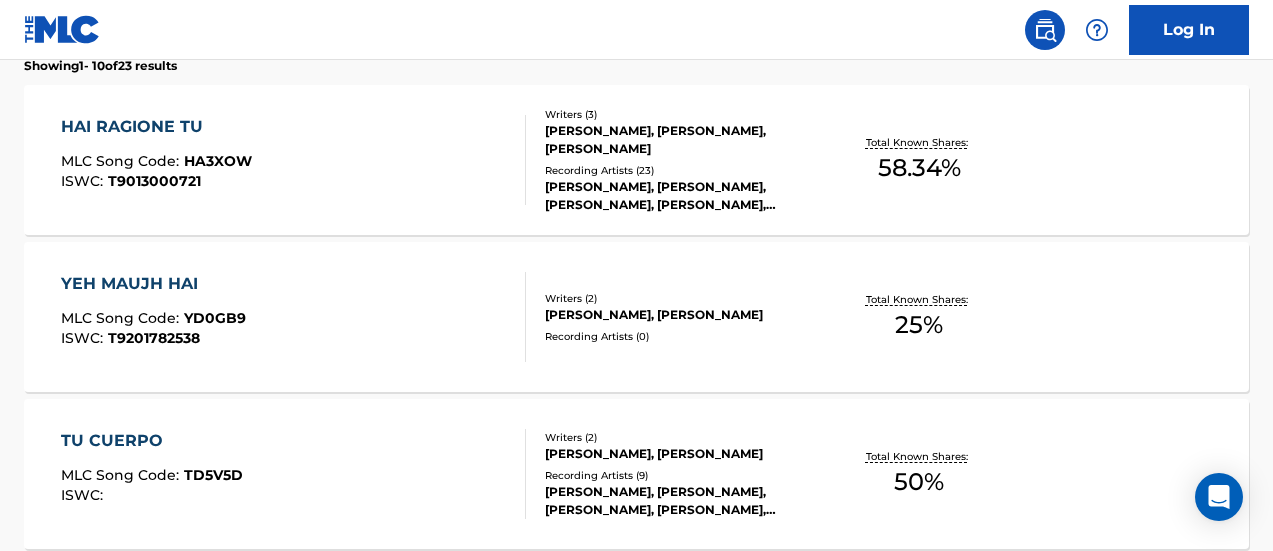 scroll, scrollTop: 171, scrollLeft: 0, axis: vertical 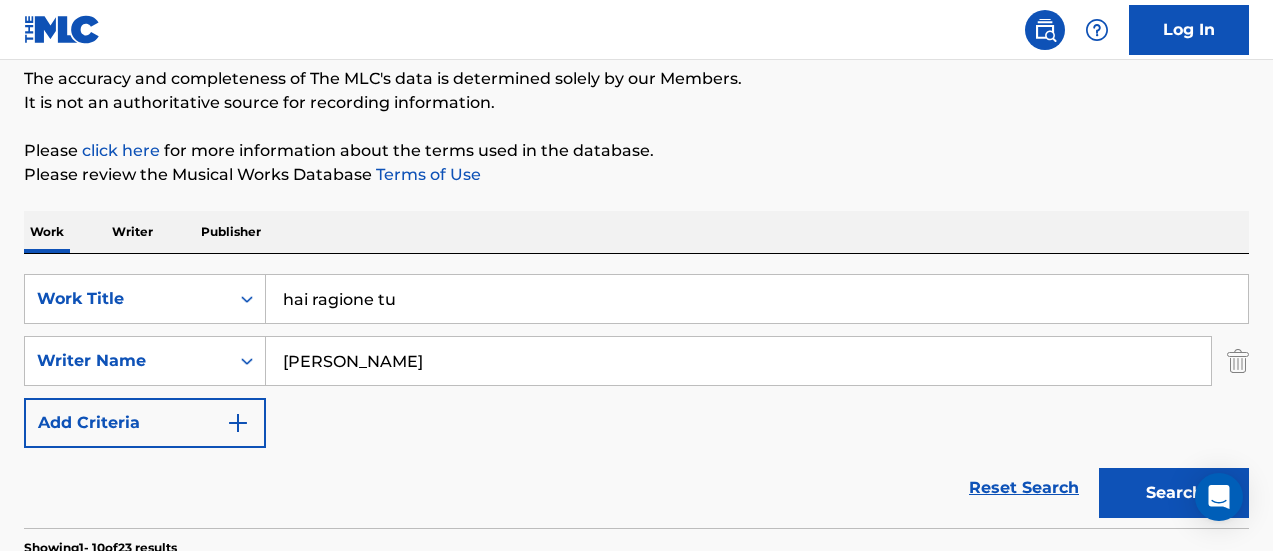 click on "hai ragione tu" at bounding box center [757, 299] 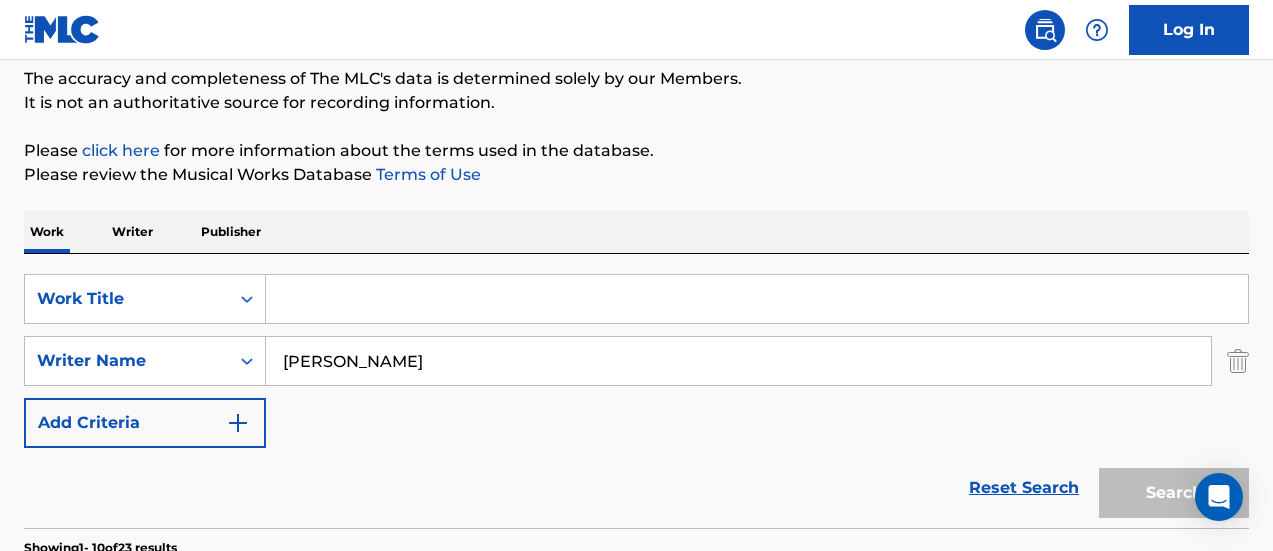 paste on "POWER OF THE PEOPLE" 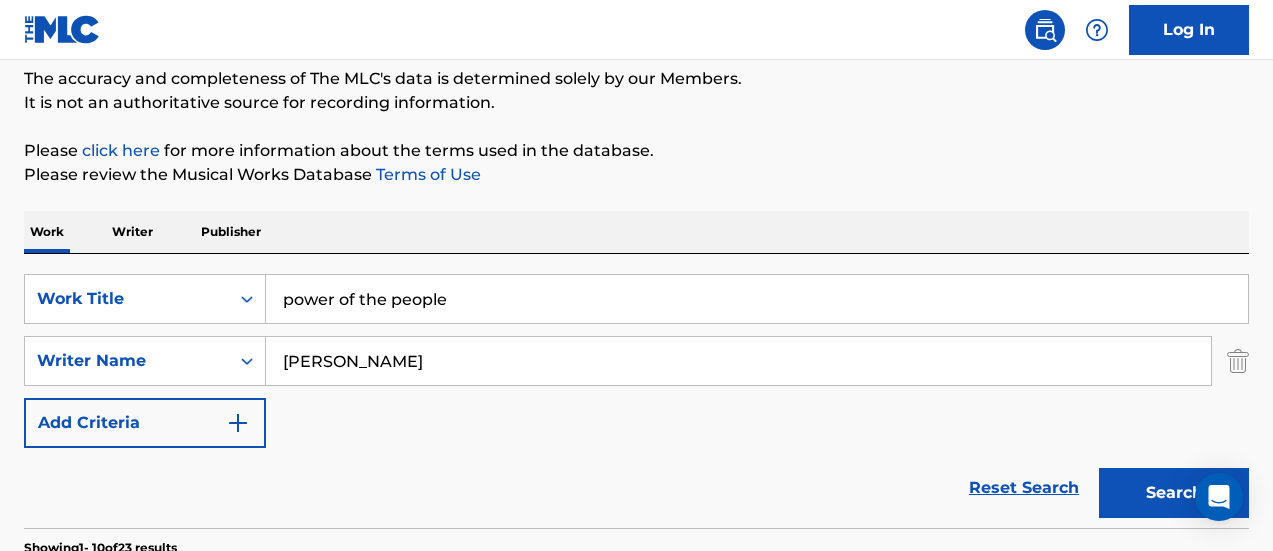 type on "power of the people" 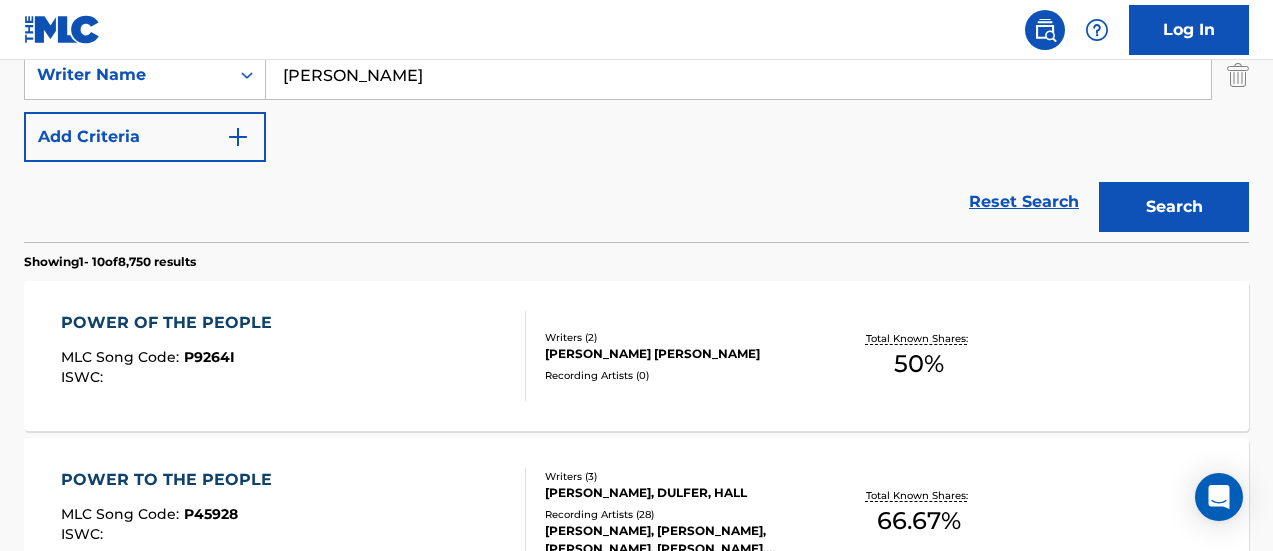 scroll, scrollTop: 572, scrollLeft: 0, axis: vertical 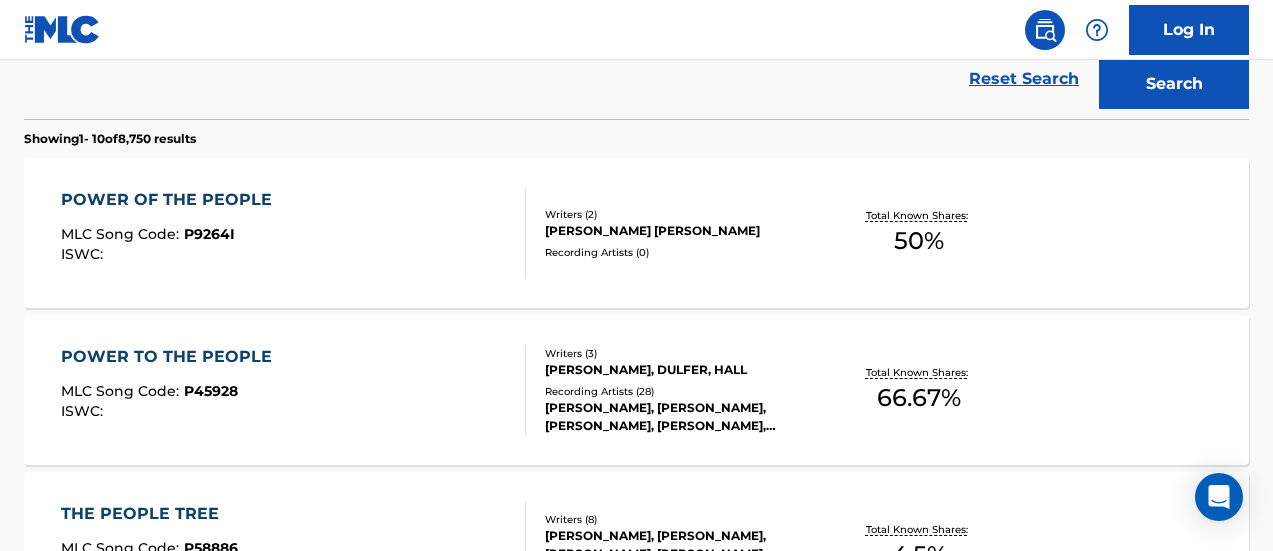 click on "[PERSON_NAME] [PERSON_NAME]" at bounding box center [681, 231] 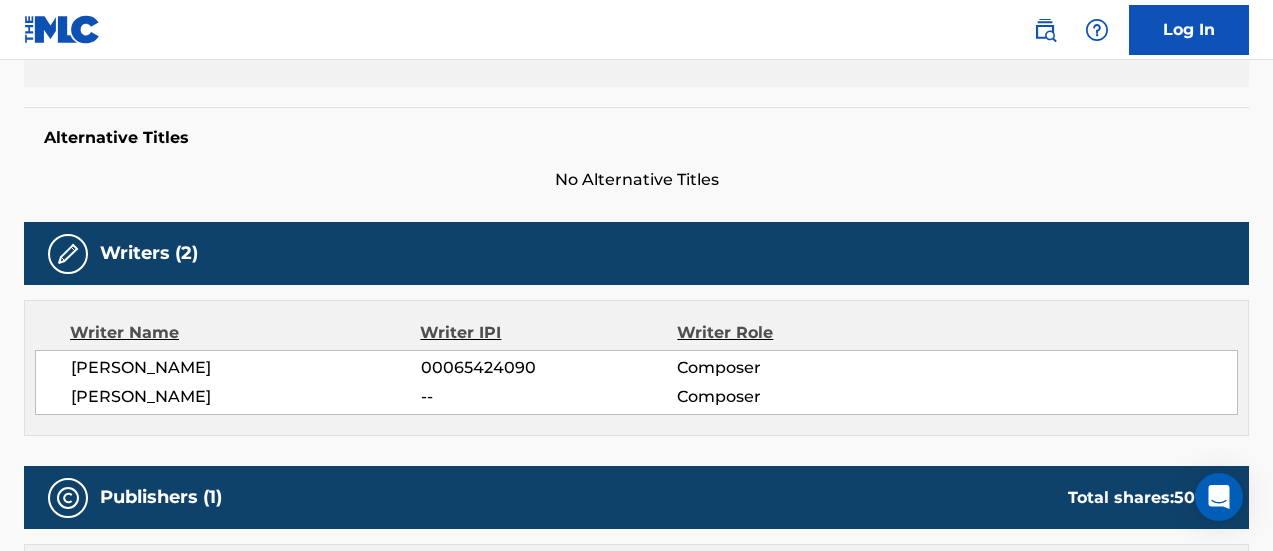 scroll, scrollTop: 585, scrollLeft: 0, axis: vertical 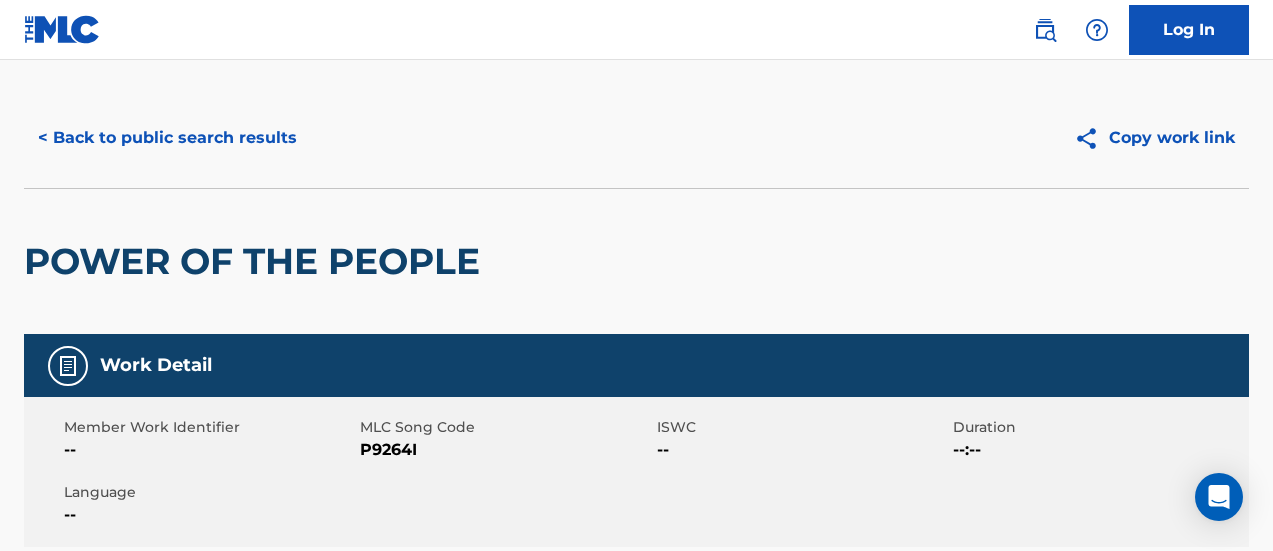 click on "< Back to public search results" at bounding box center [167, 138] 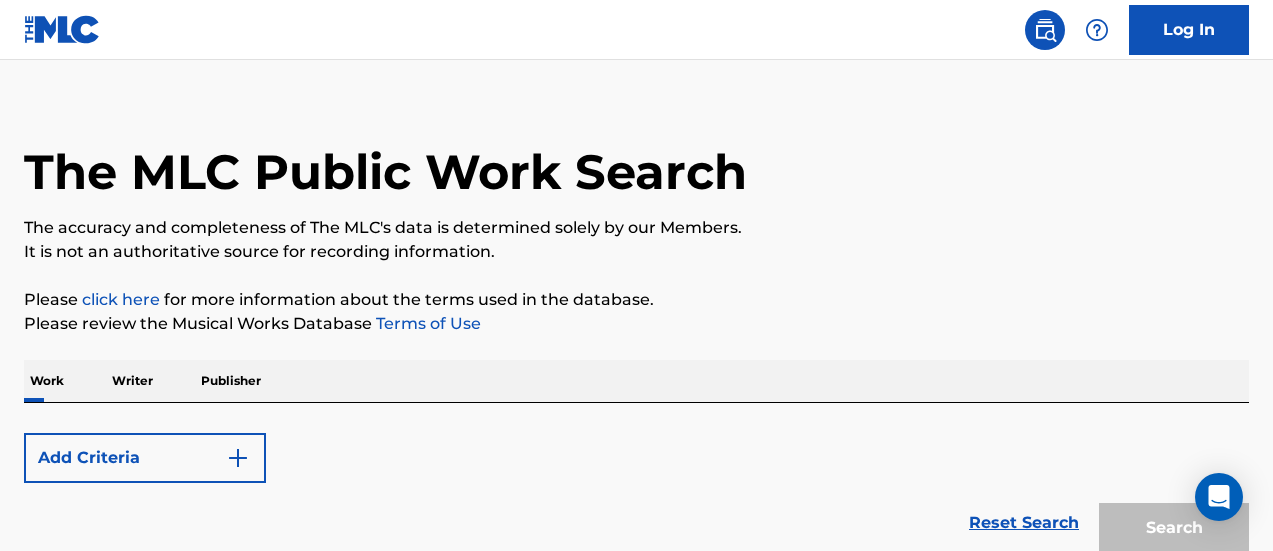scroll, scrollTop: 694, scrollLeft: 0, axis: vertical 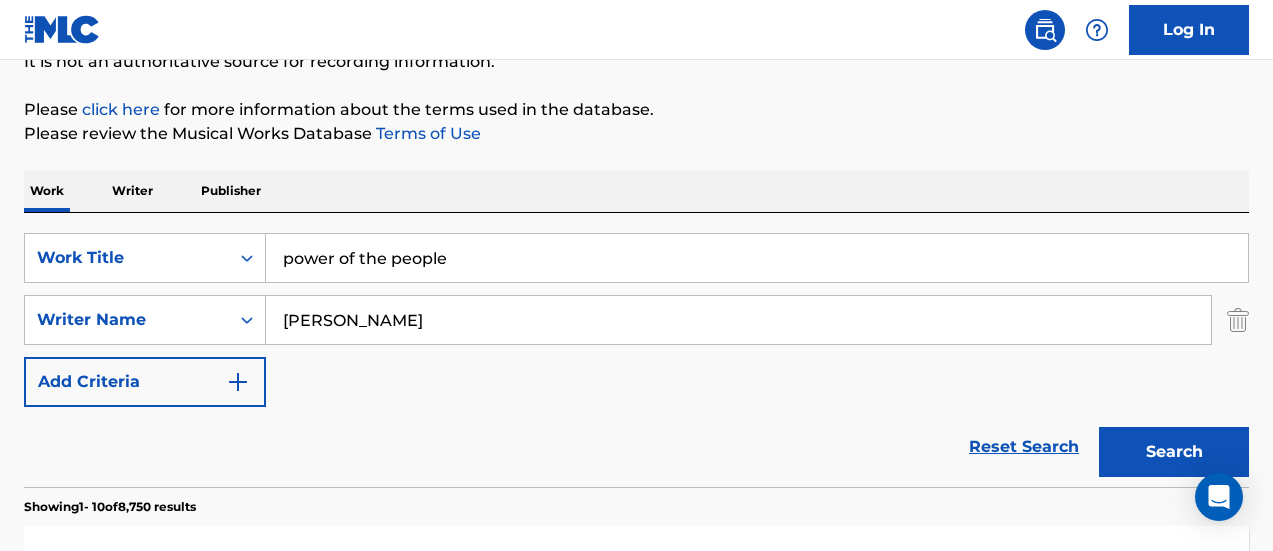click on "power of the people" at bounding box center [757, 258] 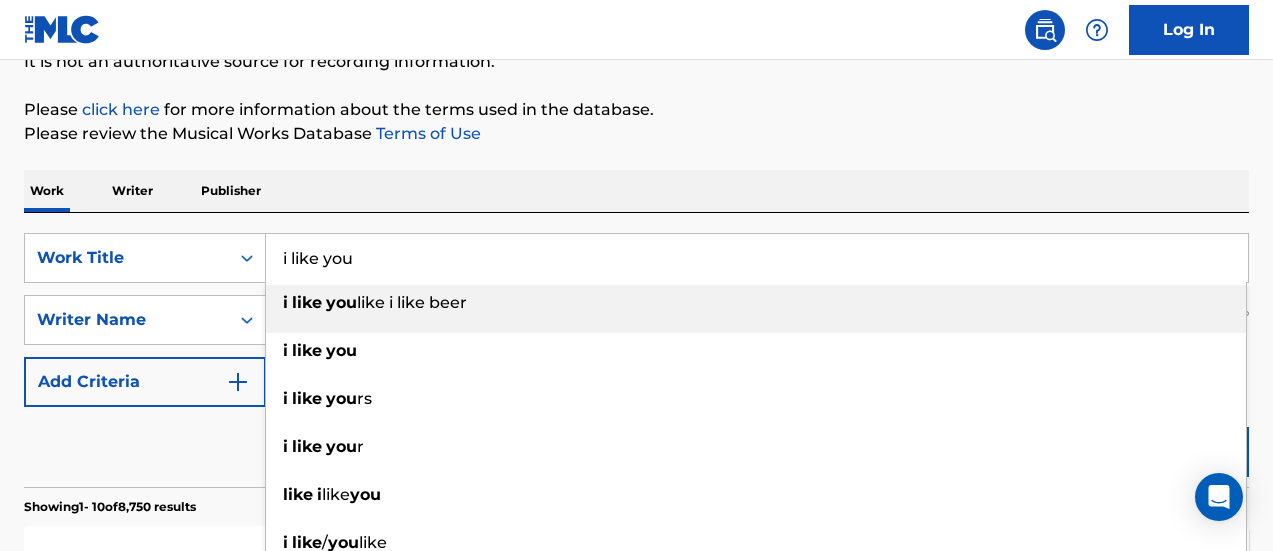 type on "i like you" 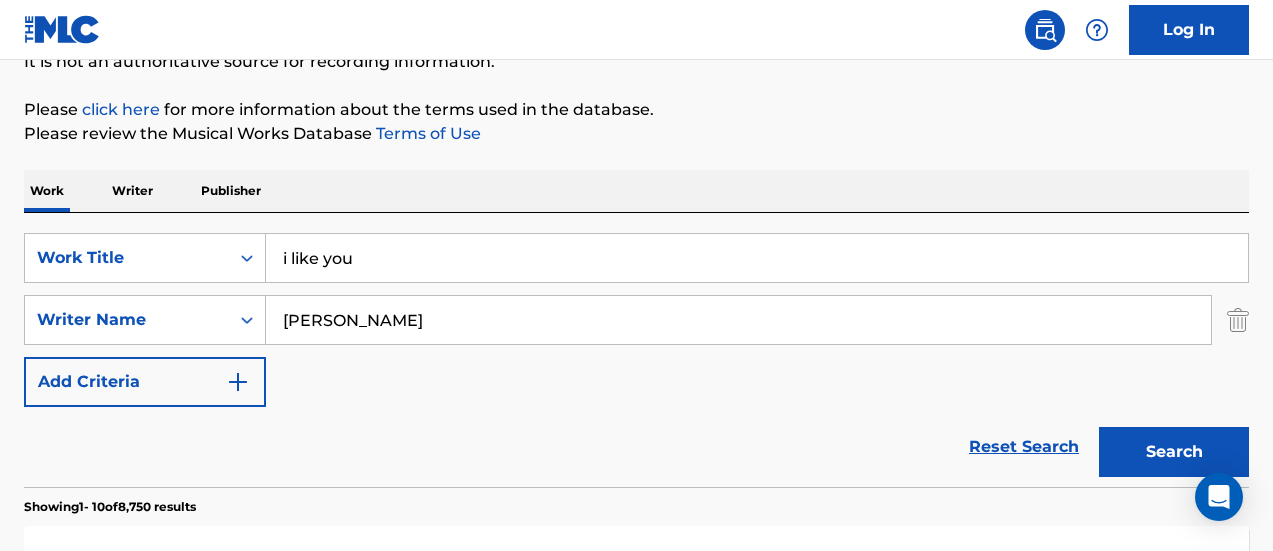 click on "Search" at bounding box center (1174, 452) 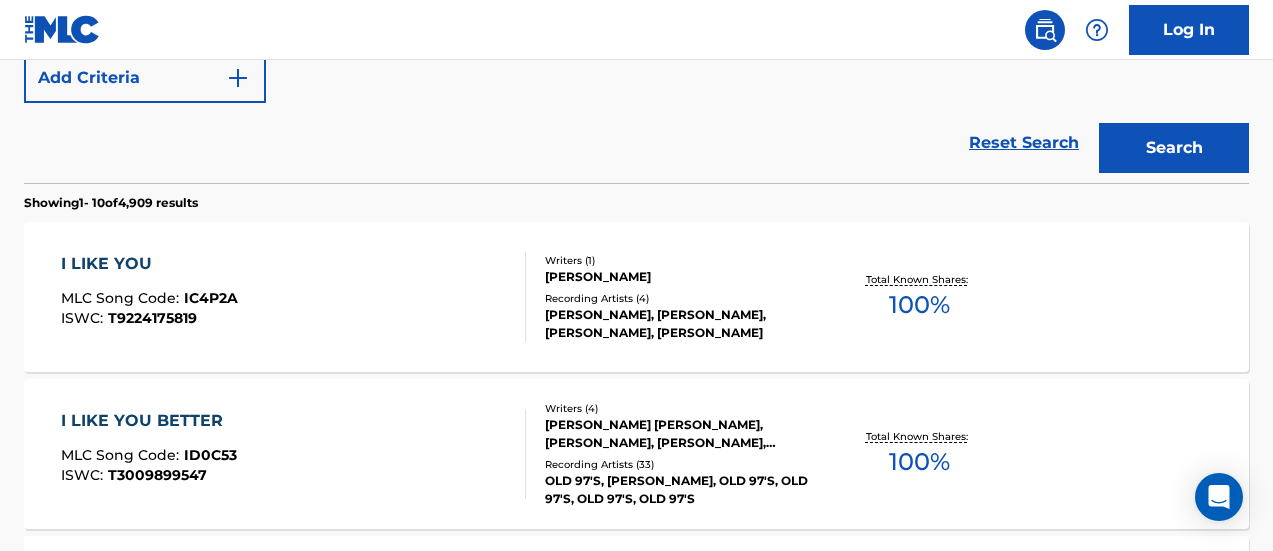 scroll, scrollTop: 577, scrollLeft: 0, axis: vertical 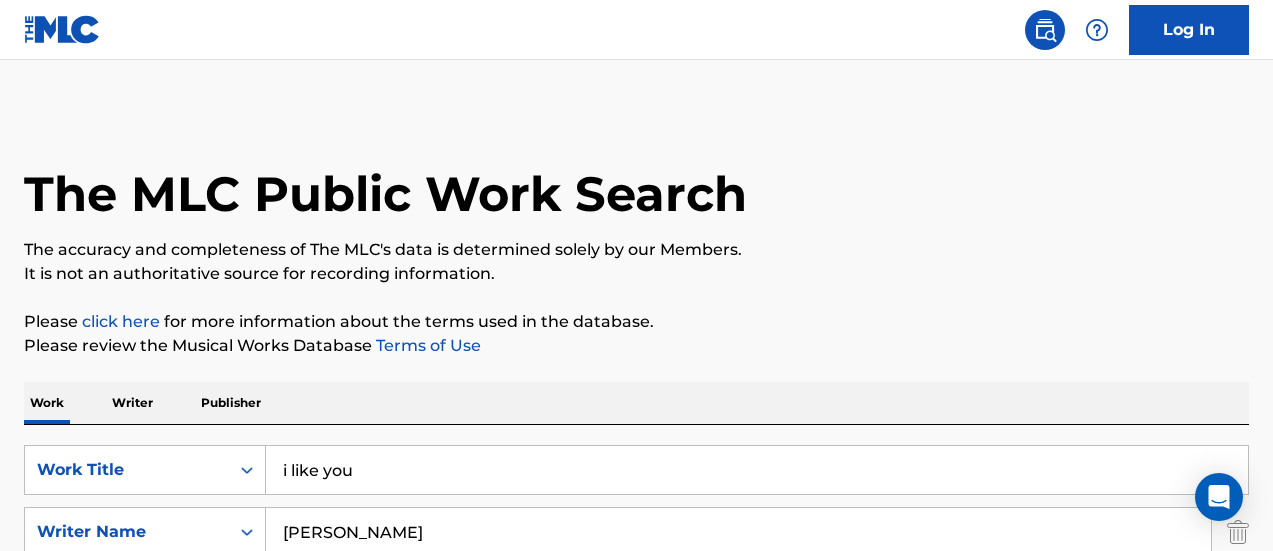 click on "i like you" at bounding box center (757, 470) 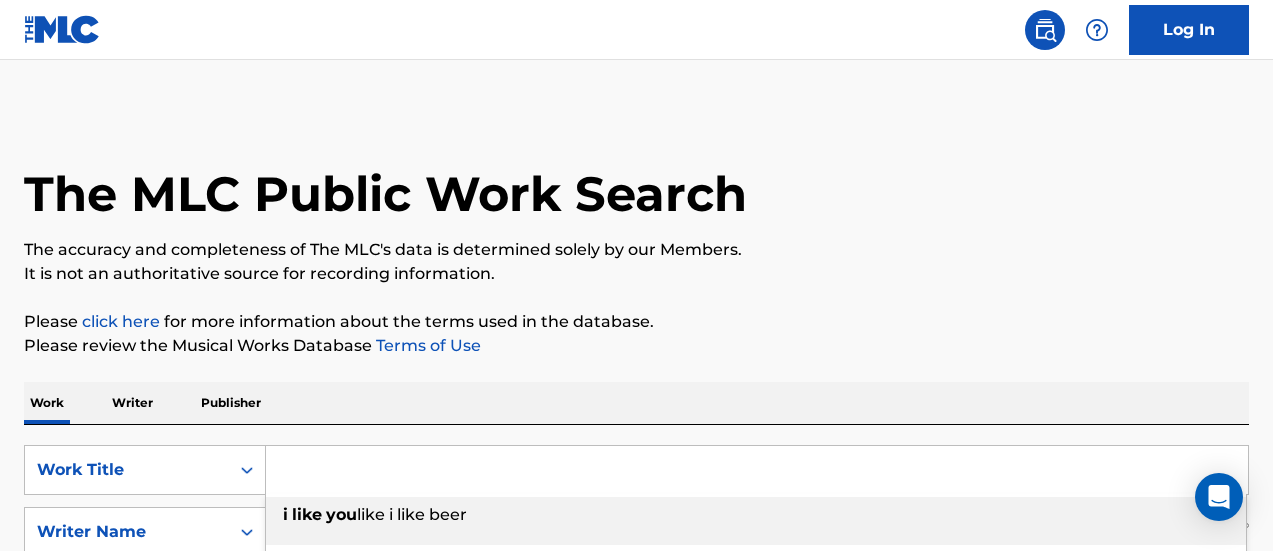 paste on "I'M ON THE INSIDE (STEPPIN' OUT)" 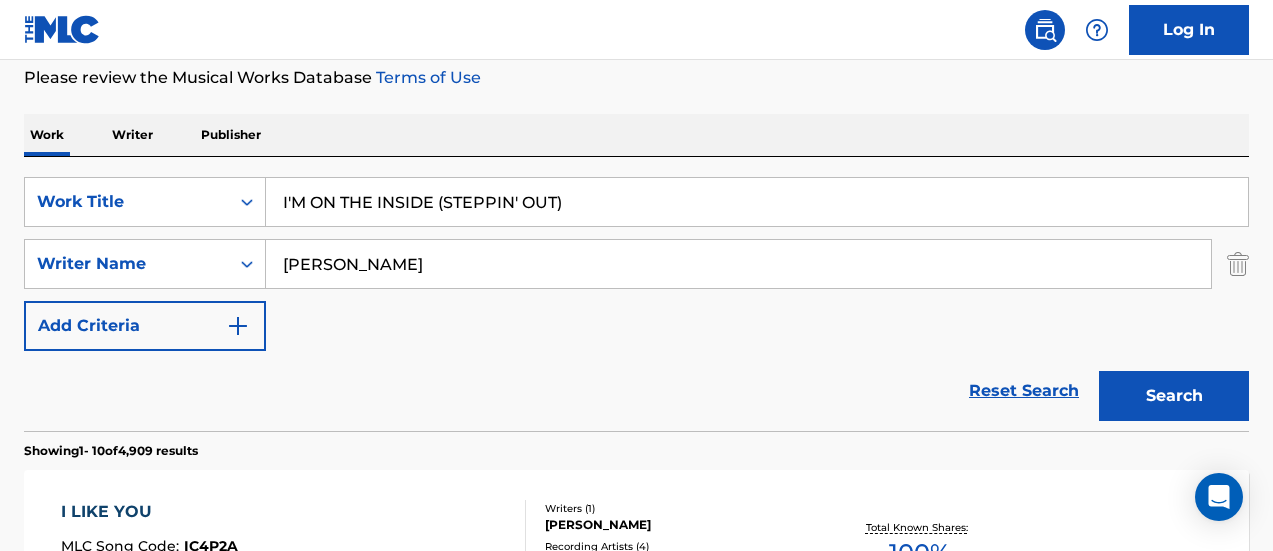 scroll, scrollTop: 370, scrollLeft: 0, axis: vertical 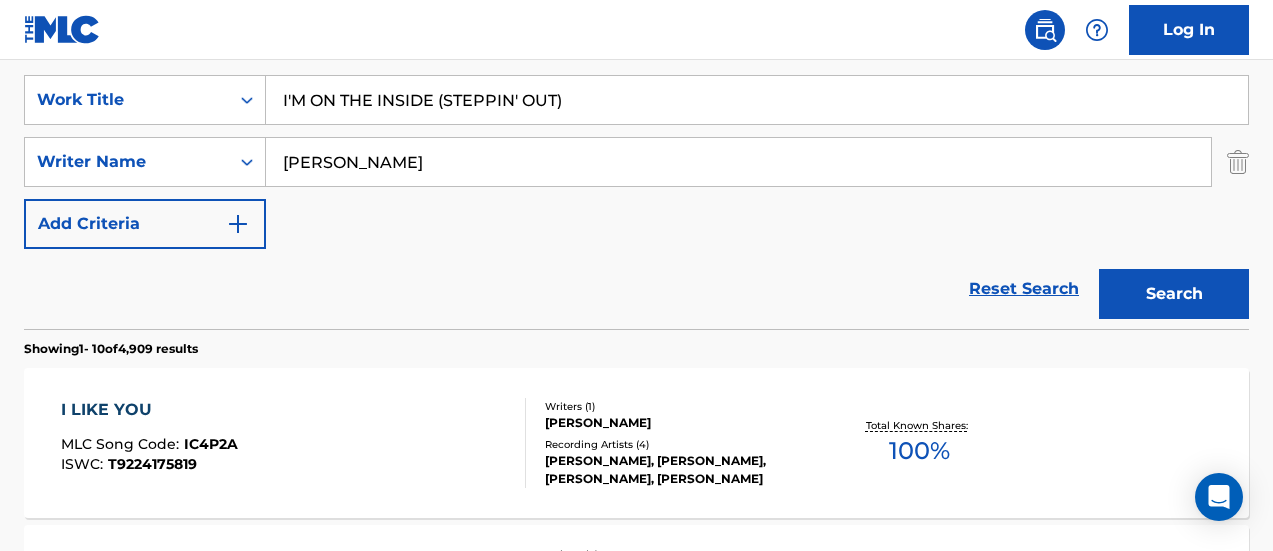 type on "I'M ON THE INSIDE (STEPPIN' OUT)" 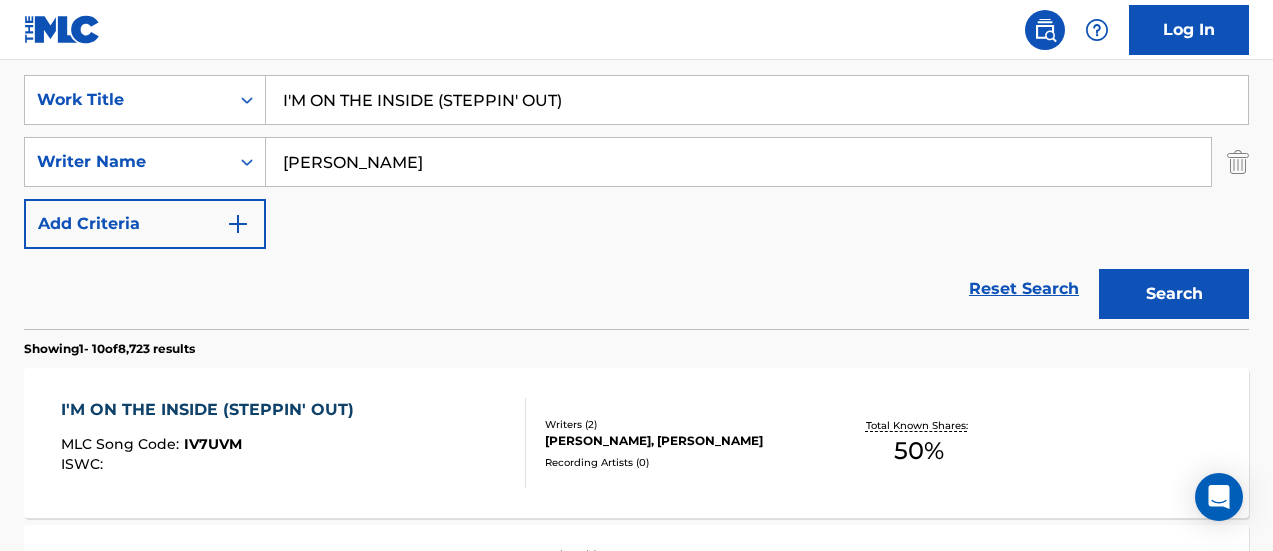 click on "I'M ON THE INSIDE (STEPPIN' OUT) MLC Song Code : IV7UVM ISWC :" at bounding box center (294, 443) 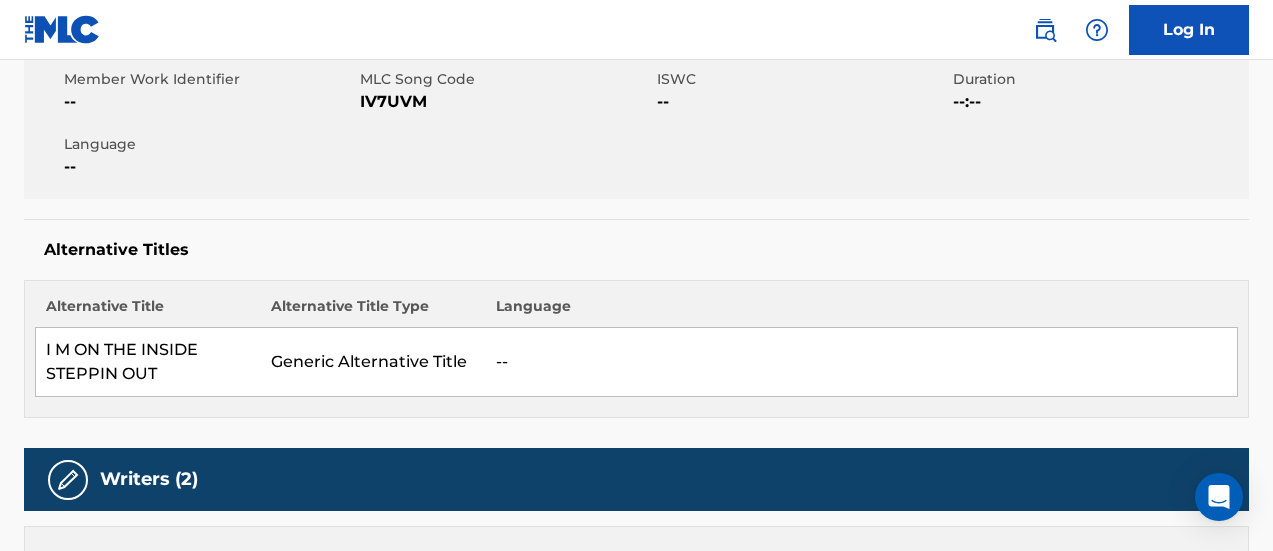 scroll, scrollTop: 0, scrollLeft: 0, axis: both 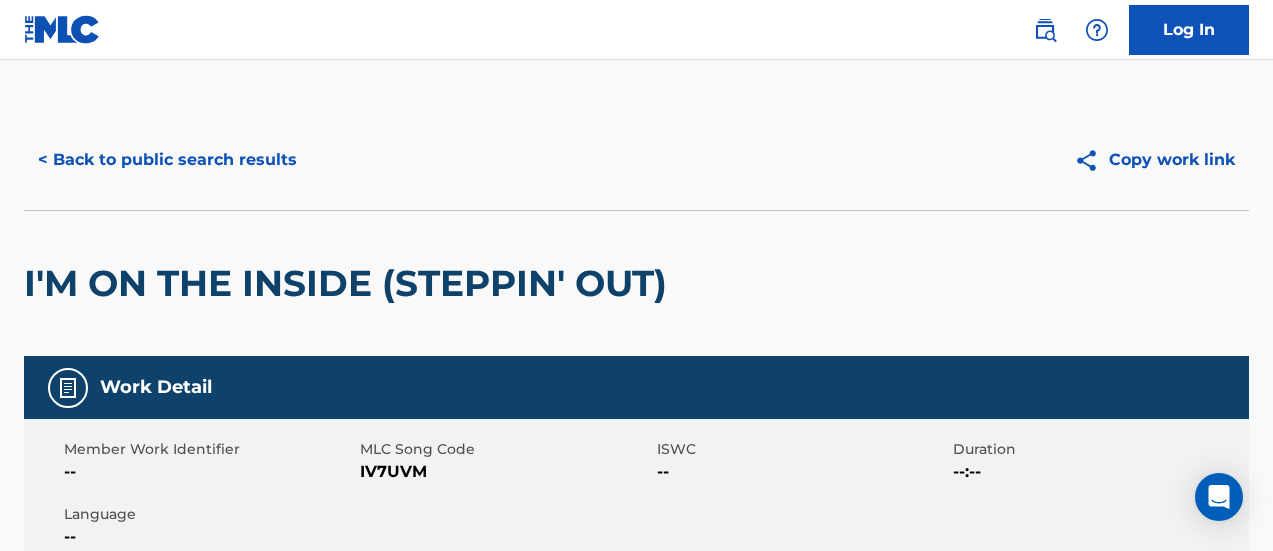 click on "< Back to public search results" at bounding box center (167, 160) 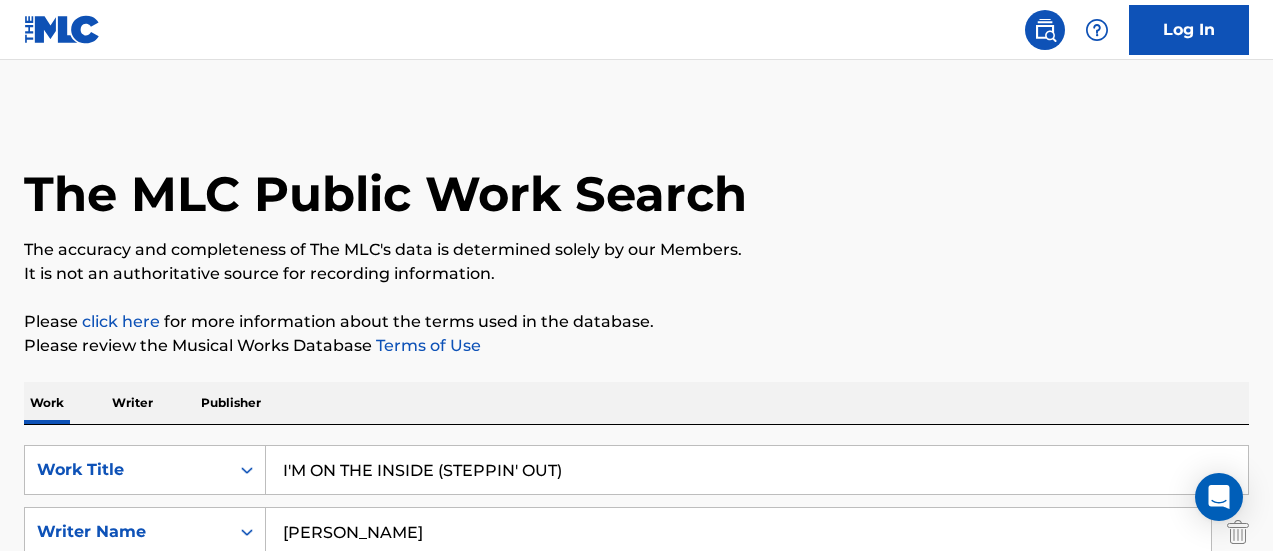 scroll, scrollTop: 370, scrollLeft: 0, axis: vertical 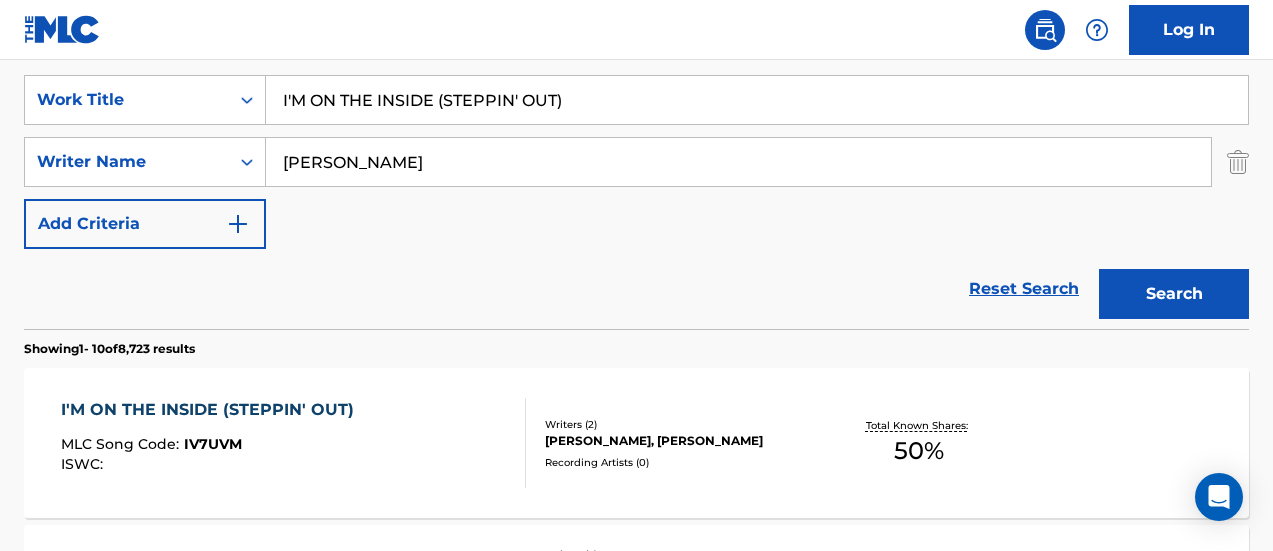 click on "I'M ON THE INSIDE (STEPPIN' OUT)" at bounding box center [757, 100] 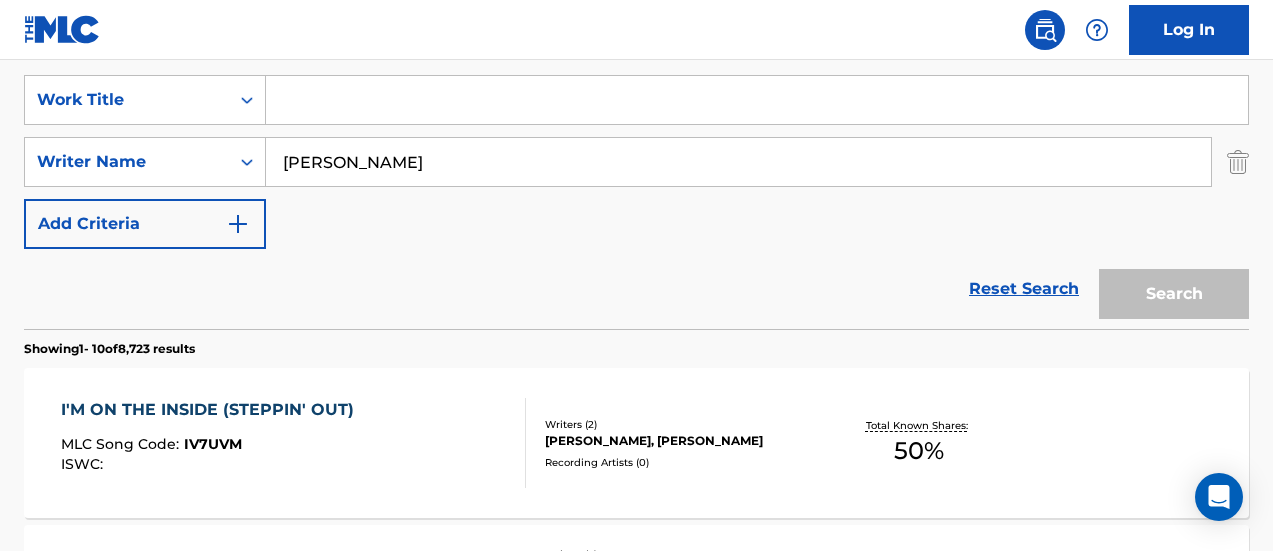paste on "I'M THE ONLY ONE" 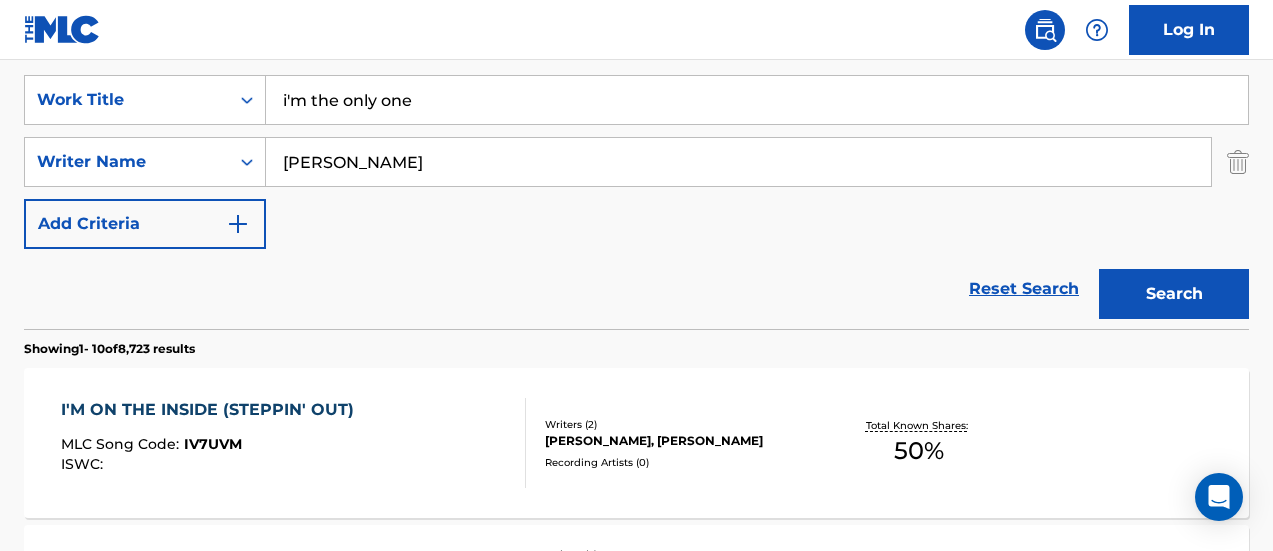 type on "i'm the only one" 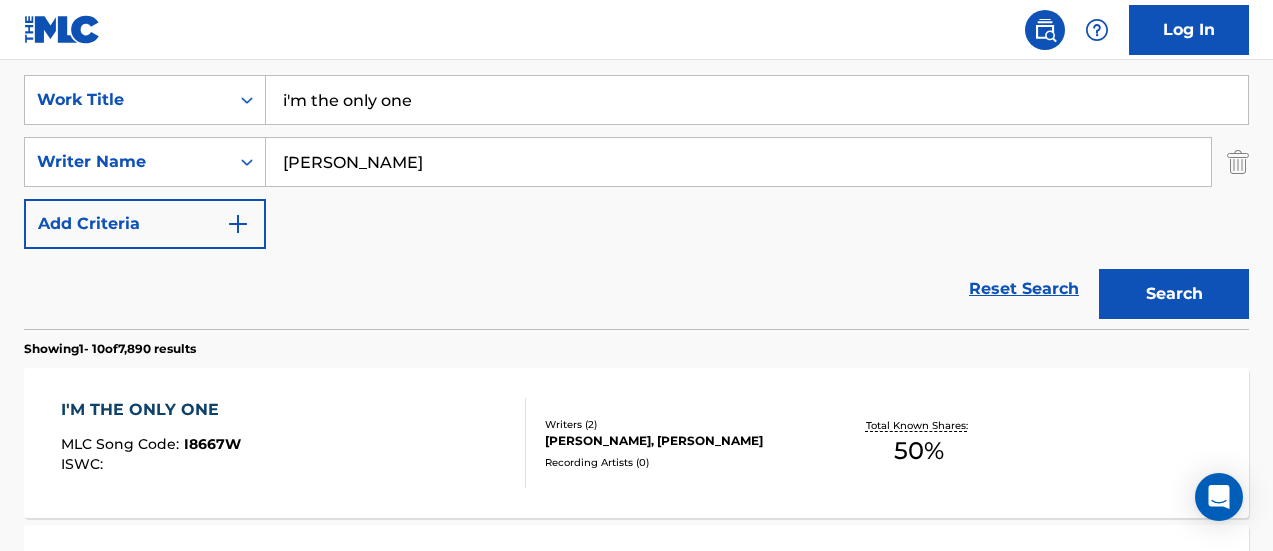 click on "I'M THE ONLY ONE MLC Song Code : I8667W ISWC : Writers ( 2 ) [PERSON_NAME], [PERSON_NAME] Recording Artists ( 0 ) Total Known Shares: 50 %" at bounding box center [636, 443] 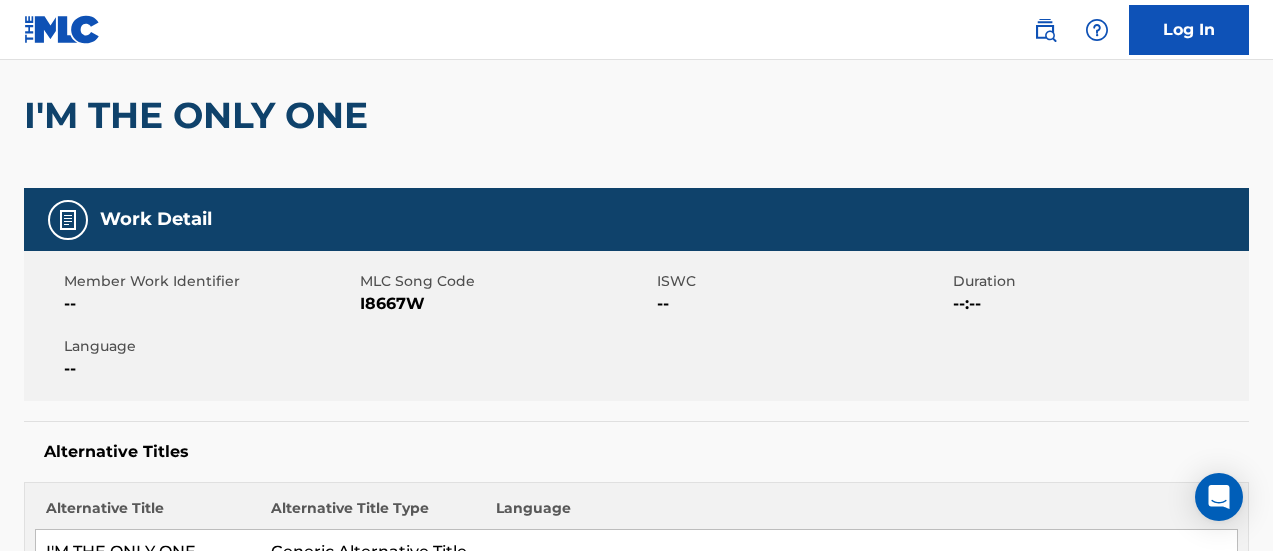 scroll, scrollTop: 179, scrollLeft: 0, axis: vertical 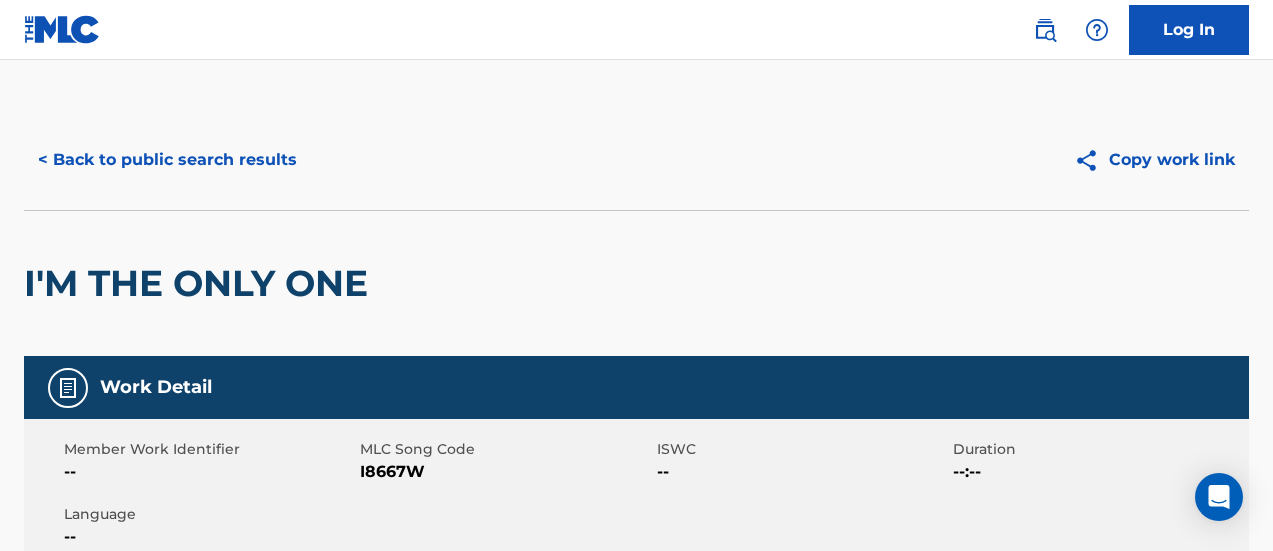 click on "< Back to public search results Copy work link" at bounding box center [636, 160] 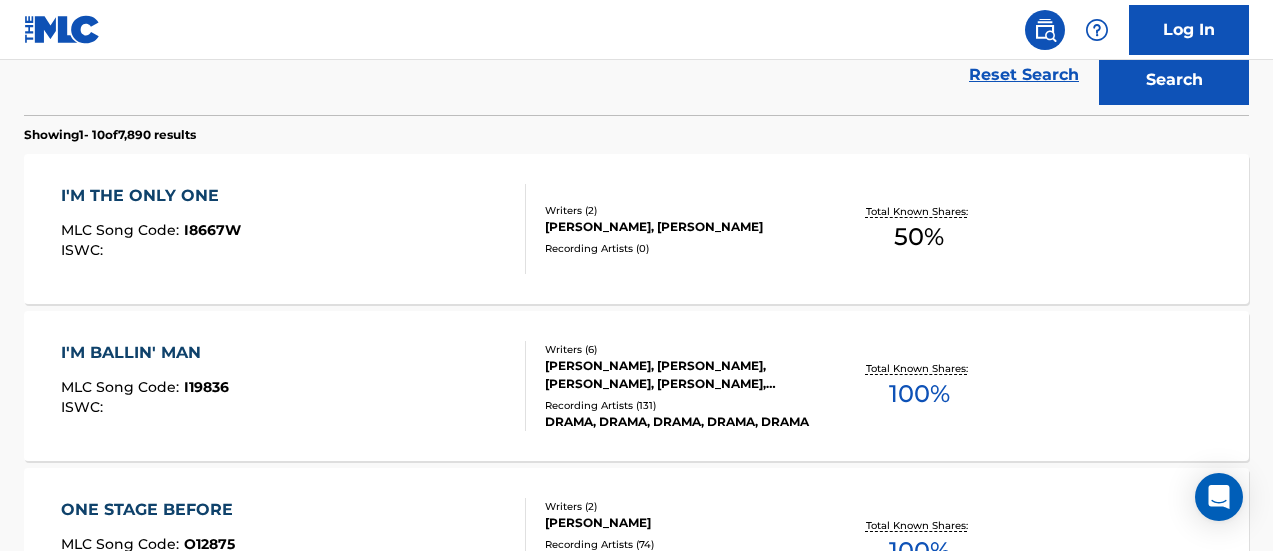 scroll, scrollTop: 578, scrollLeft: 0, axis: vertical 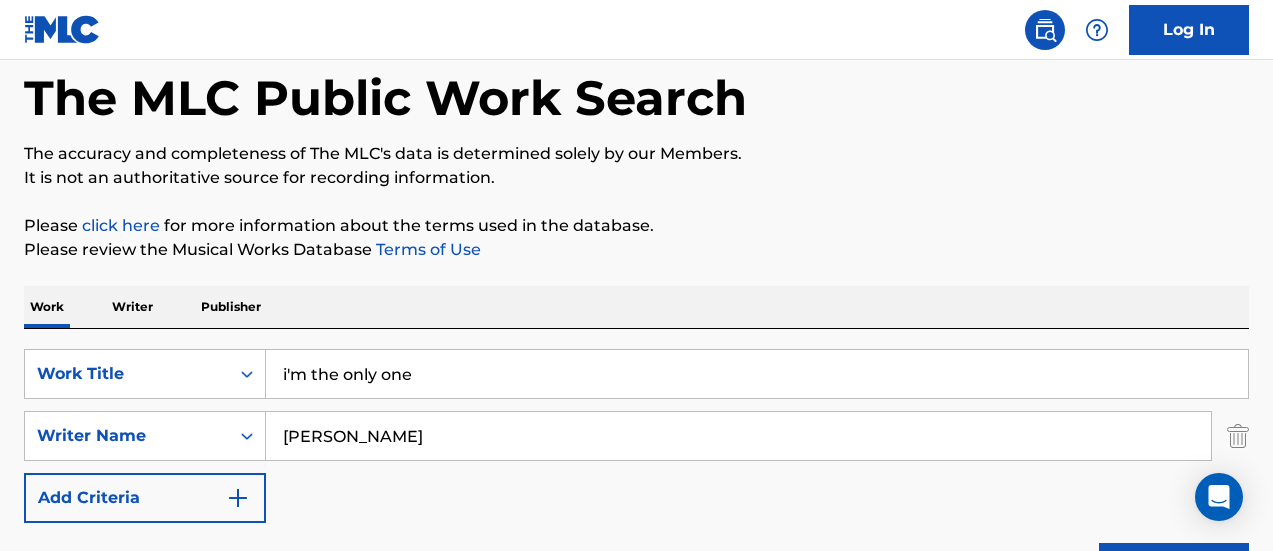 click on "i'm the only one" at bounding box center (757, 374) 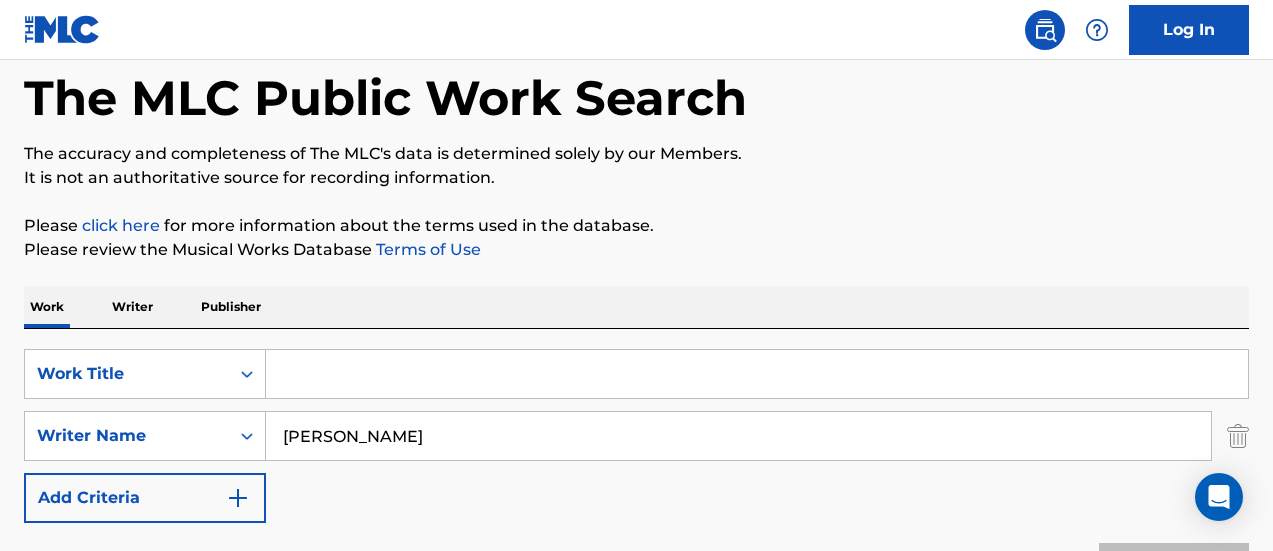 paste on "[PERSON_NAME] BUYS A GUN" 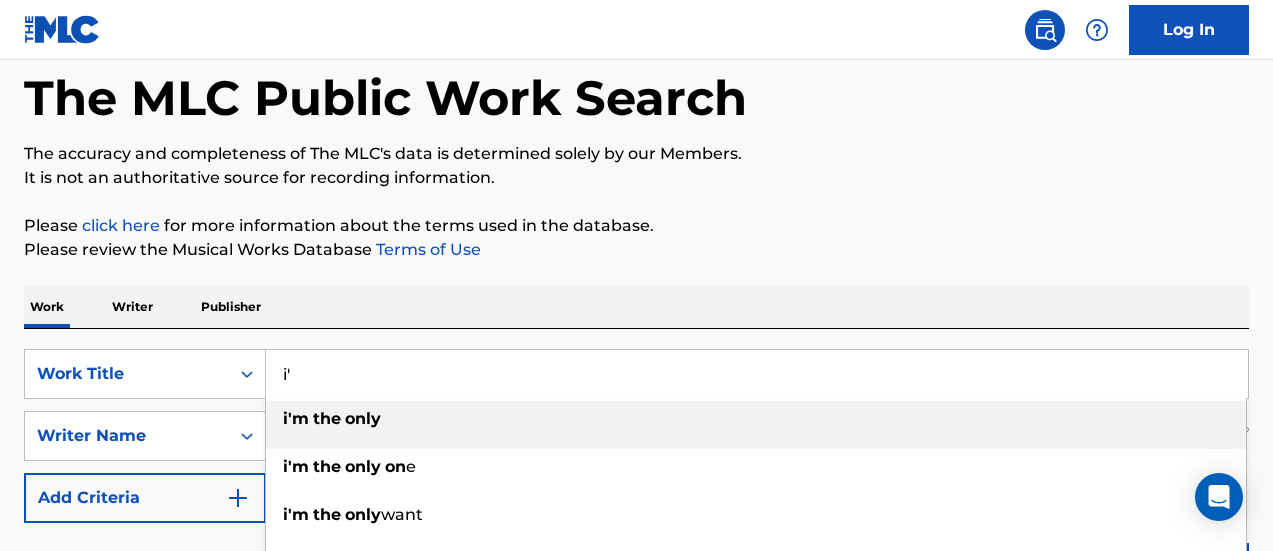 type on "i" 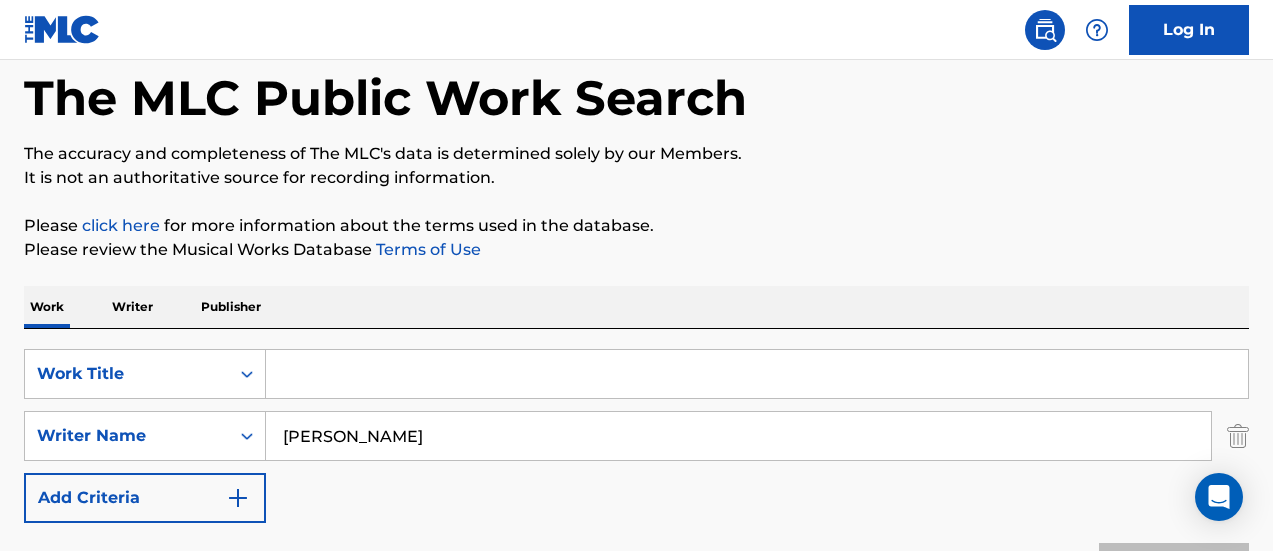 paste on "[PERSON_NAME] BUYS A GUN" 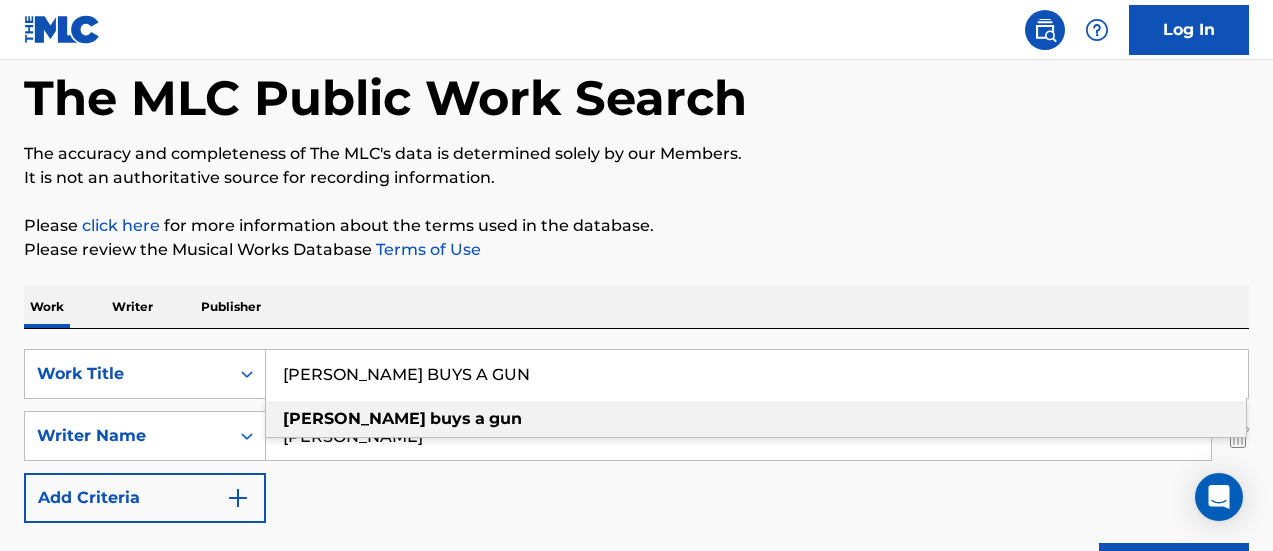 click on "[PERSON_NAME]   buys   a   gun" at bounding box center (756, 419) 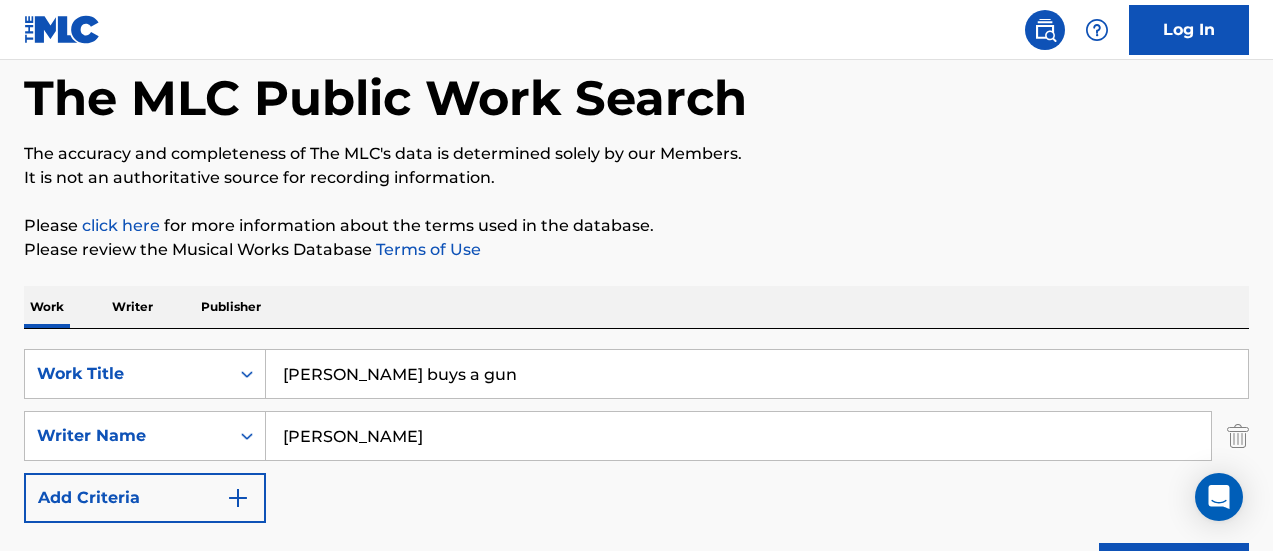 click on "Search" at bounding box center [1174, 568] 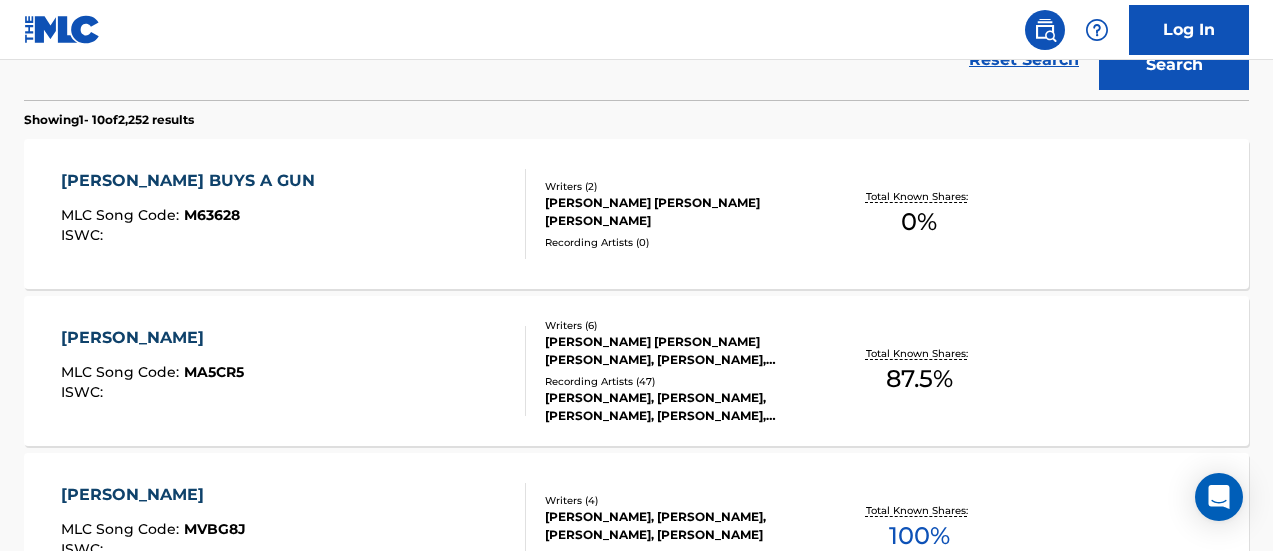 scroll, scrollTop: 565, scrollLeft: 0, axis: vertical 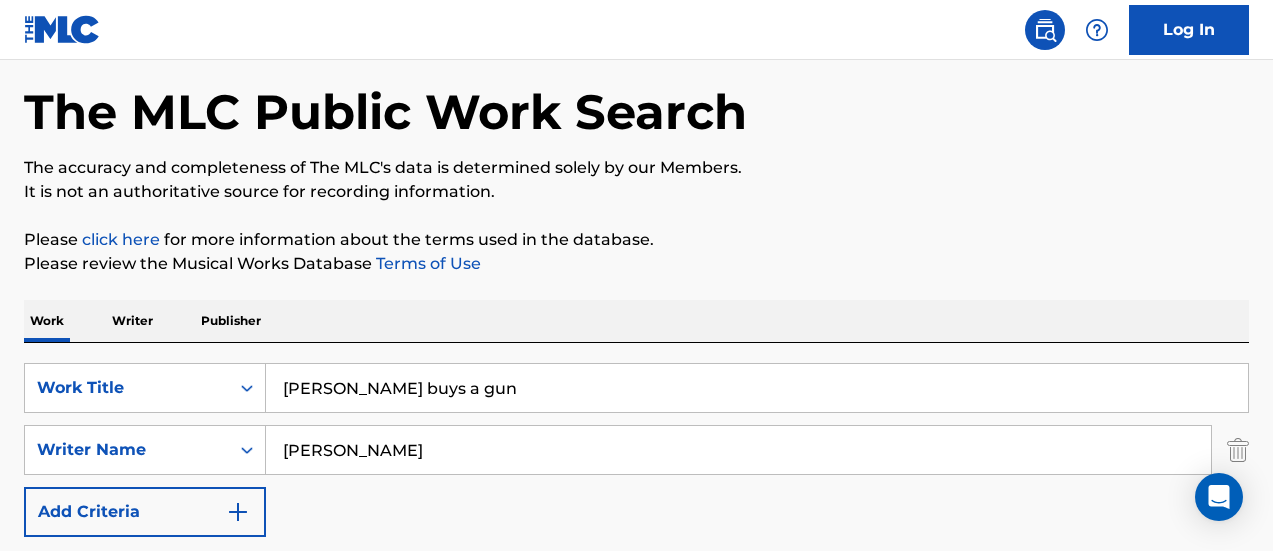 click on "[PERSON_NAME] buys a gun" at bounding box center (757, 388) 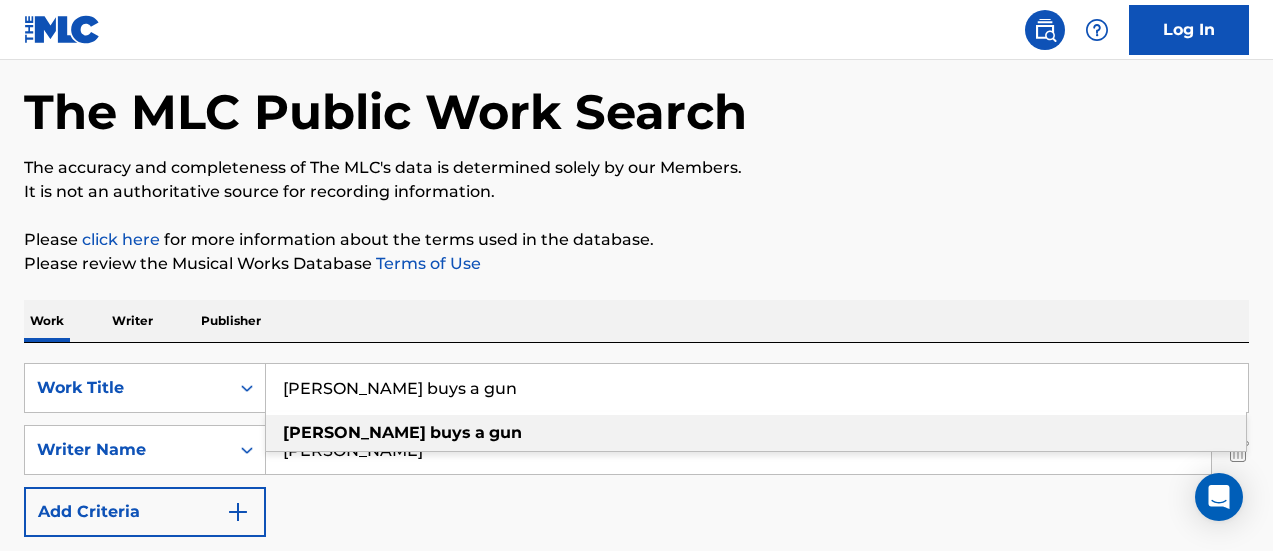 click on "[PERSON_NAME] buys a gun" at bounding box center [757, 388] 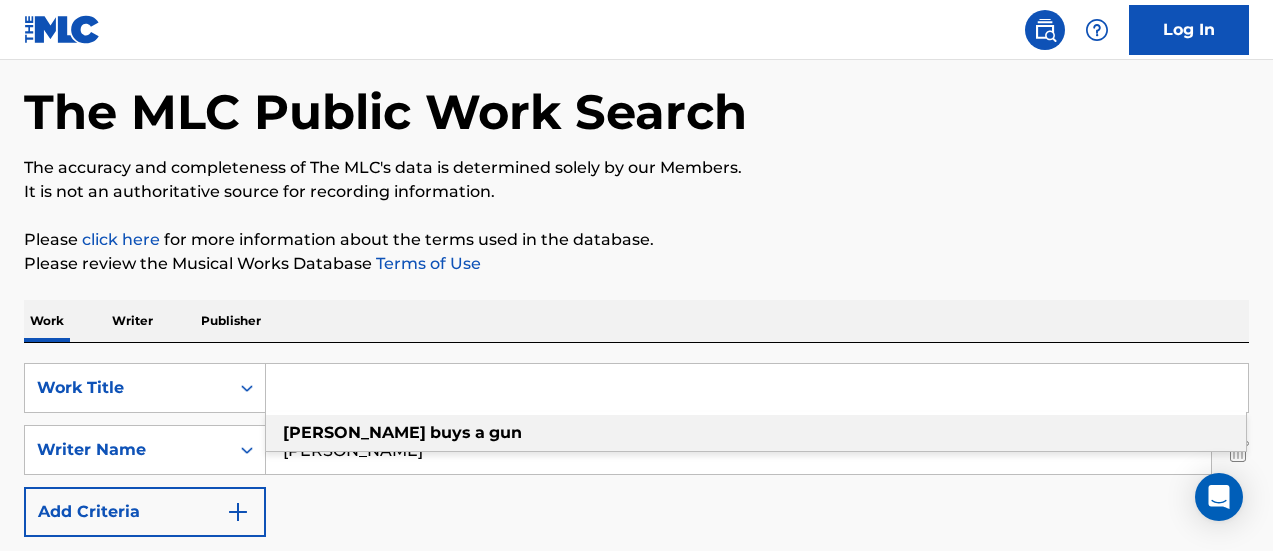 paste on "MEMPHIS LOVE" 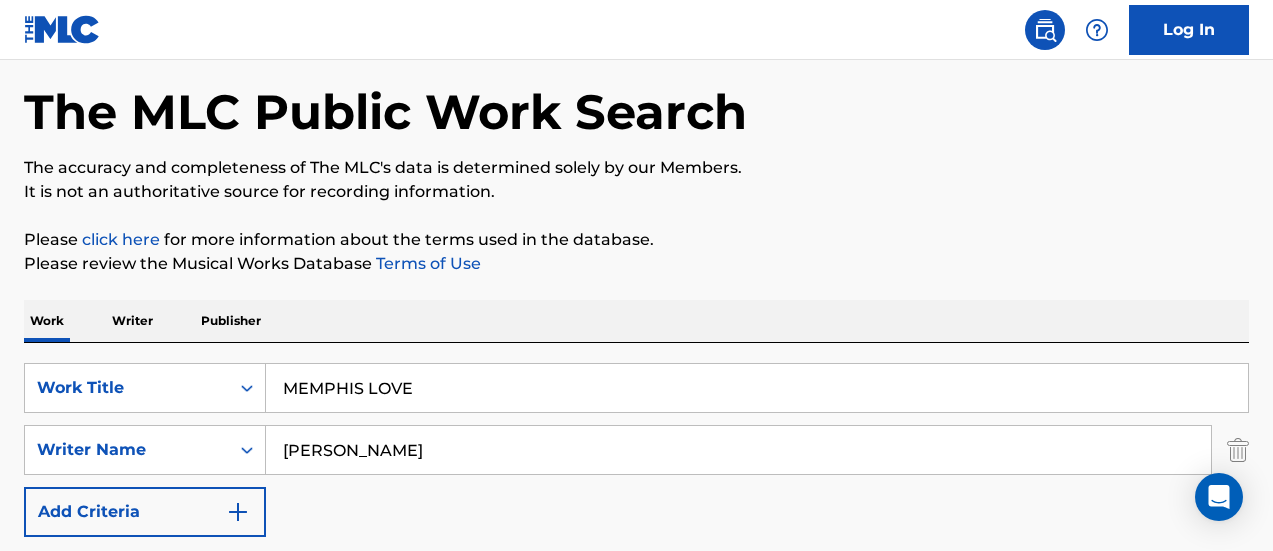 type on "MEMPHIS LOVE" 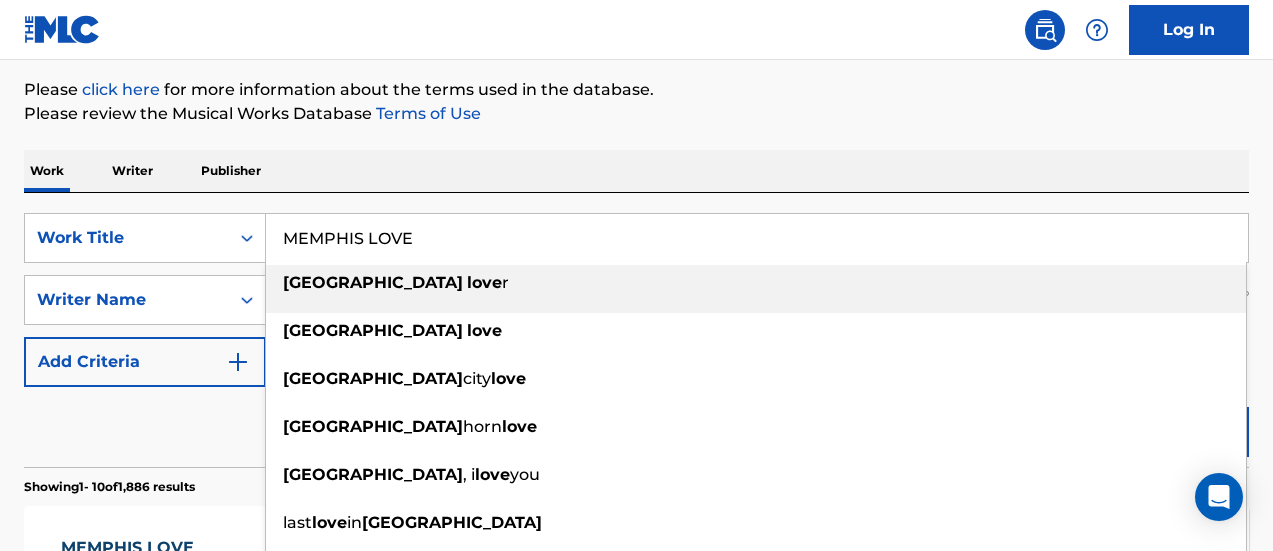 scroll, scrollTop: 328, scrollLeft: 0, axis: vertical 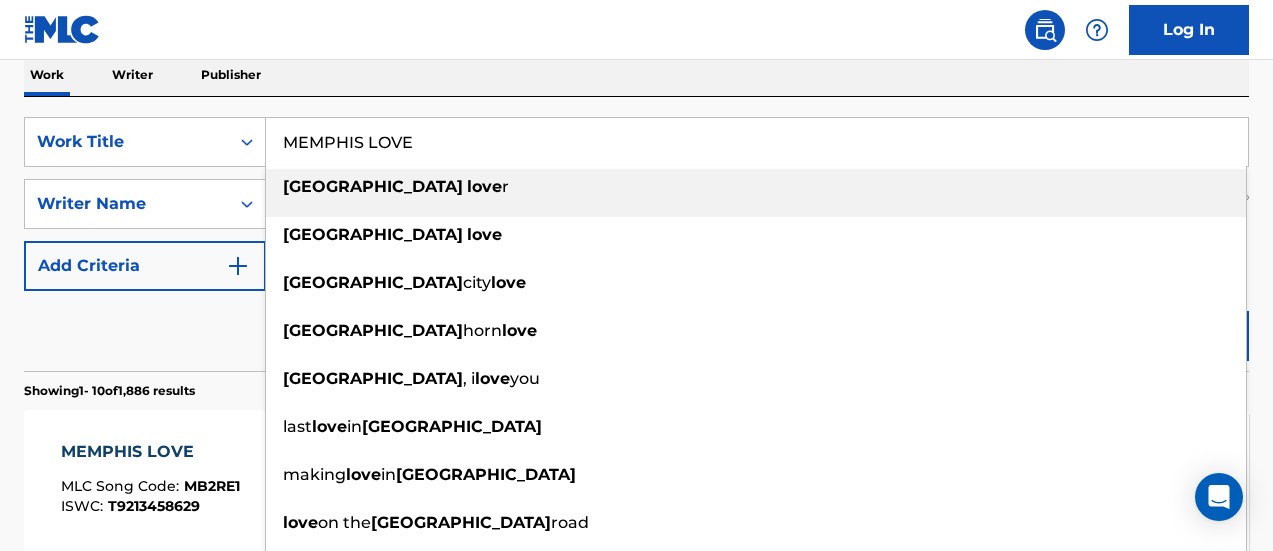click on "MEMPHIS LOVE" at bounding box center (757, 142) 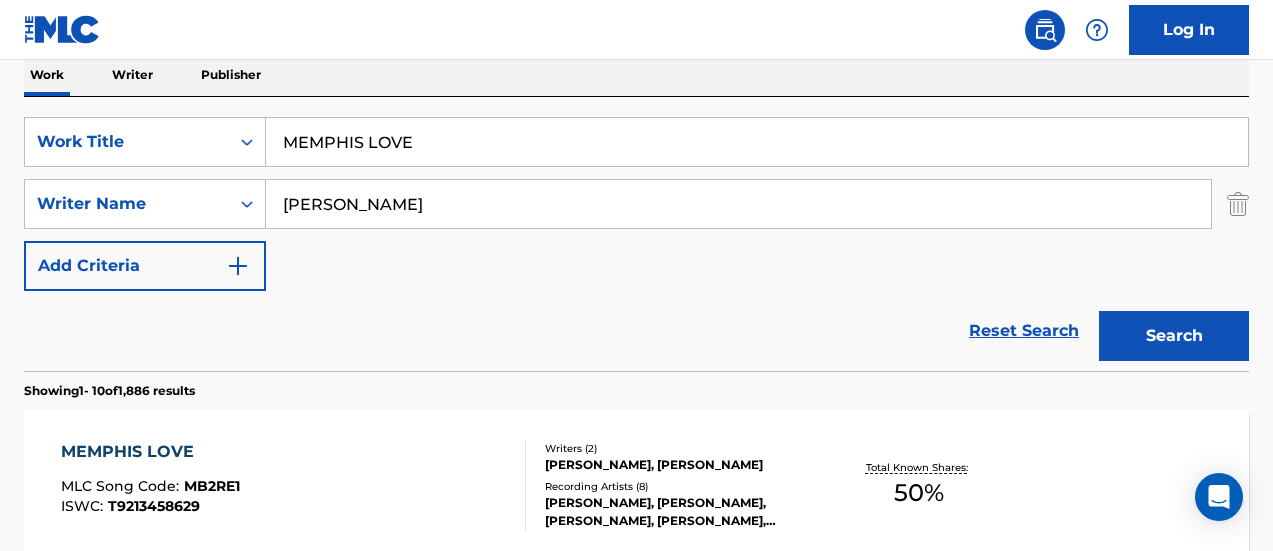 click on "SearchWithCriteria24388f9c-646c-47ec-90dd-c460f90d9c68 Work Title MEMPHIS LOVE SearchWithCriteria1afa97f3-a8a6-4631-925e-0327a6a3182e Writer Name [PERSON_NAME] Add Criteria Reset Search Search" at bounding box center [636, 234] 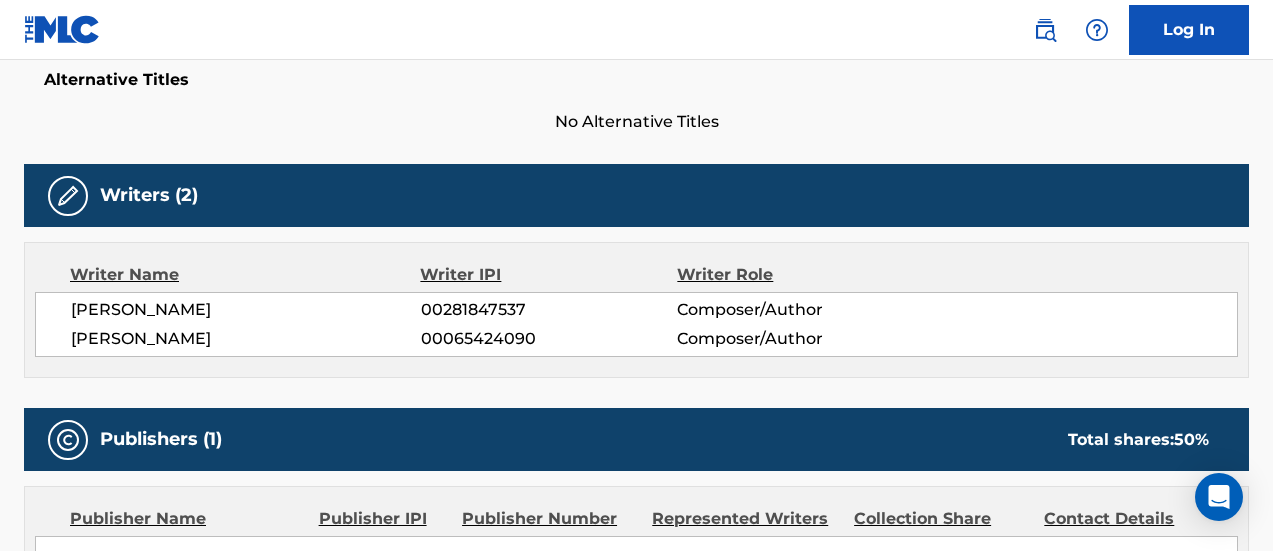 scroll, scrollTop: 532, scrollLeft: 0, axis: vertical 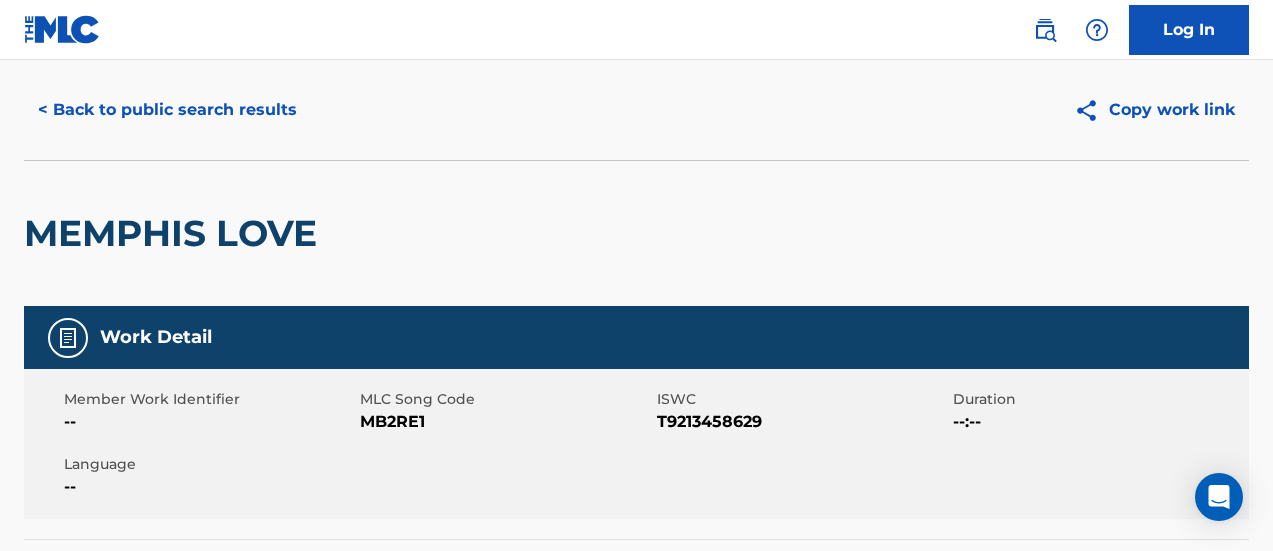 click on "< Back to public search results" at bounding box center [167, 110] 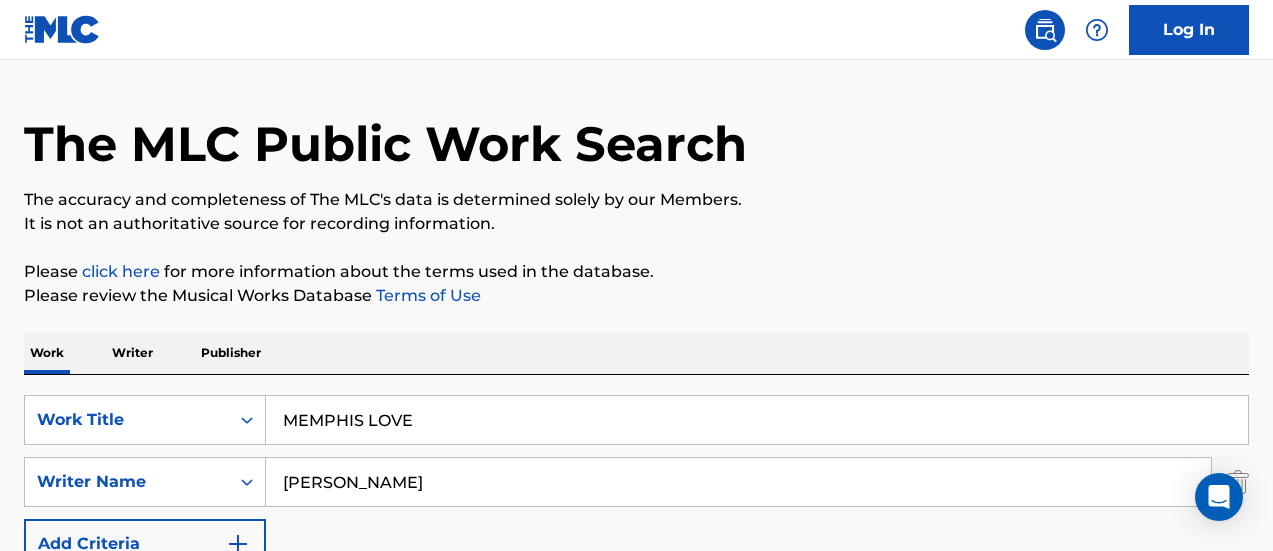 scroll, scrollTop: 328, scrollLeft: 0, axis: vertical 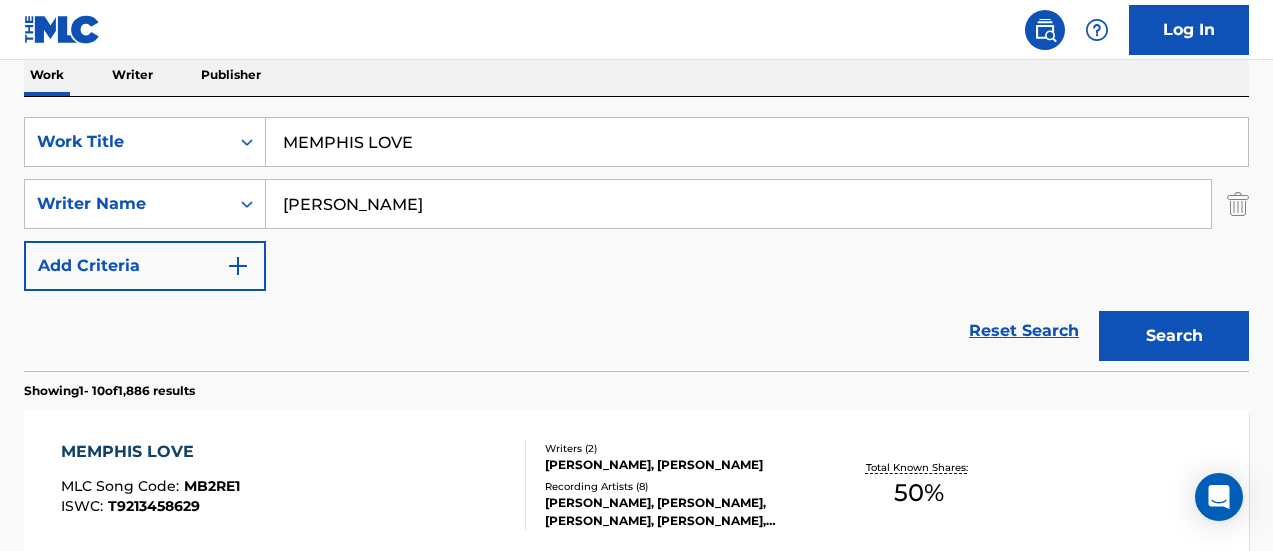 click on "MEMPHIS LOVE" at bounding box center (757, 142) 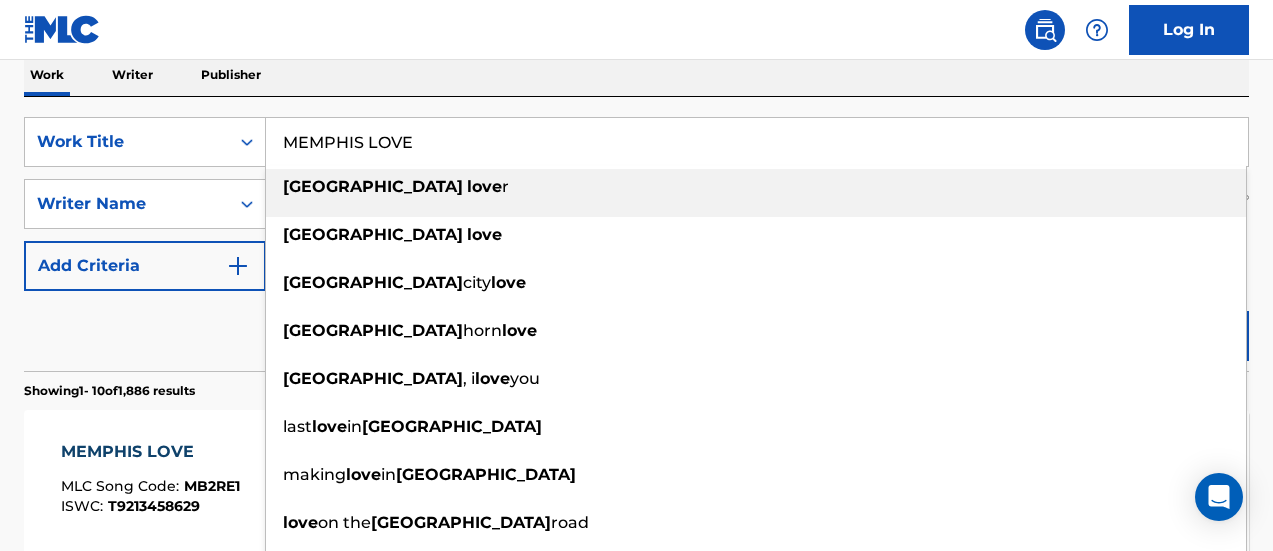 click on "MEMPHIS LOVE" at bounding box center [757, 142] 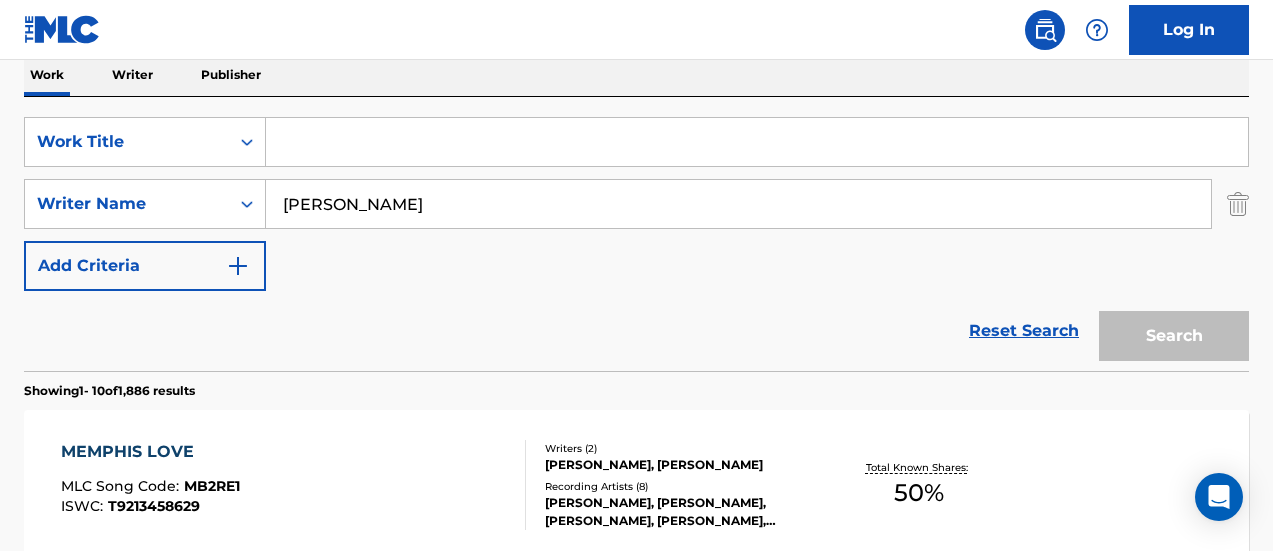 paste on "MY HEAD IS A CITY" 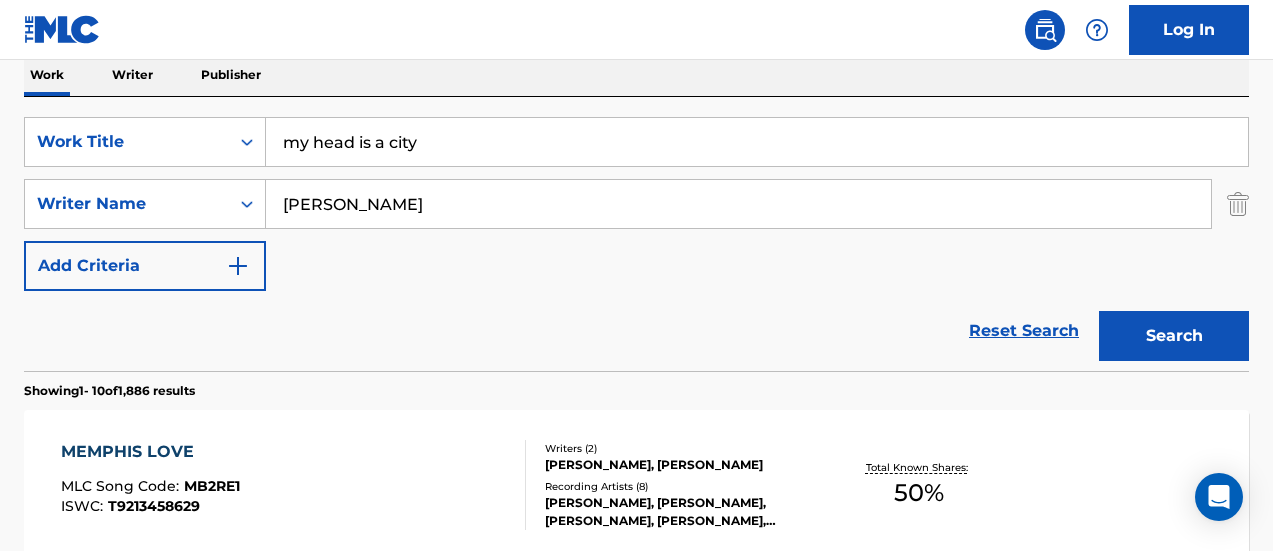 type on "my head is a city" 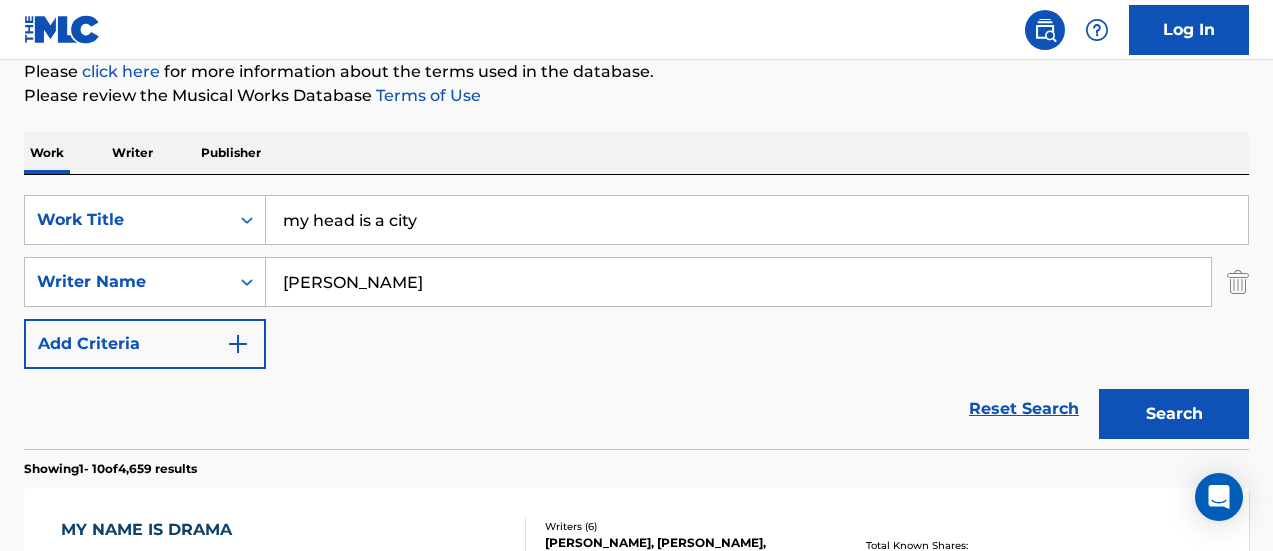 scroll, scrollTop: 244, scrollLeft: 0, axis: vertical 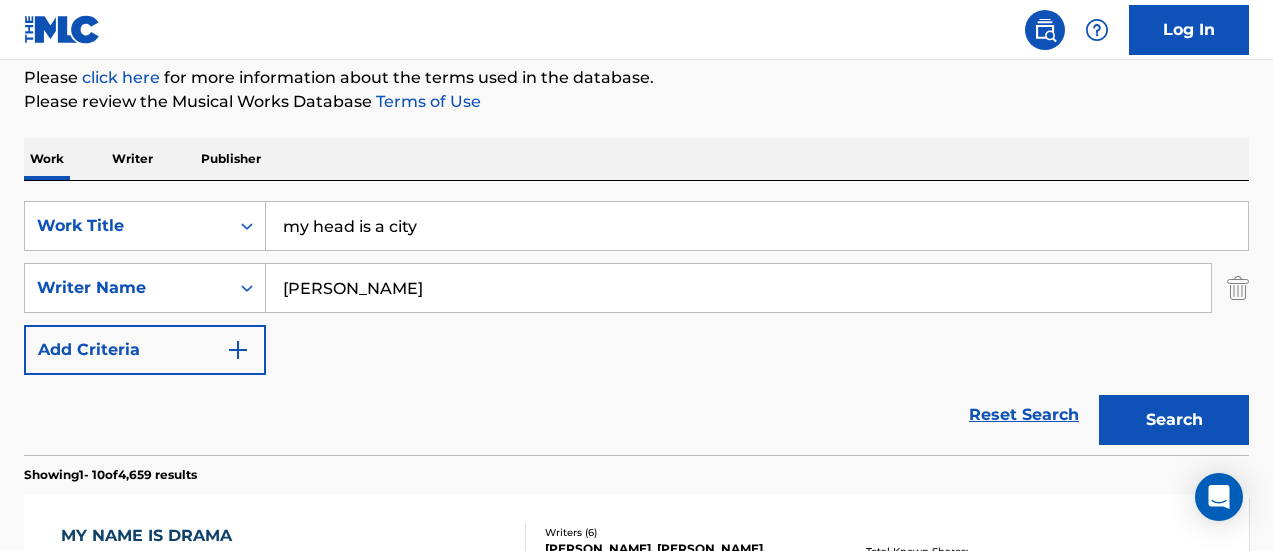 click on "my head is a city" at bounding box center (757, 226) 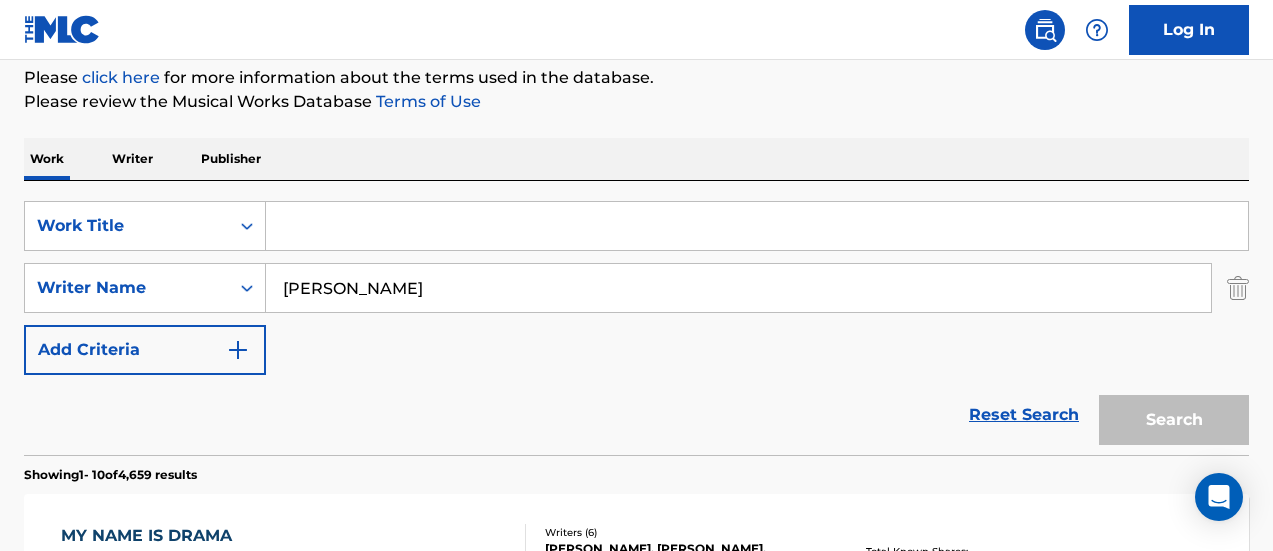 paste on "MY OWN CRAZY WAY" 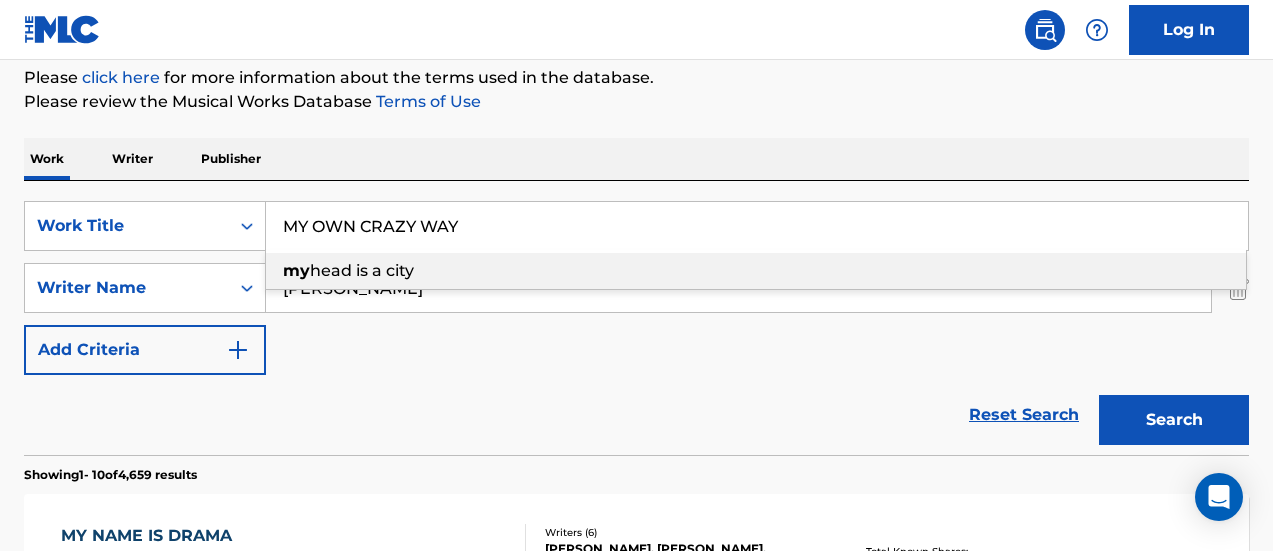 type on "my head is a city" 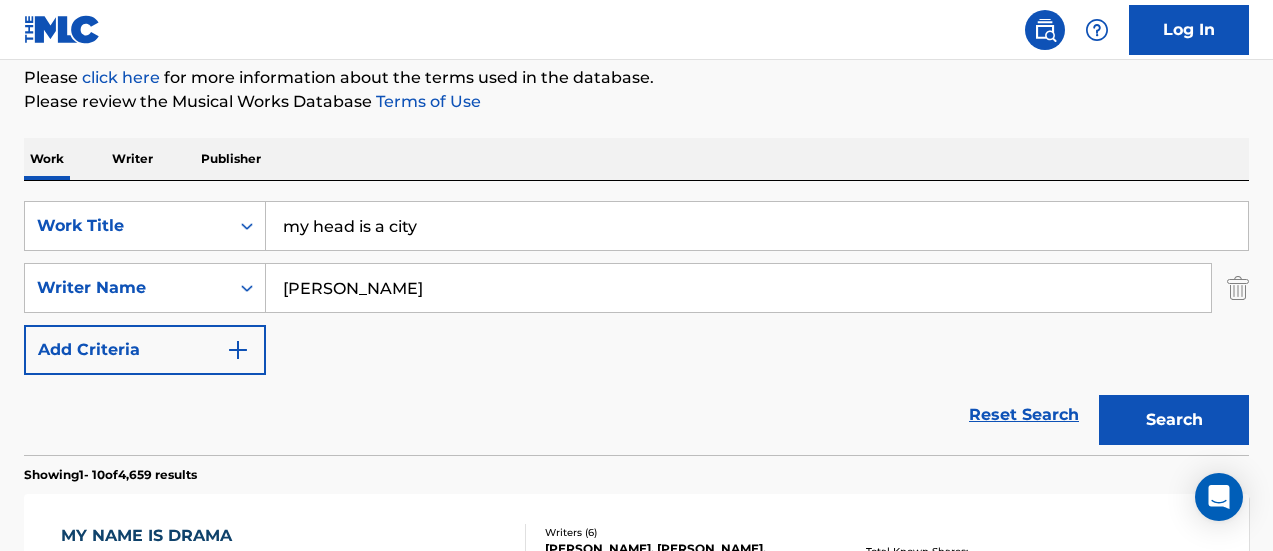click on "my head is a city" at bounding box center [757, 226] 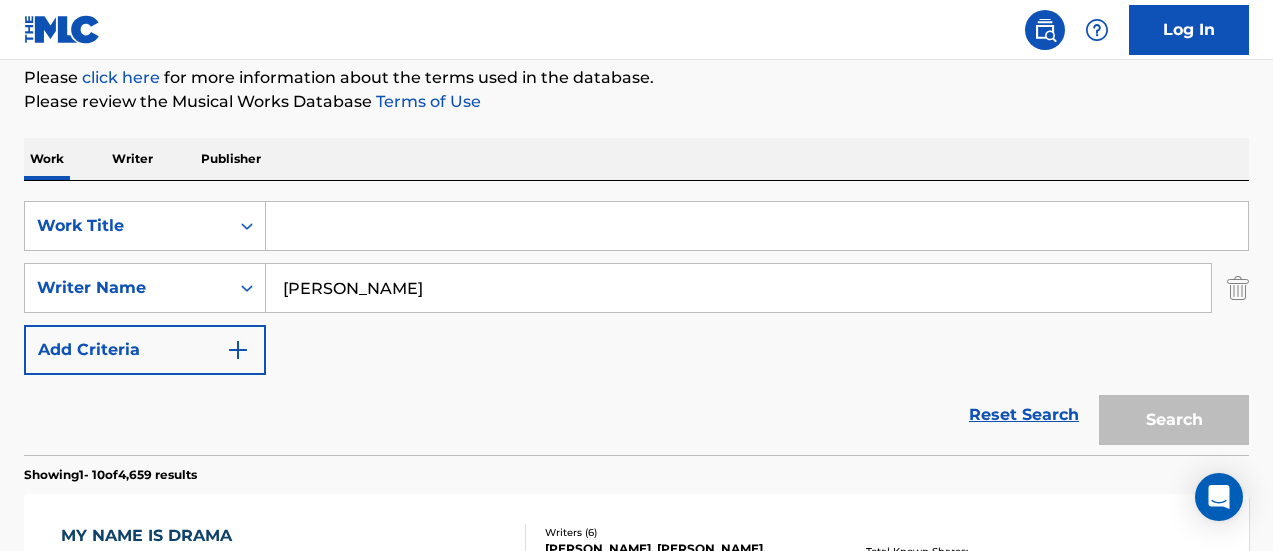 paste on "MY OWN CRAZY WAY" 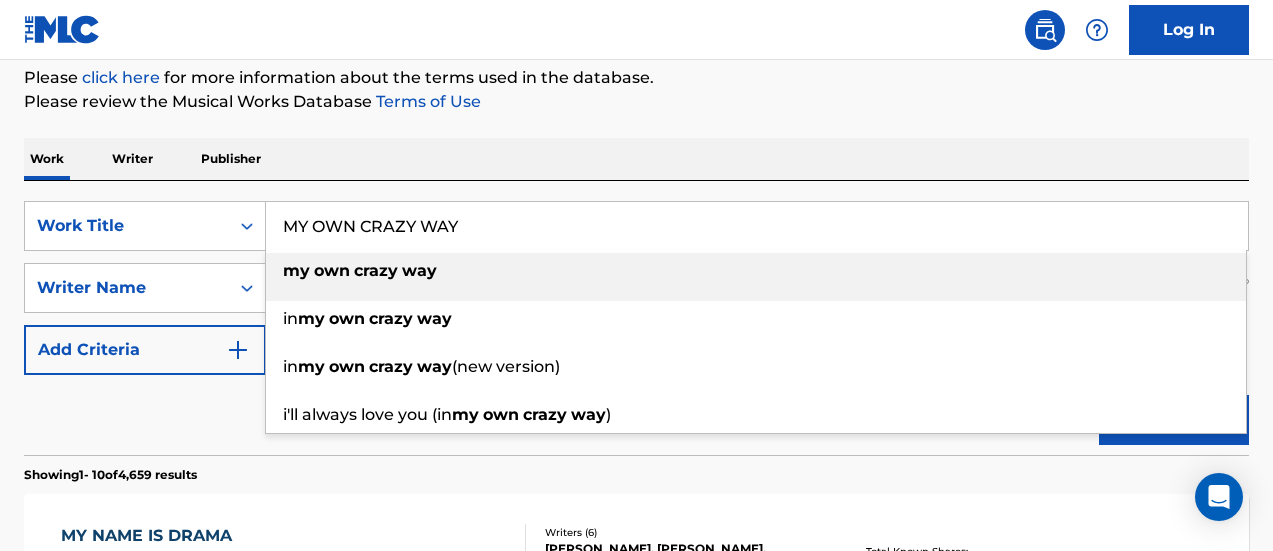 click on "my   own   crazy   way" at bounding box center [756, 271] 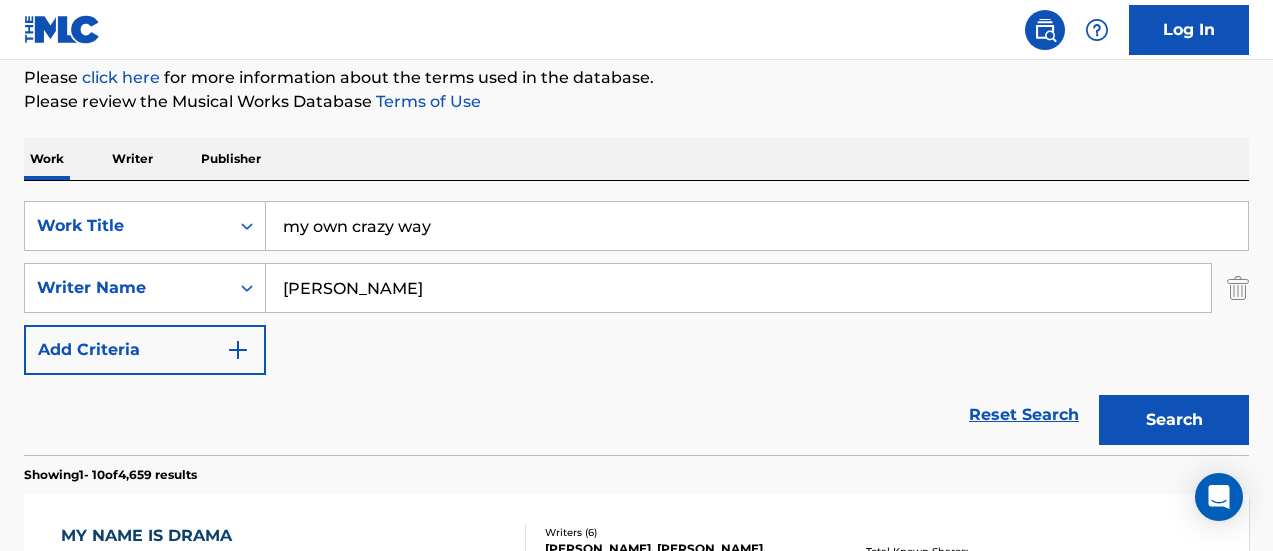 click on "Search" at bounding box center [1174, 420] 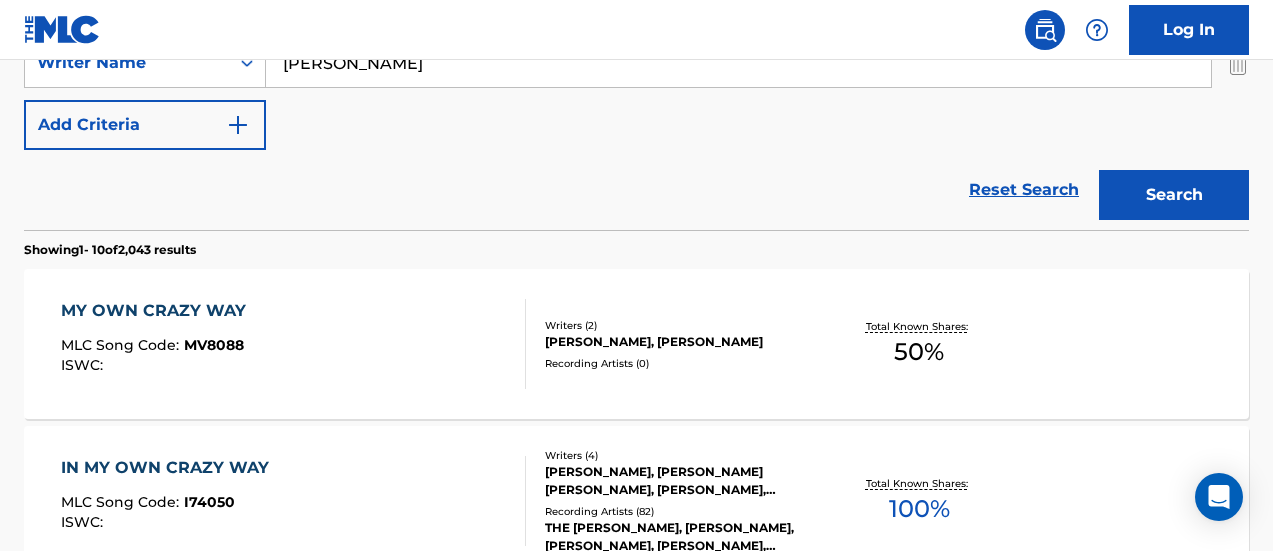scroll, scrollTop: 495, scrollLeft: 0, axis: vertical 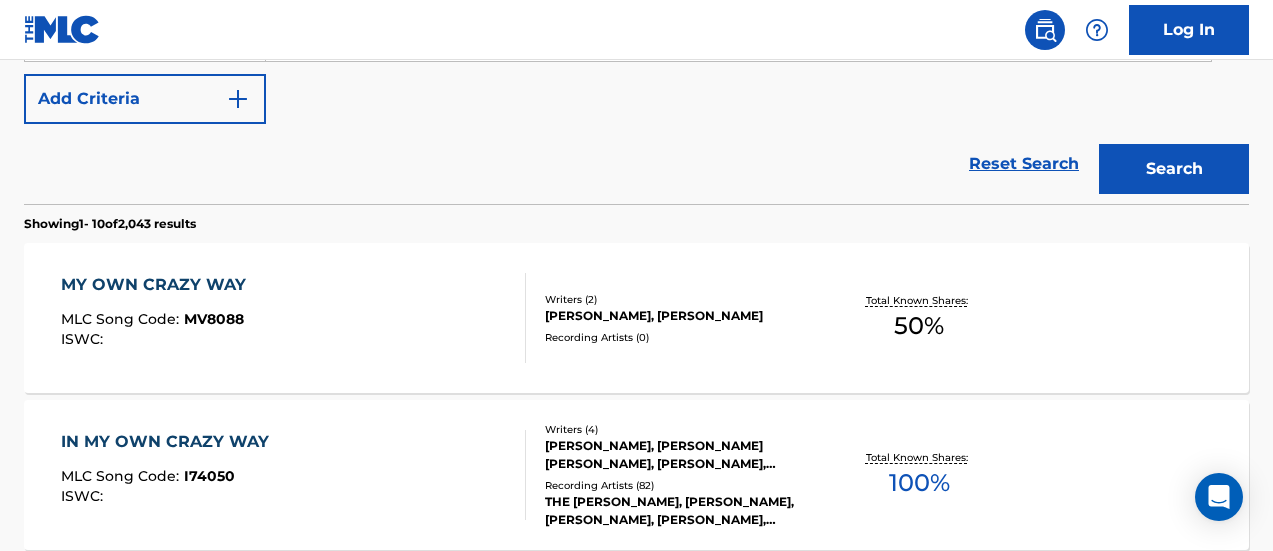 click at bounding box center (517, 318) 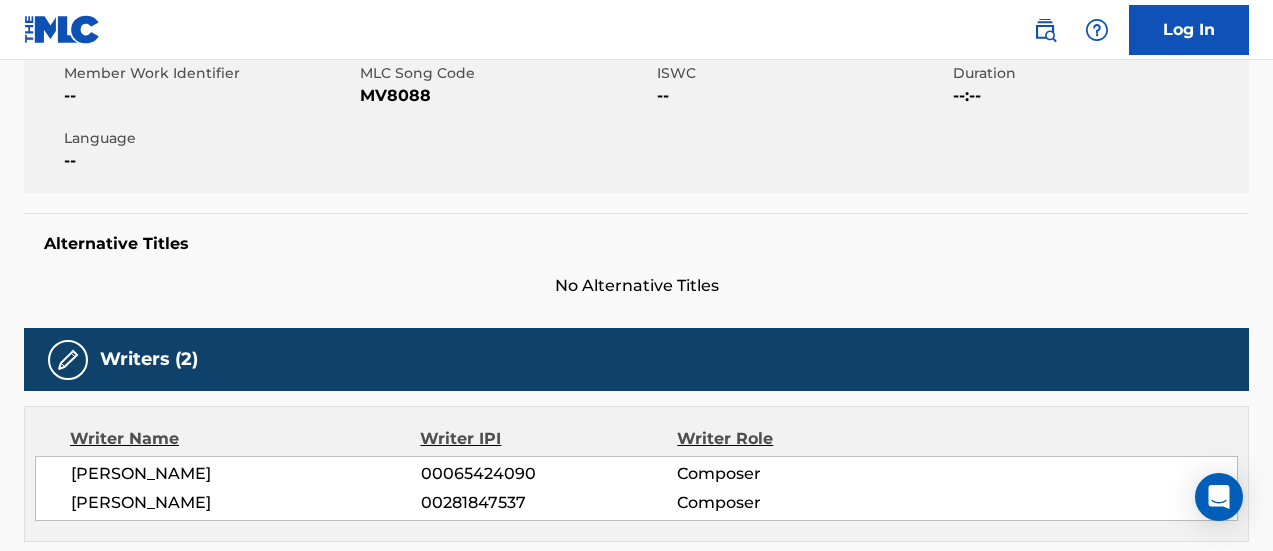 scroll, scrollTop: 29, scrollLeft: 0, axis: vertical 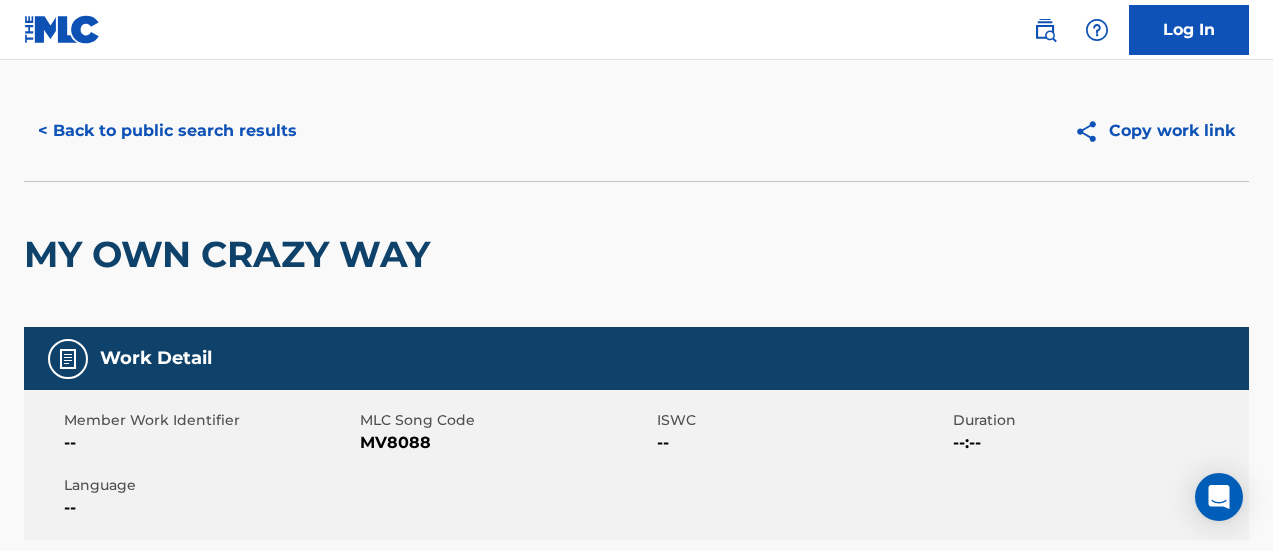 click on "< Back to public search results" at bounding box center (167, 131) 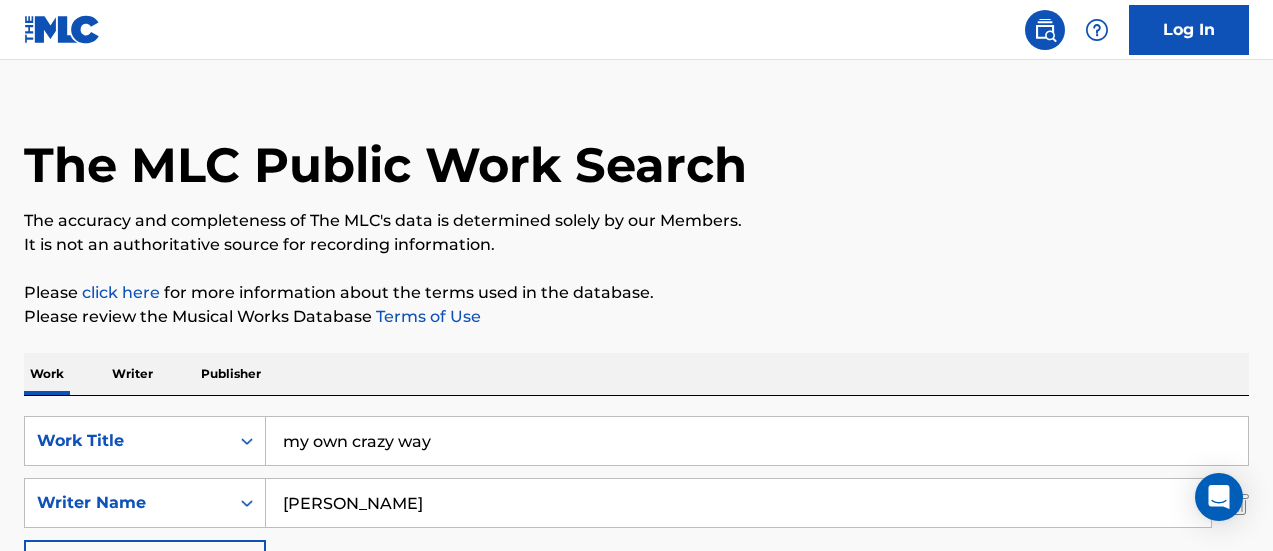 scroll, scrollTop: 609, scrollLeft: 0, axis: vertical 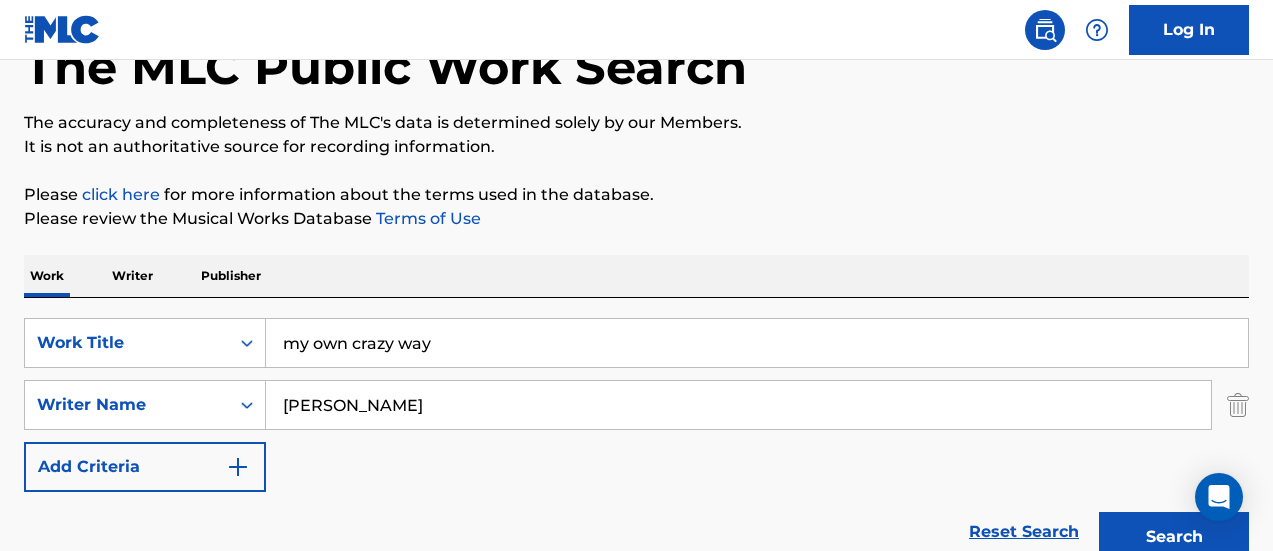 click on "my own crazy way" at bounding box center (757, 343) 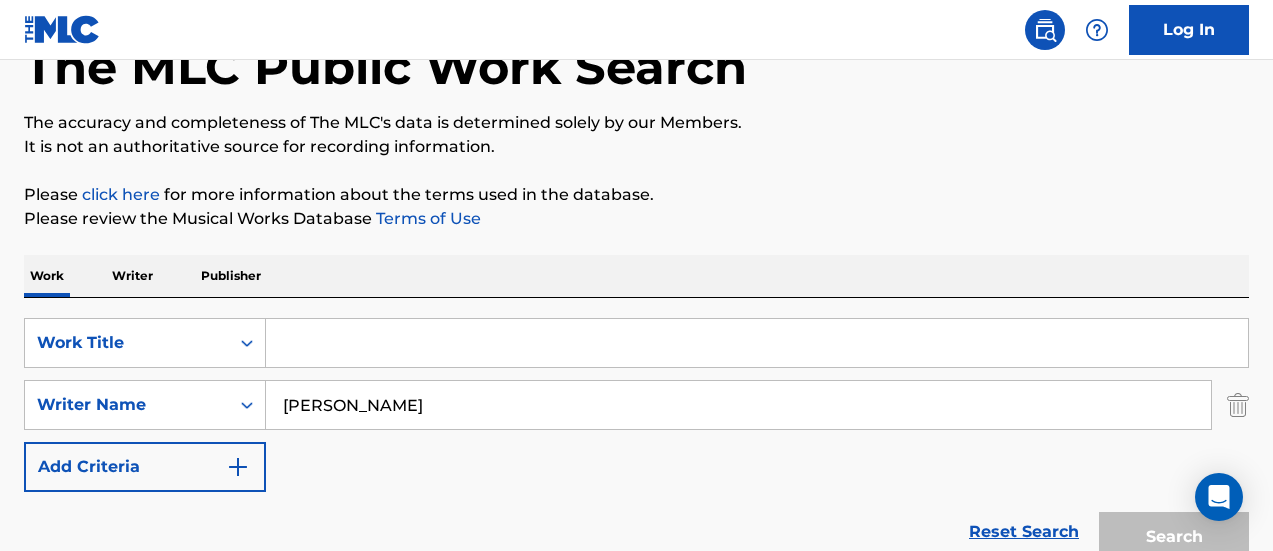 paste on "NEW DAY HAS COME" 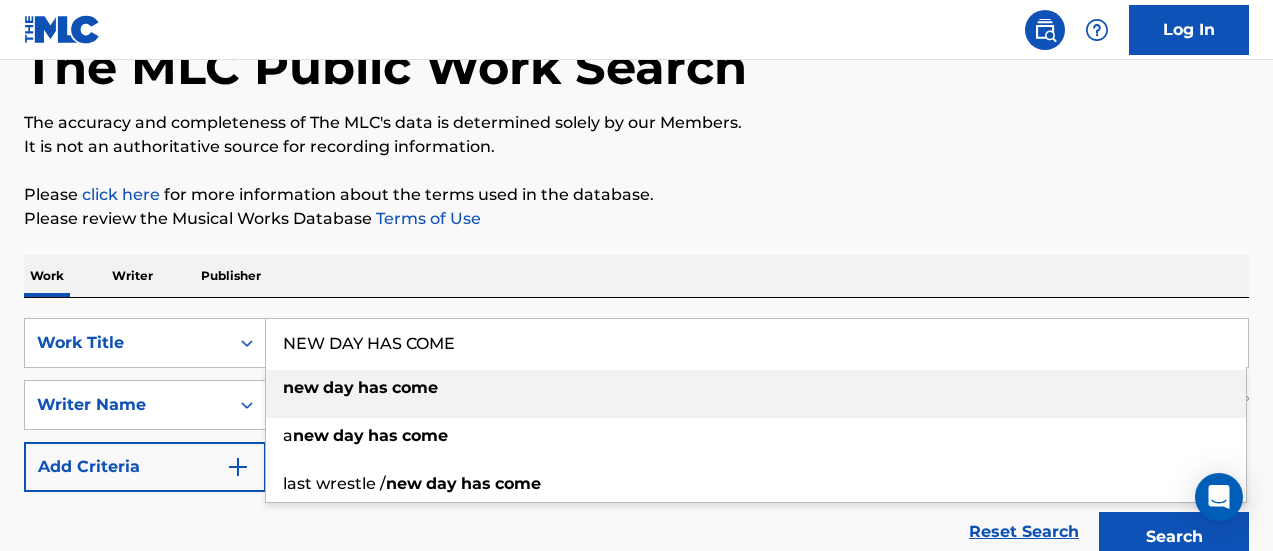 click on "new   day   has   come" at bounding box center [756, 388] 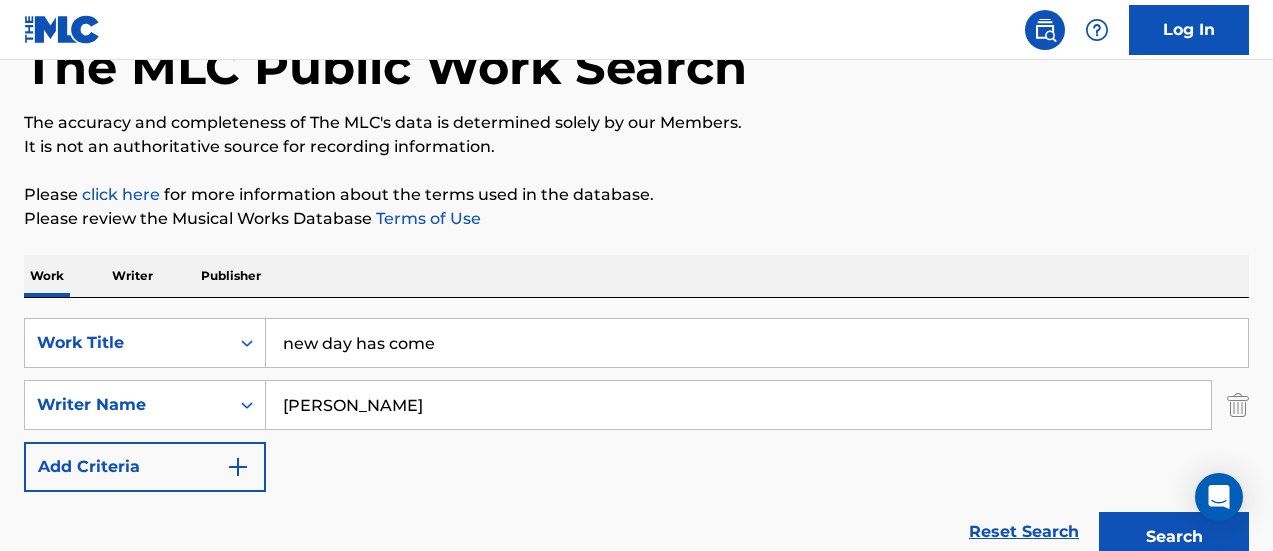 click on "Search" at bounding box center (1174, 537) 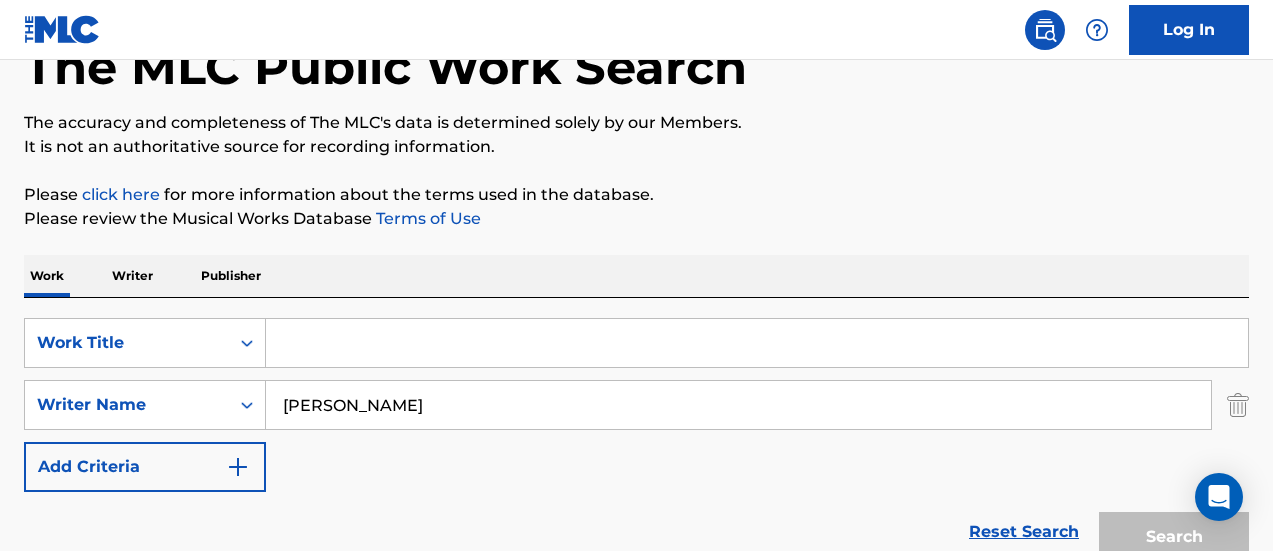 click at bounding box center [757, 343] 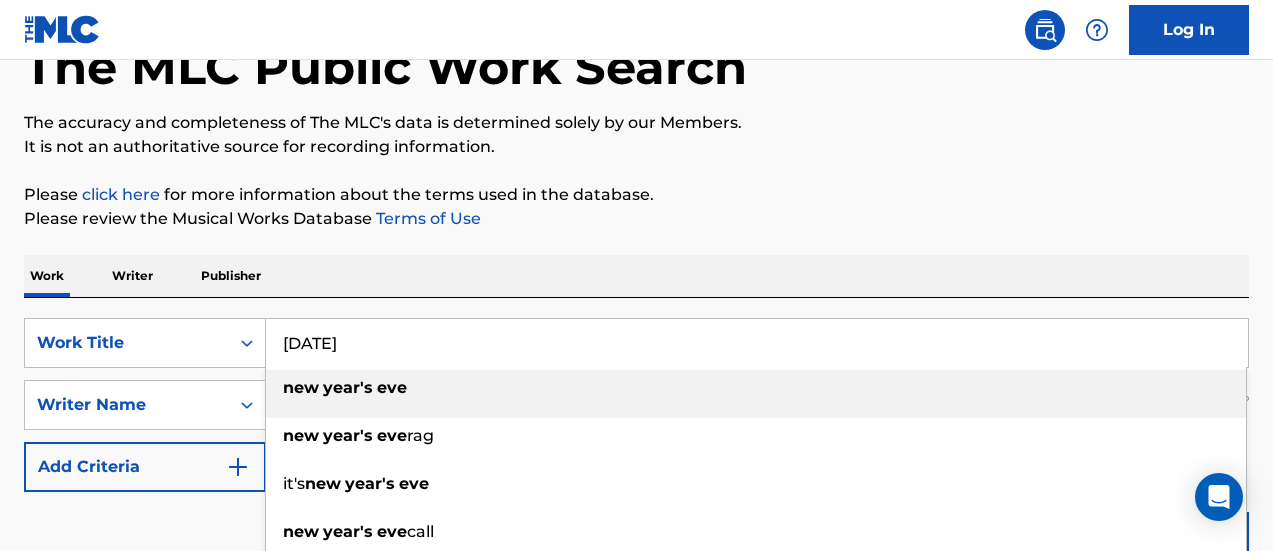 click on "[DATE]" at bounding box center (756, 388) 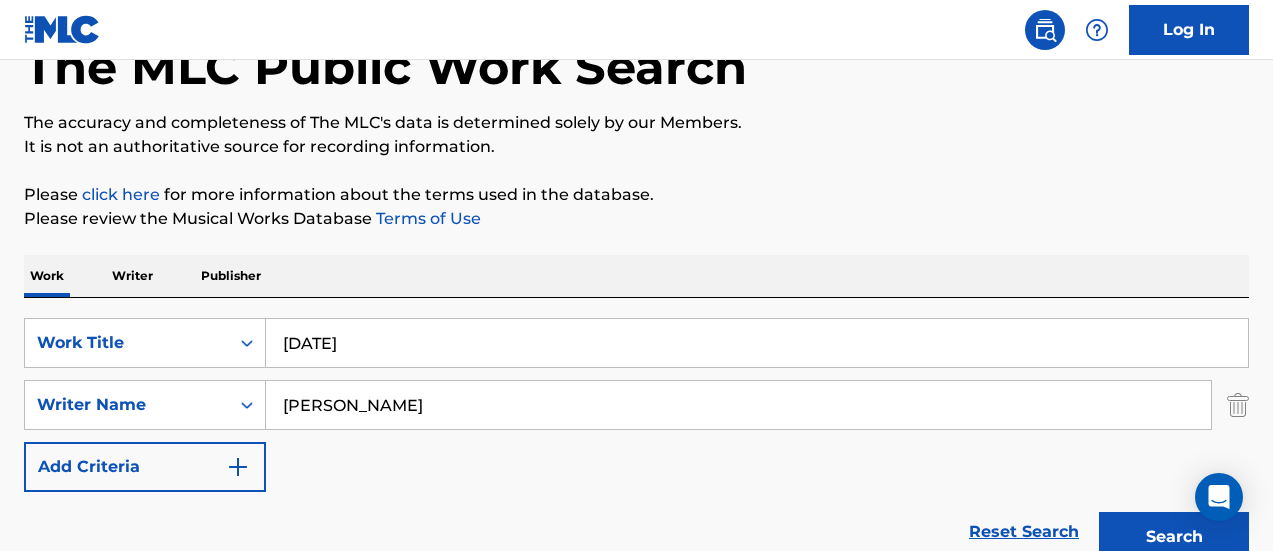 click on "Search" at bounding box center (1174, 537) 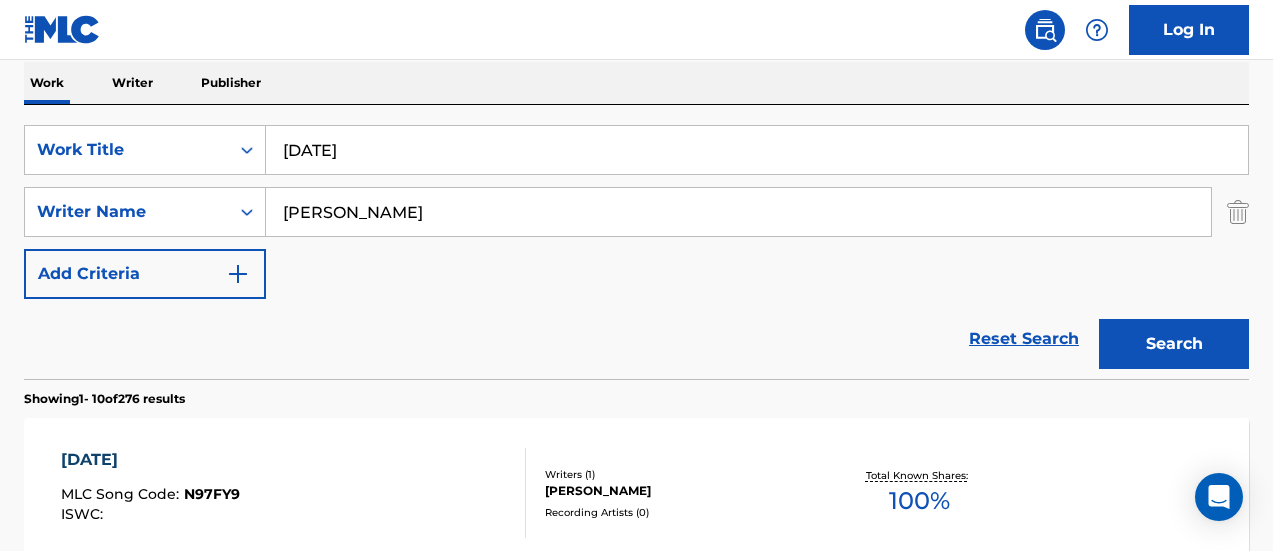 click on "[PERSON_NAME]" at bounding box center (738, 212) 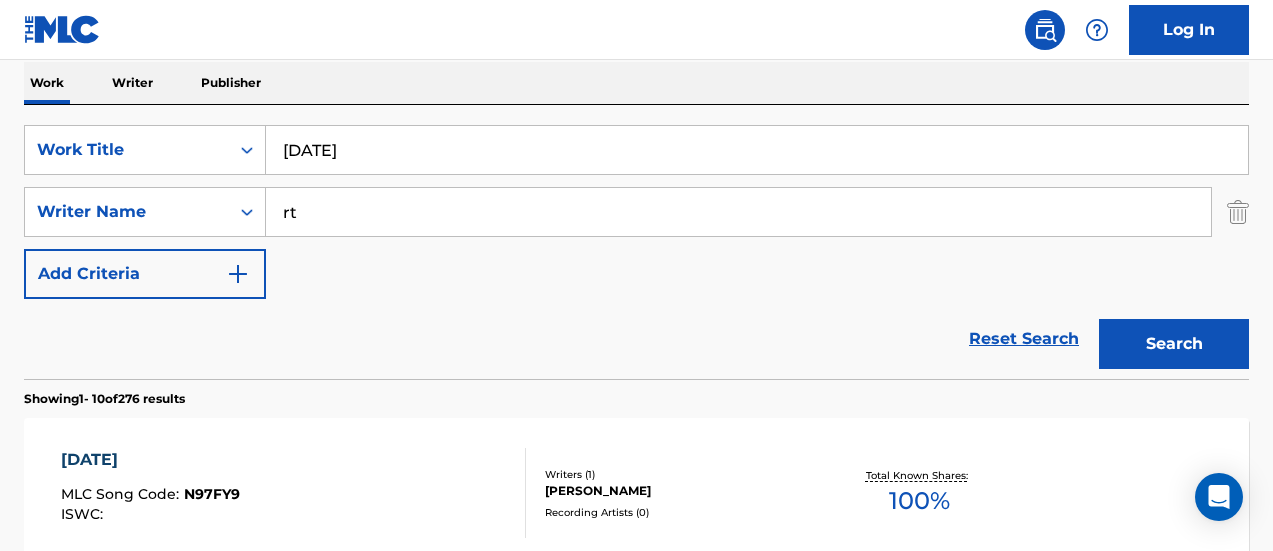 type on "t" 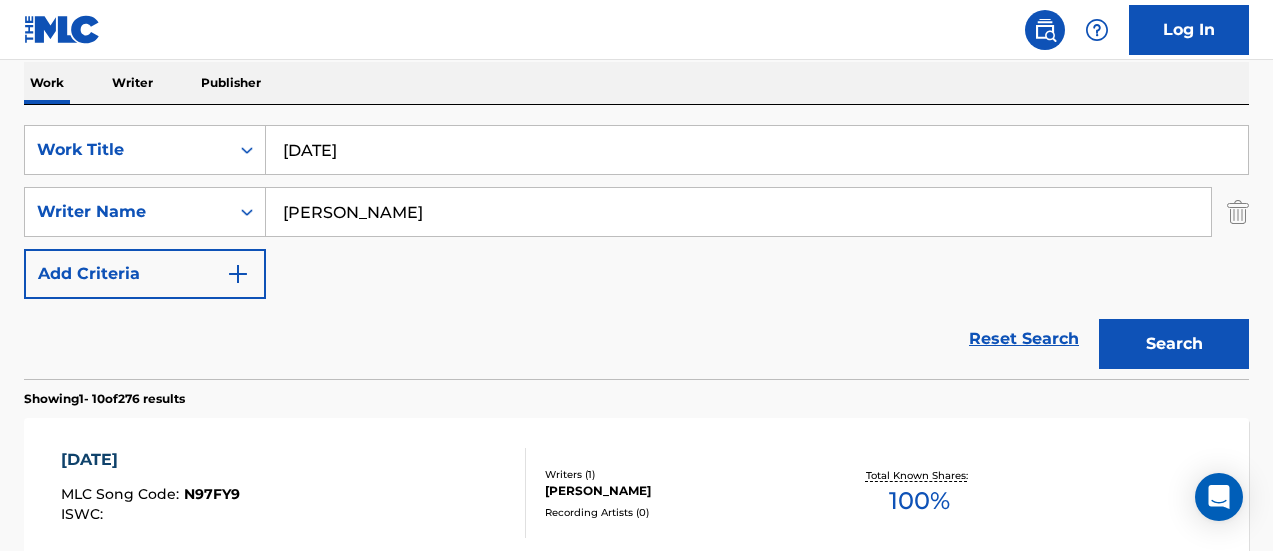 type on "[PERSON_NAME]" 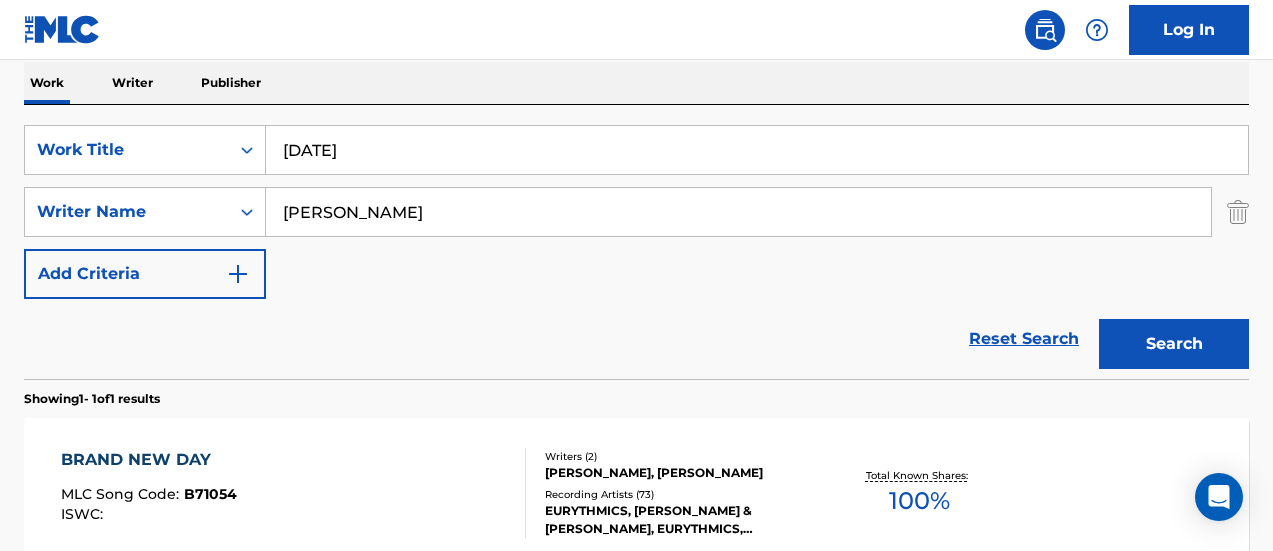 click on "Search" at bounding box center (1174, 344) 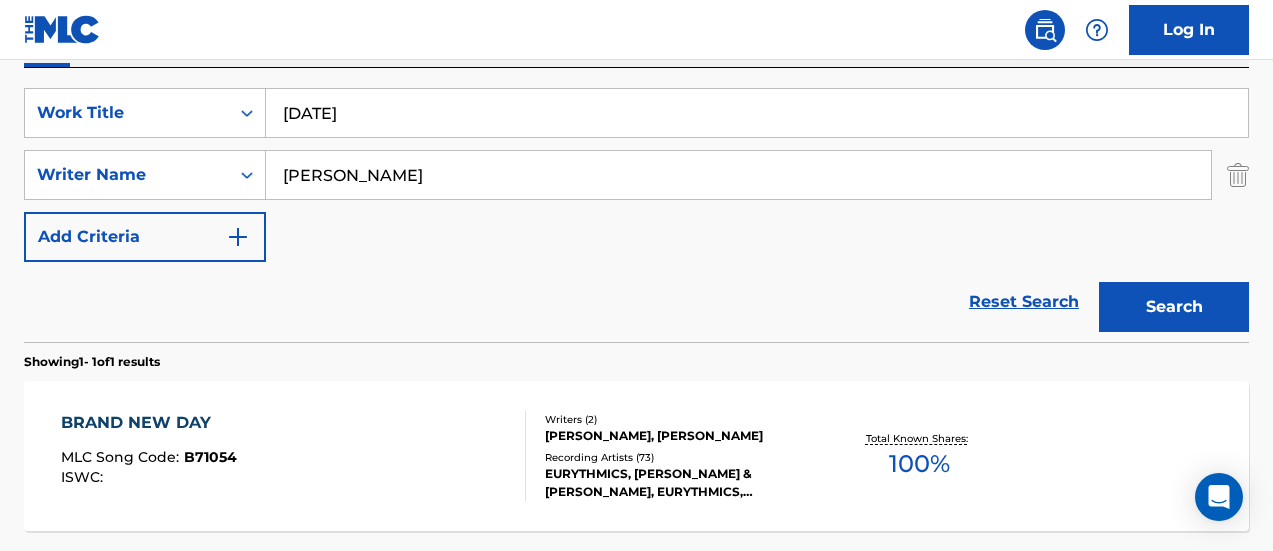 scroll, scrollTop: 346, scrollLeft: 0, axis: vertical 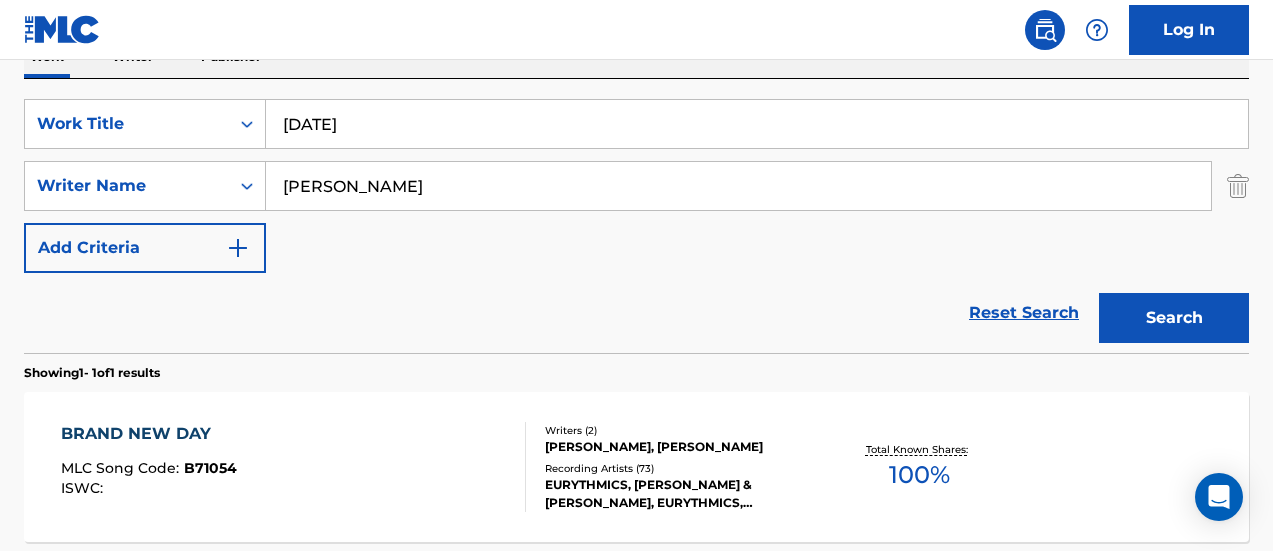 click on "[DATE]" at bounding box center [757, 124] 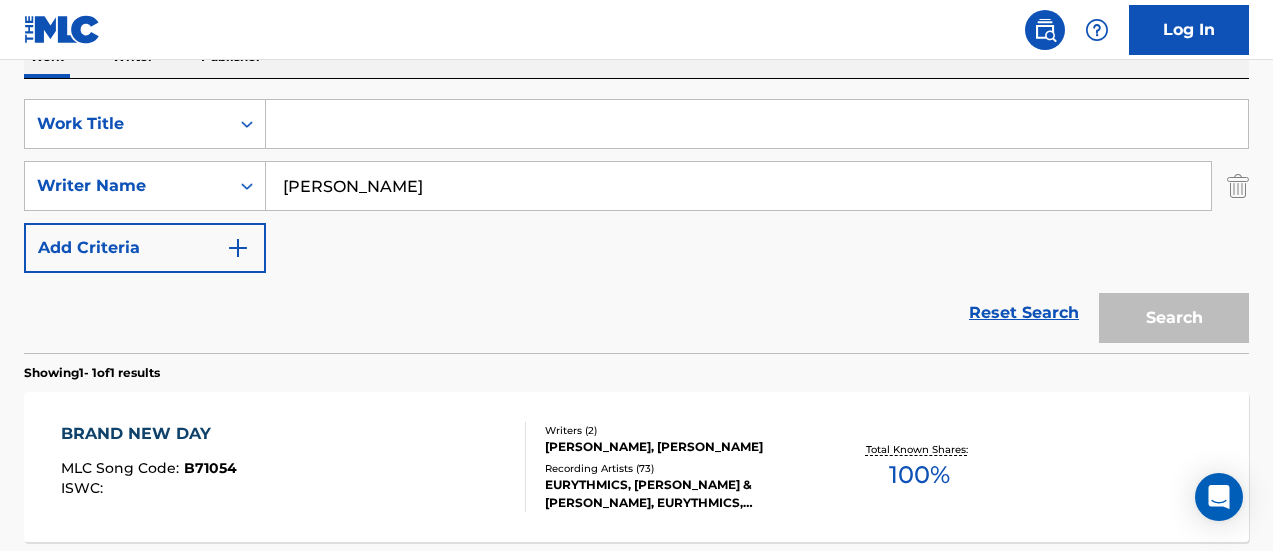 paste on "NO MATTER HOW HARD I TRY" 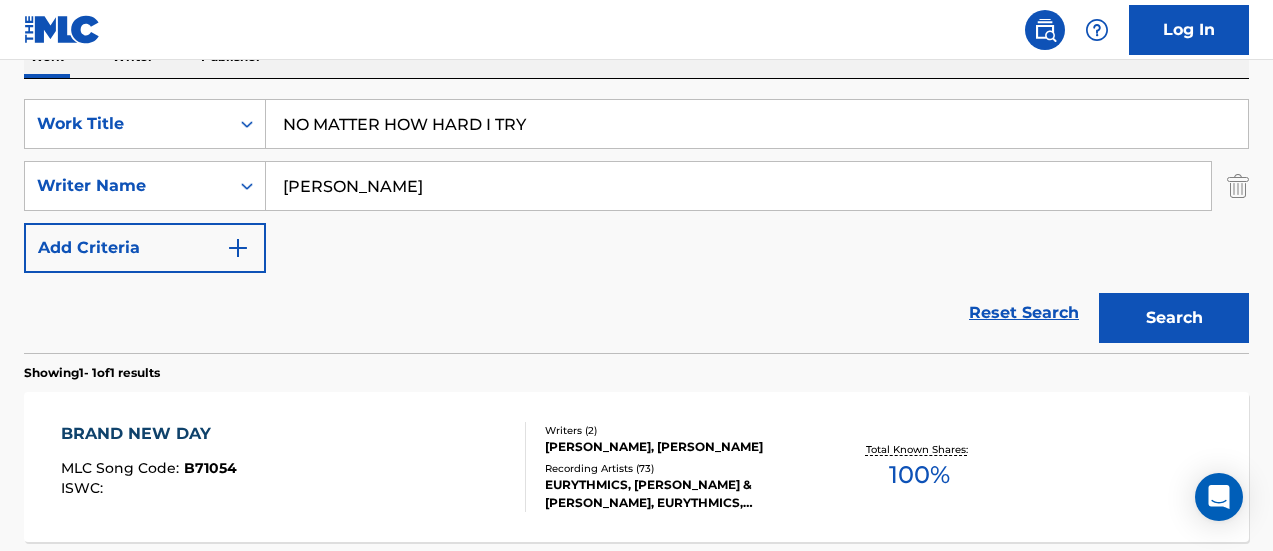 type on "NO MATTER HOW HARD I TRY" 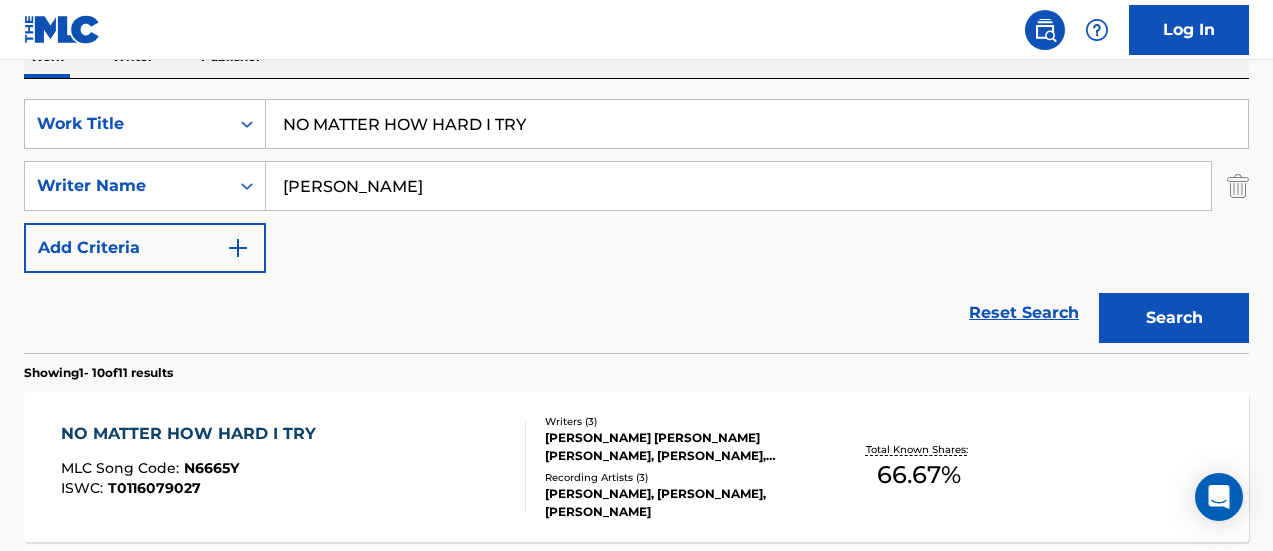 click on "NO MATTER HOW HARD I TRY MLC Song Code : N6665Y ISWC : T0116079027" at bounding box center [294, 467] 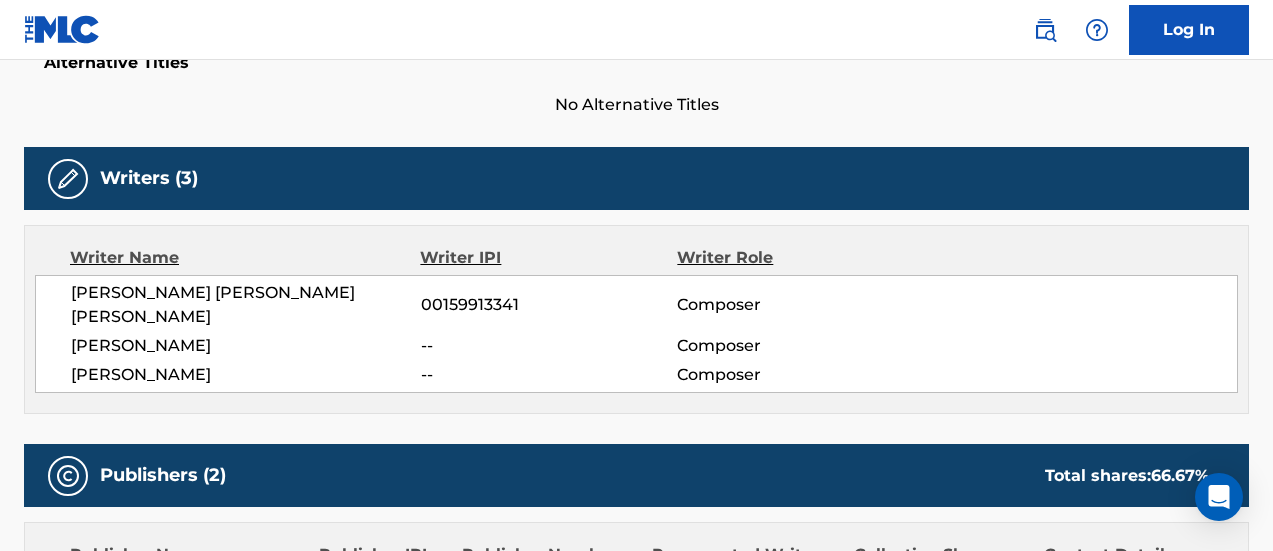 scroll, scrollTop: 343, scrollLeft: 0, axis: vertical 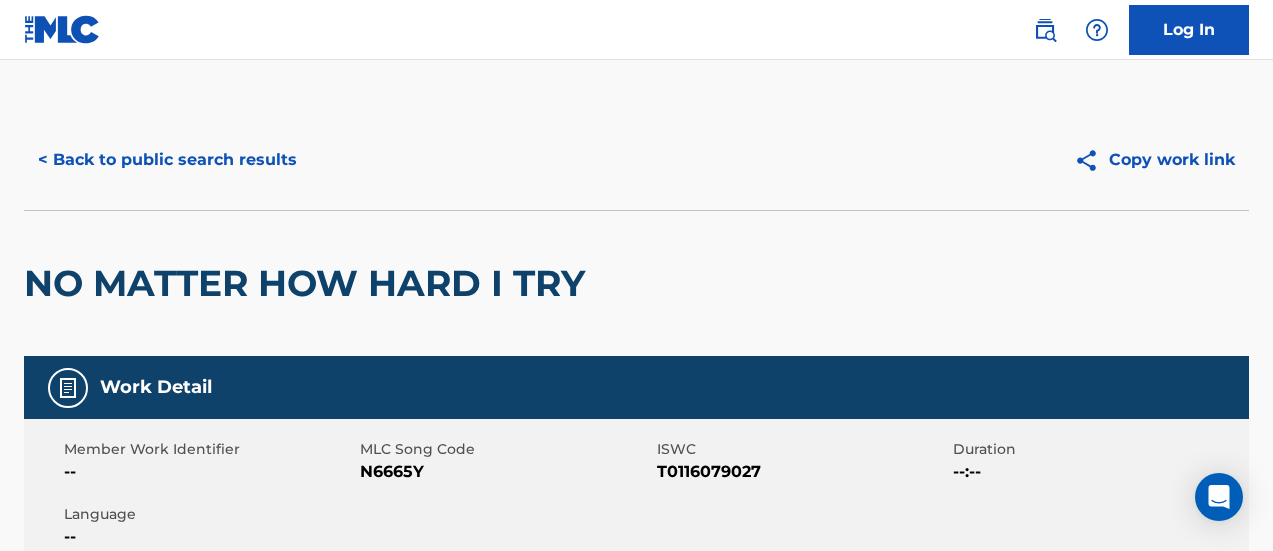 click on "< Back to public search results" at bounding box center (167, 160) 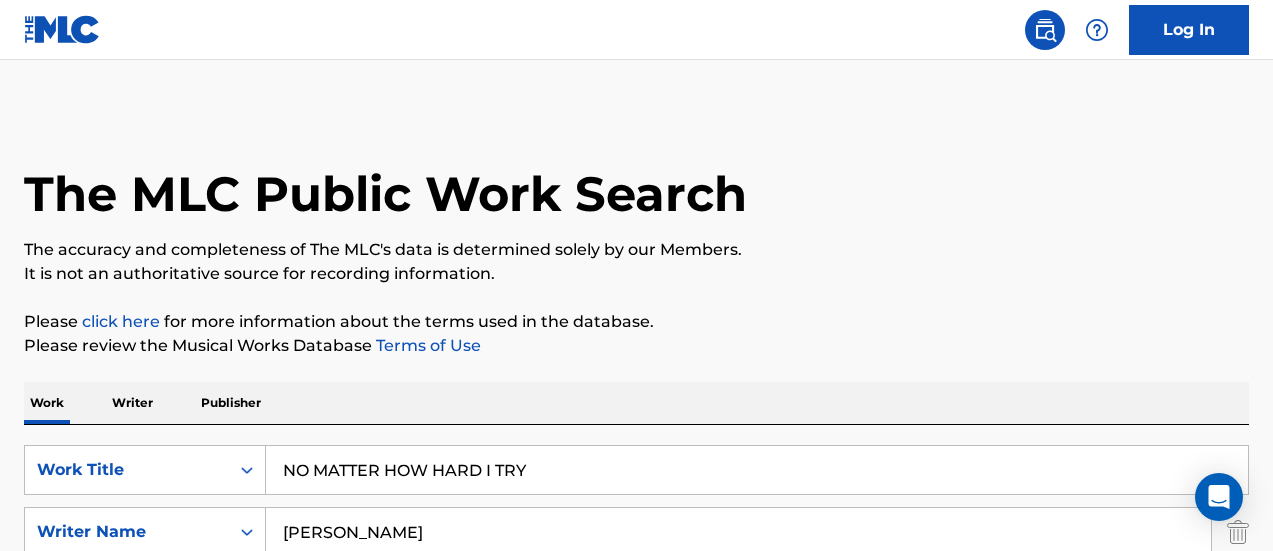 scroll, scrollTop: 346, scrollLeft: 0, axis: vertical 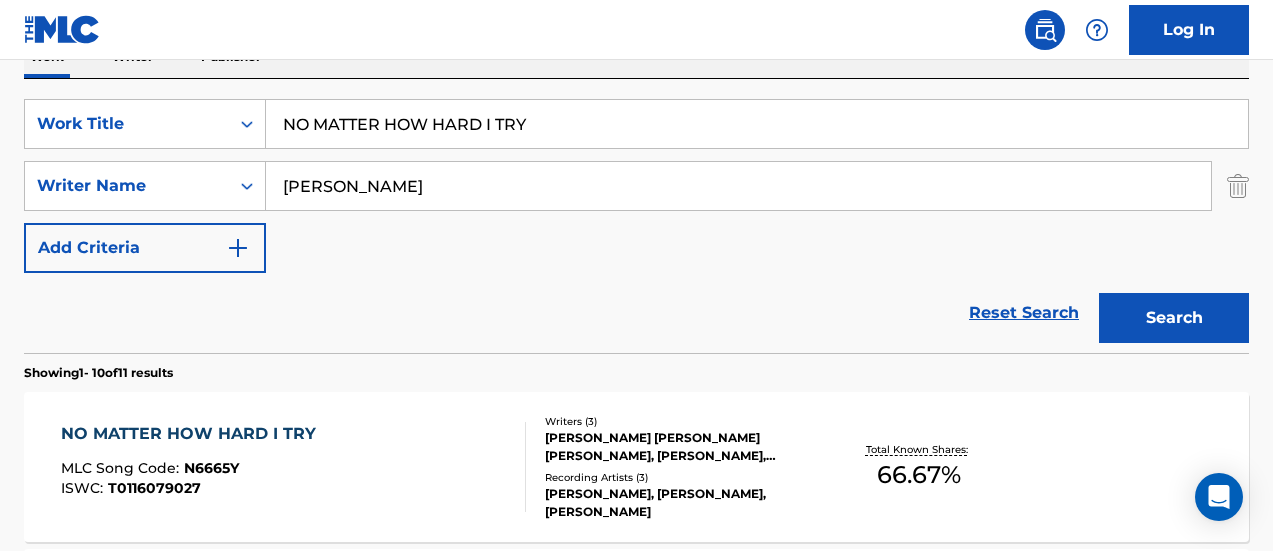 click on "NO MATTER HOW HARD I TRY" at bounding box center [757, 124] 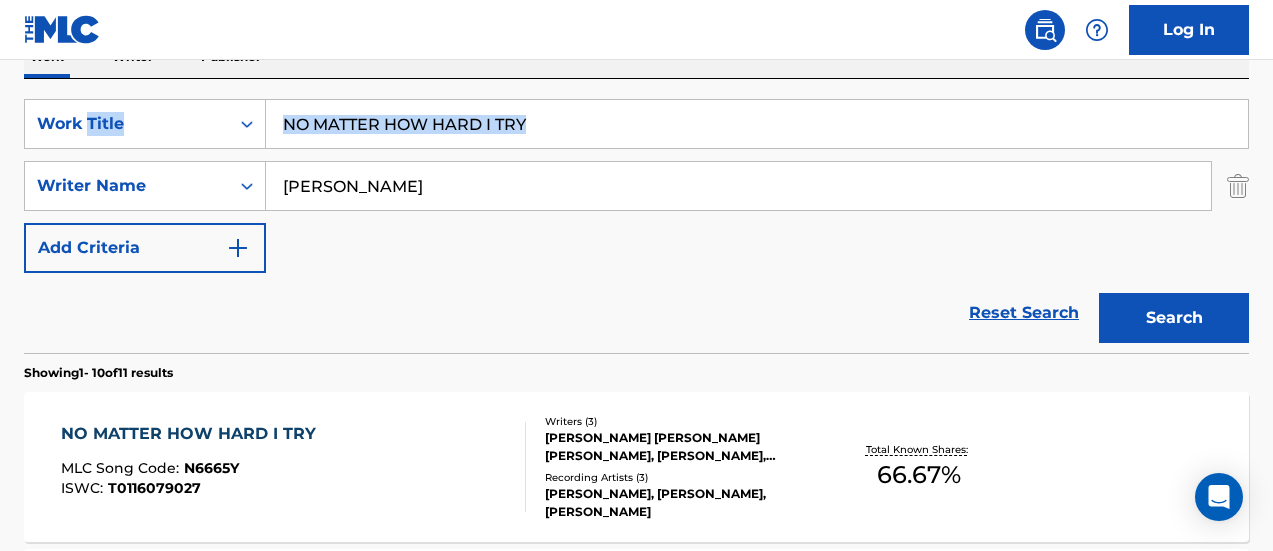 click on "NO MATTER HOW HARD I TRY" at bounding box center (757, 124) 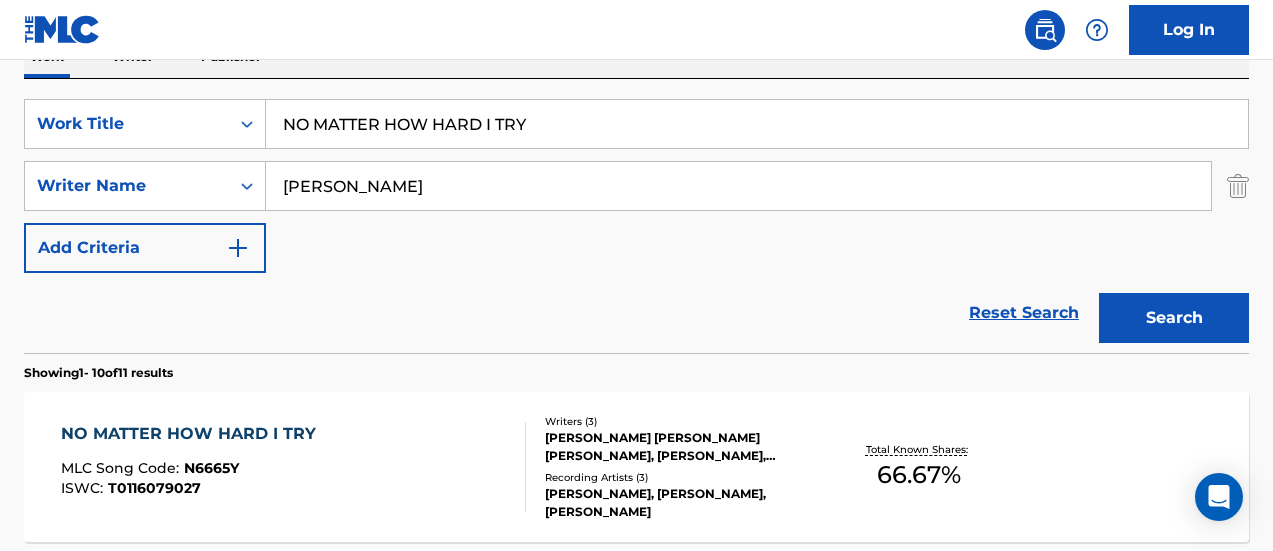 click on "NO MATTER HOW HARD I TRY" at bounding box center (757, 124) 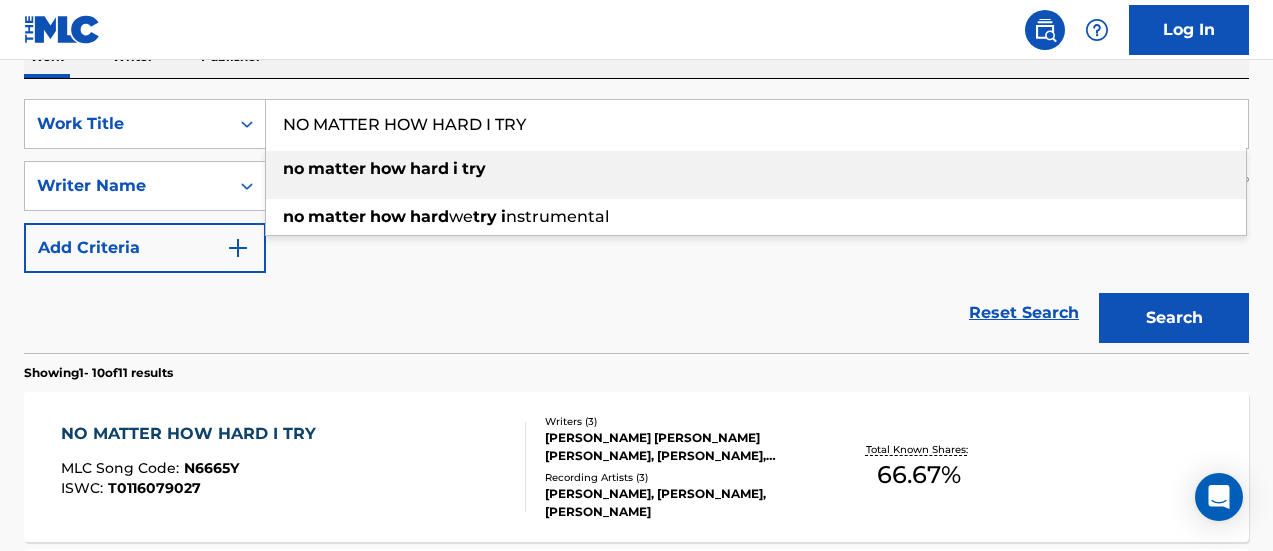 click on "NO MATTER HOW HARD I TRY" at bounding box center (757, 124) 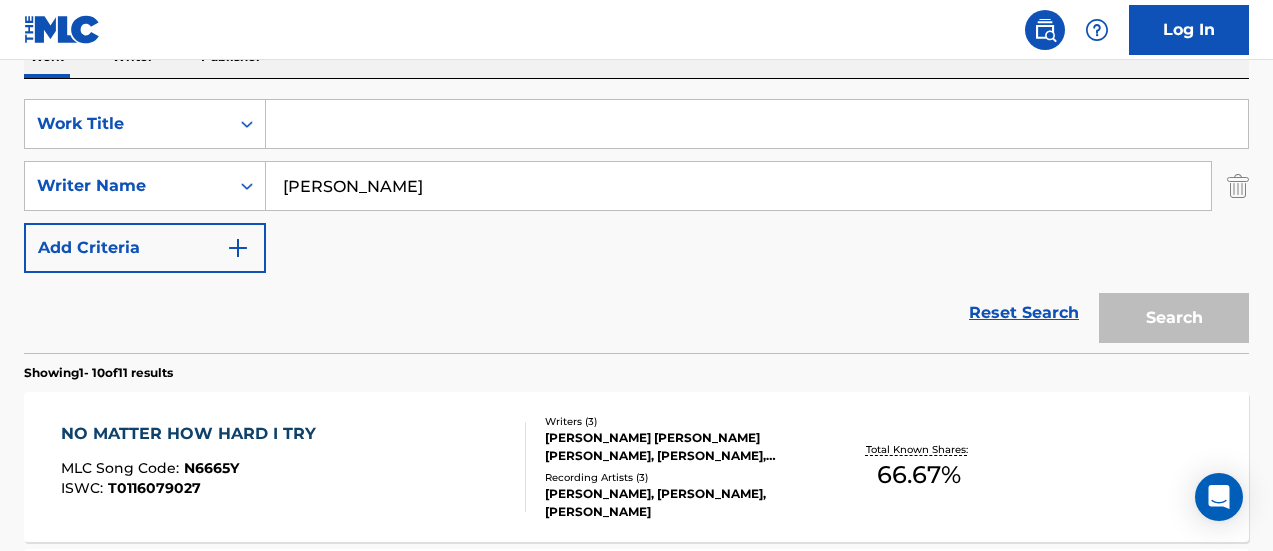 paste on "NO MORE FEARS" 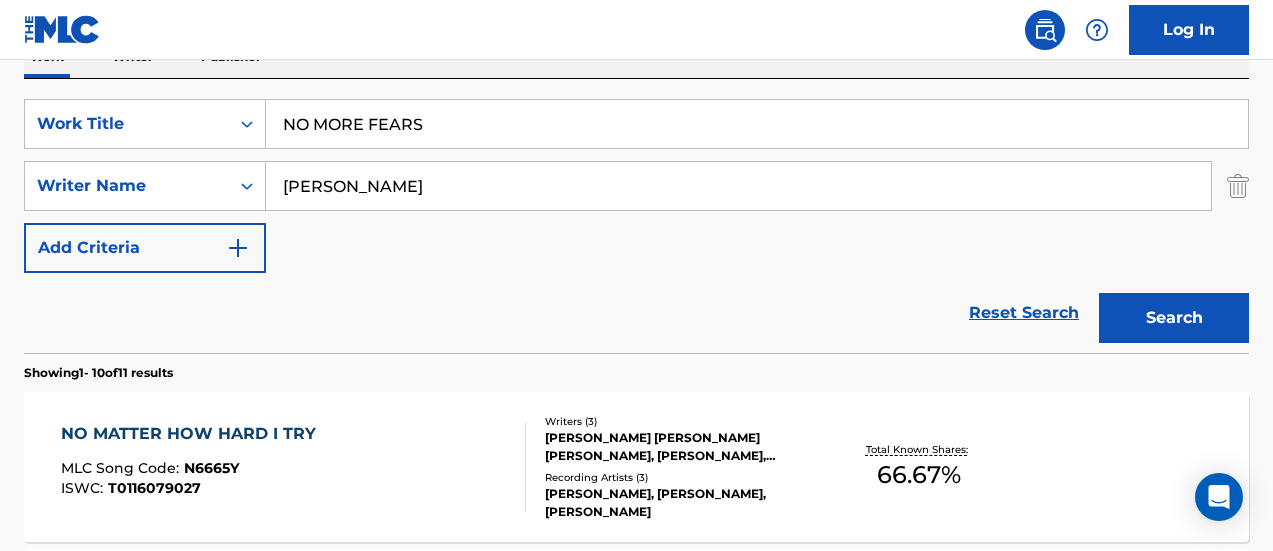 click on "Search" at bounding box center (1174, 318) 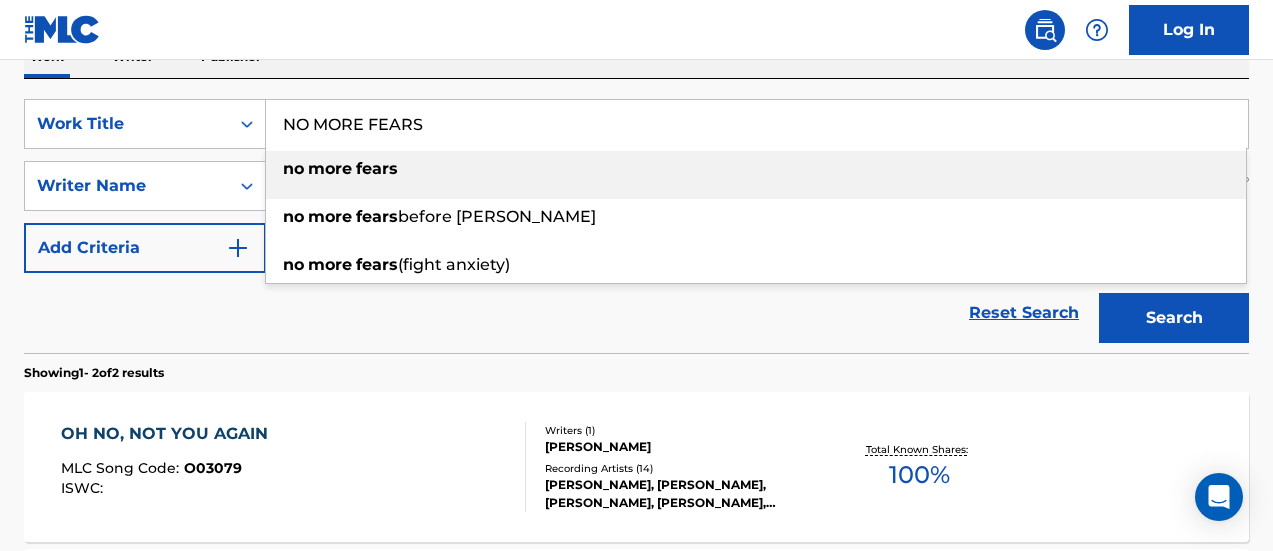 click on "no   more   fears" at bounding box center (756, 169) 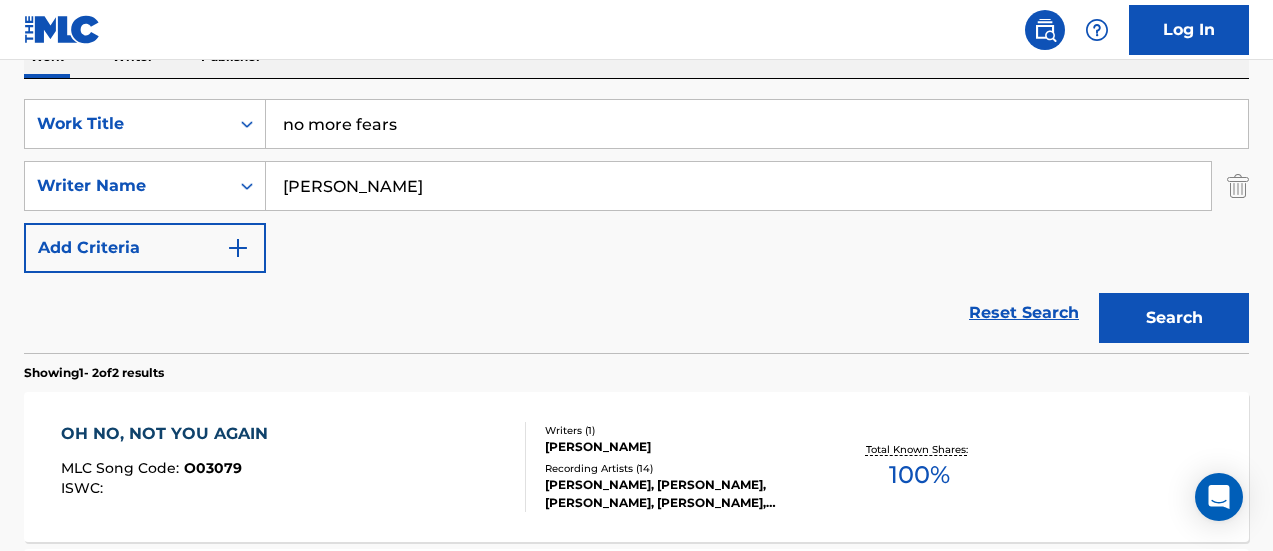 click on "Search" at bounding box center [1174, 318] 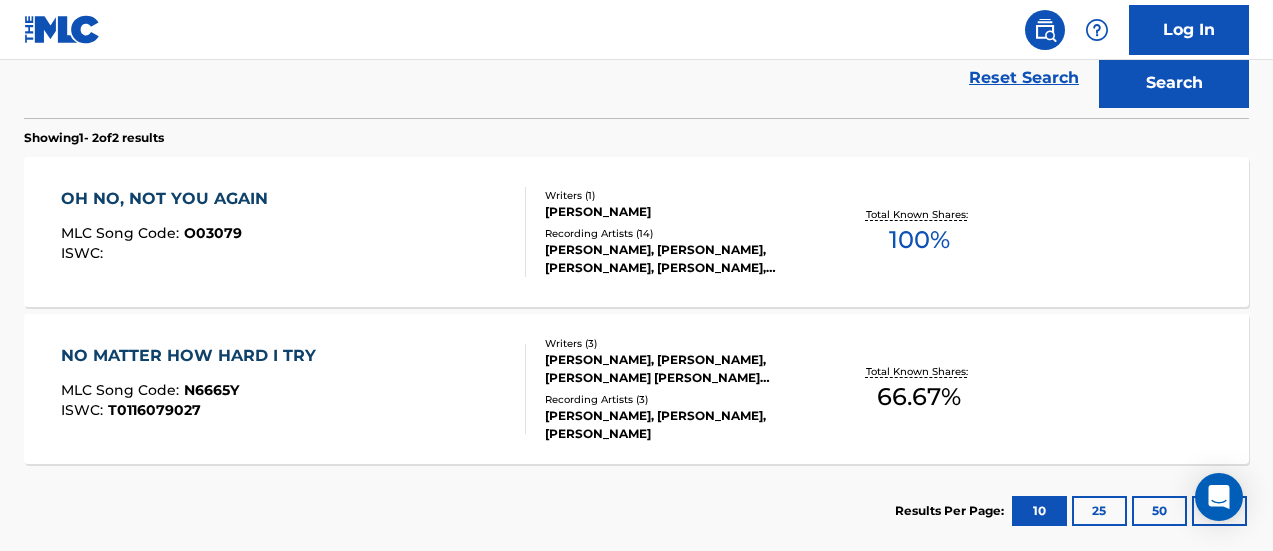 scroll, scrollTop: 583, scrollLeft: 0, axis: vertical 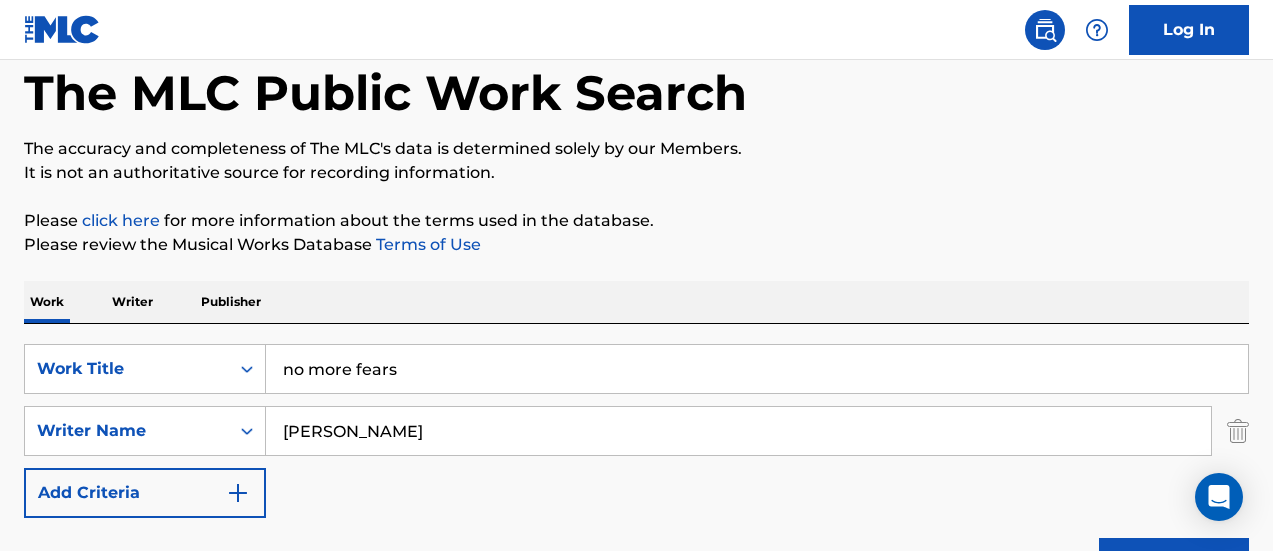 click on "no more fears" at bounding box center [757, 369] 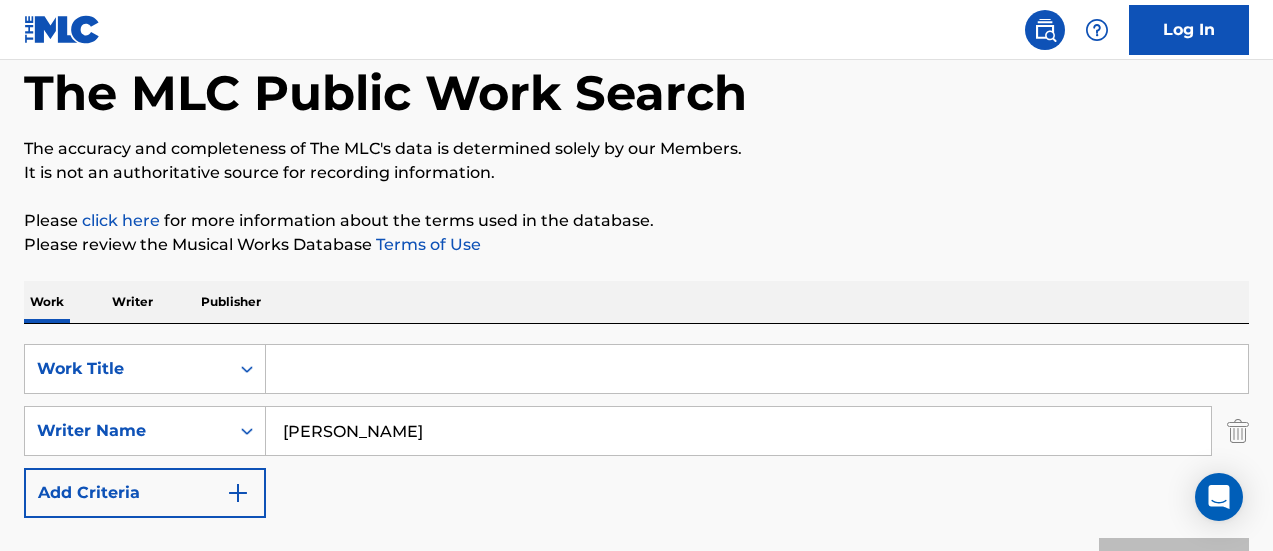 type on "m" 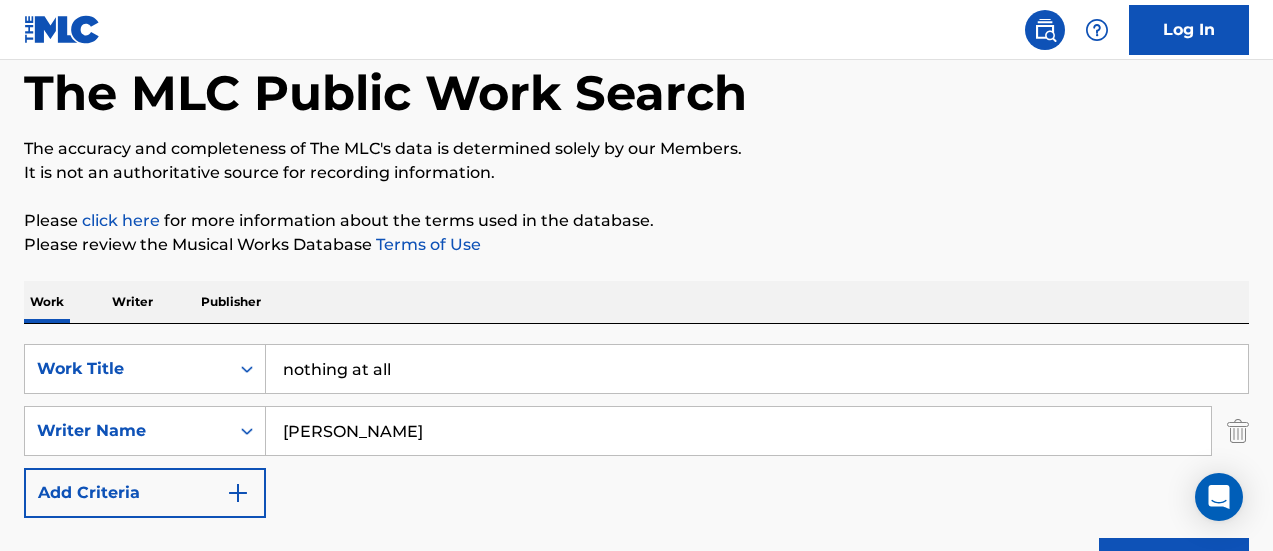 scroll, scrollTop: 417, scrollLeft: 0, axis: vertical 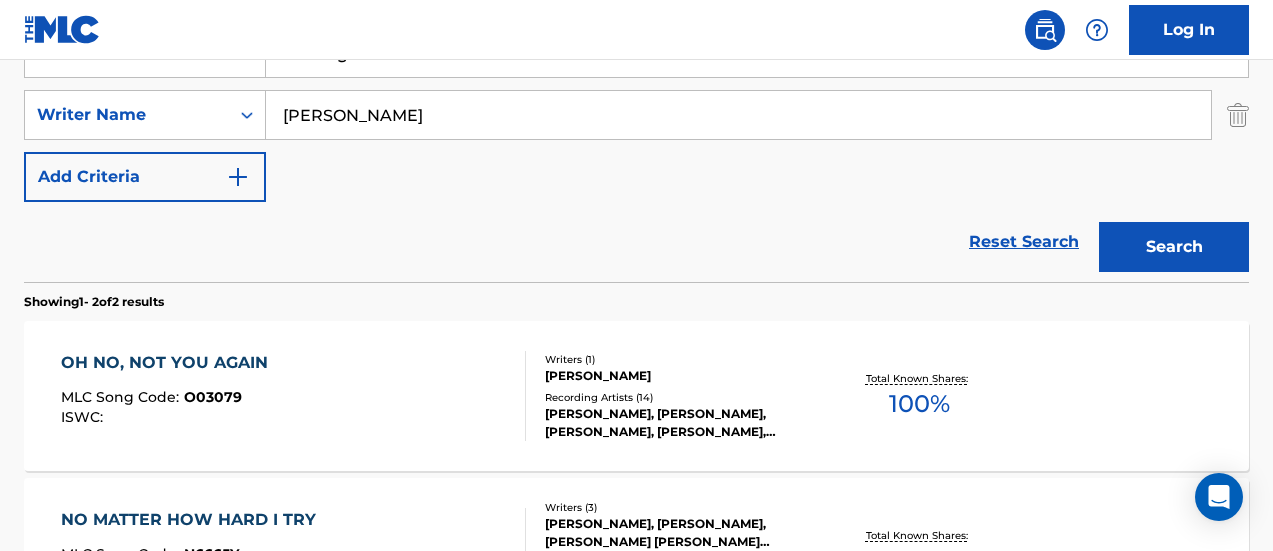 type on "nothing at all" 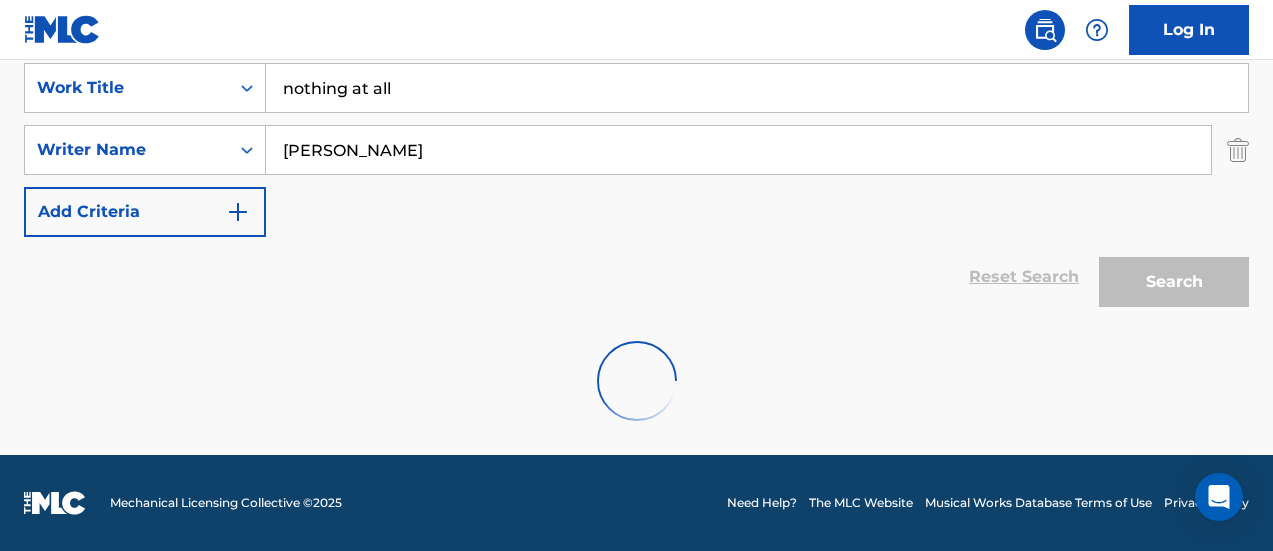 scroll, scrollTop: 417, scrollLeft: 0, axis: vertical 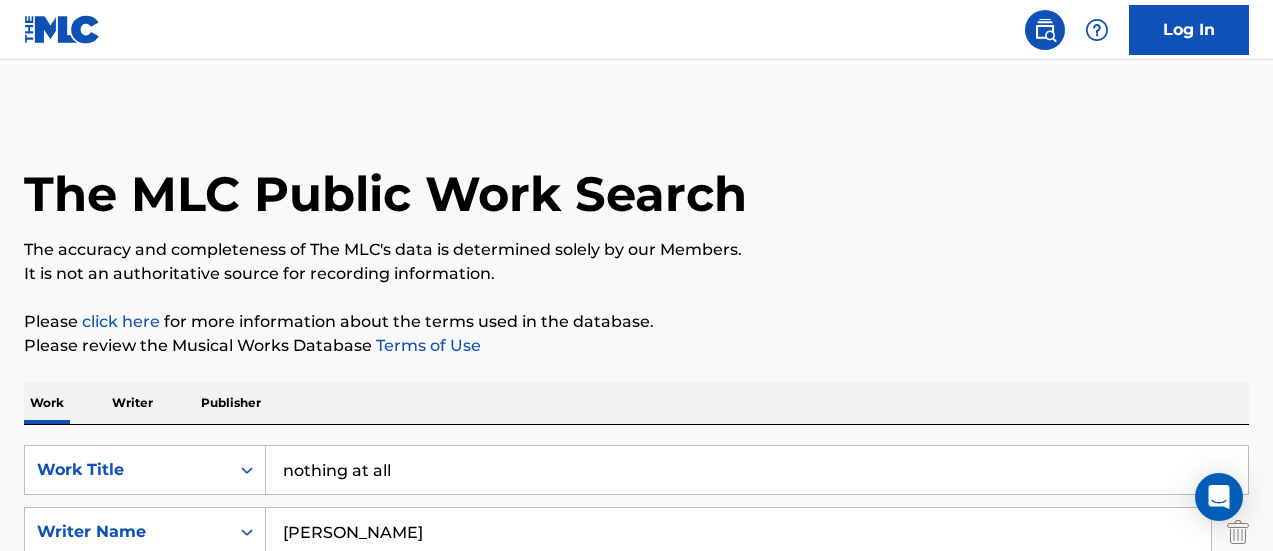 click on "nothing at all" at bounding box center [757, 470] 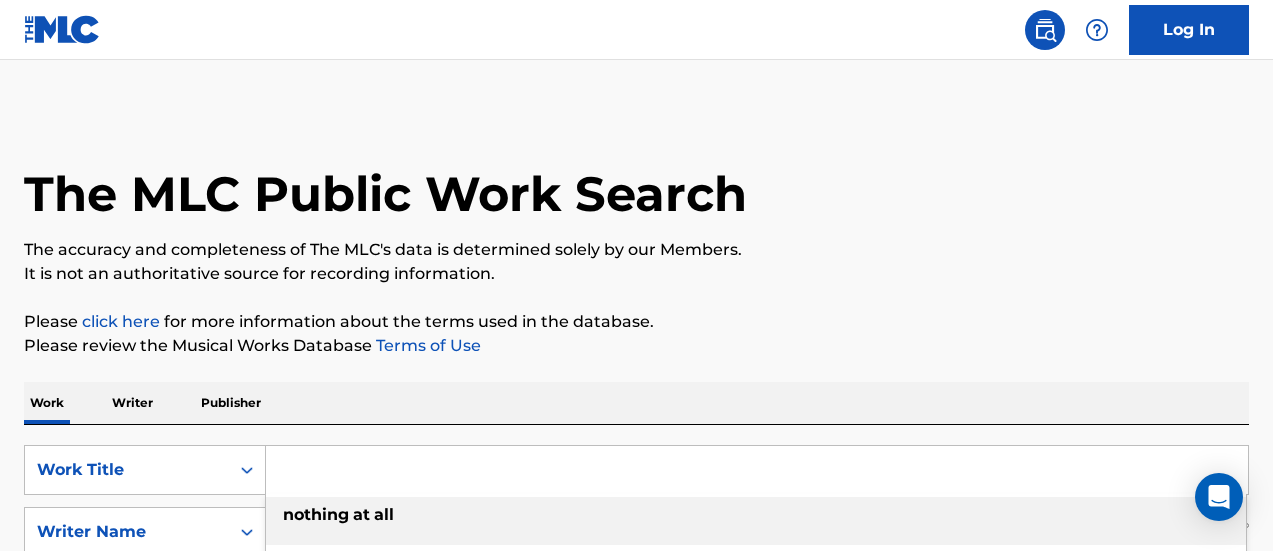 paste on "[PERSON_NAME] BLUES IDEA ONE" 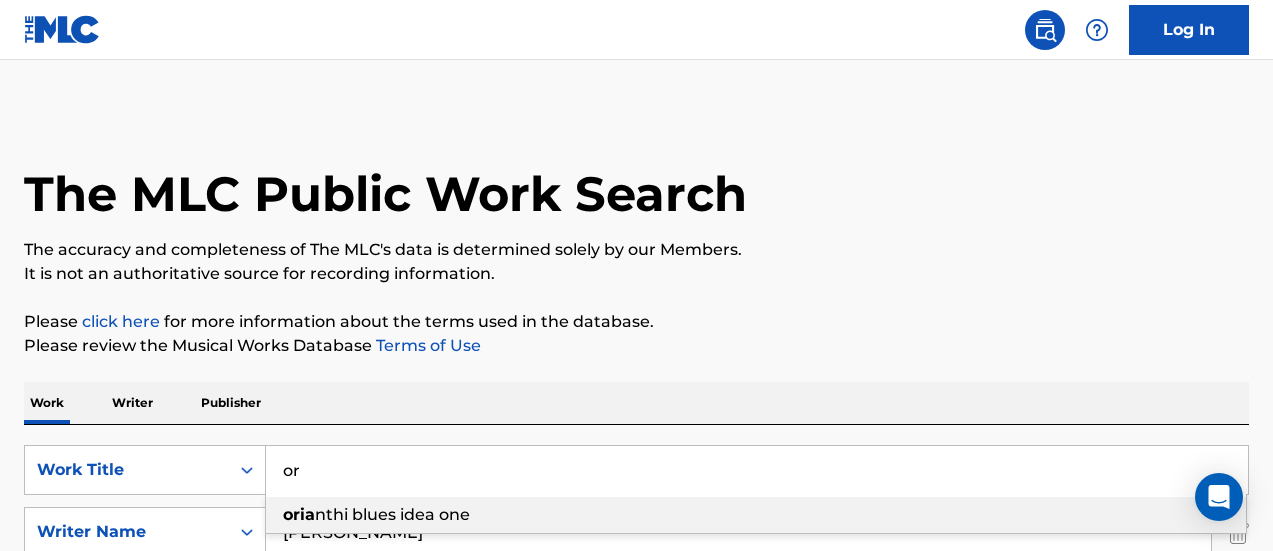 type on "o" 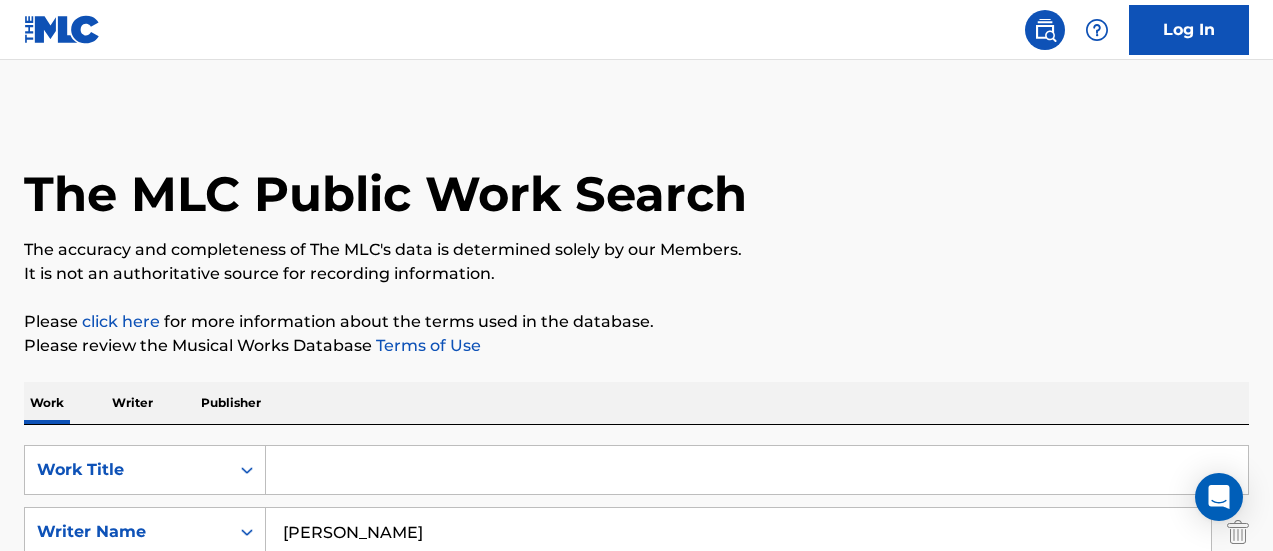 paste on "[PERSON_NAME] BLUES IDEA ONE" 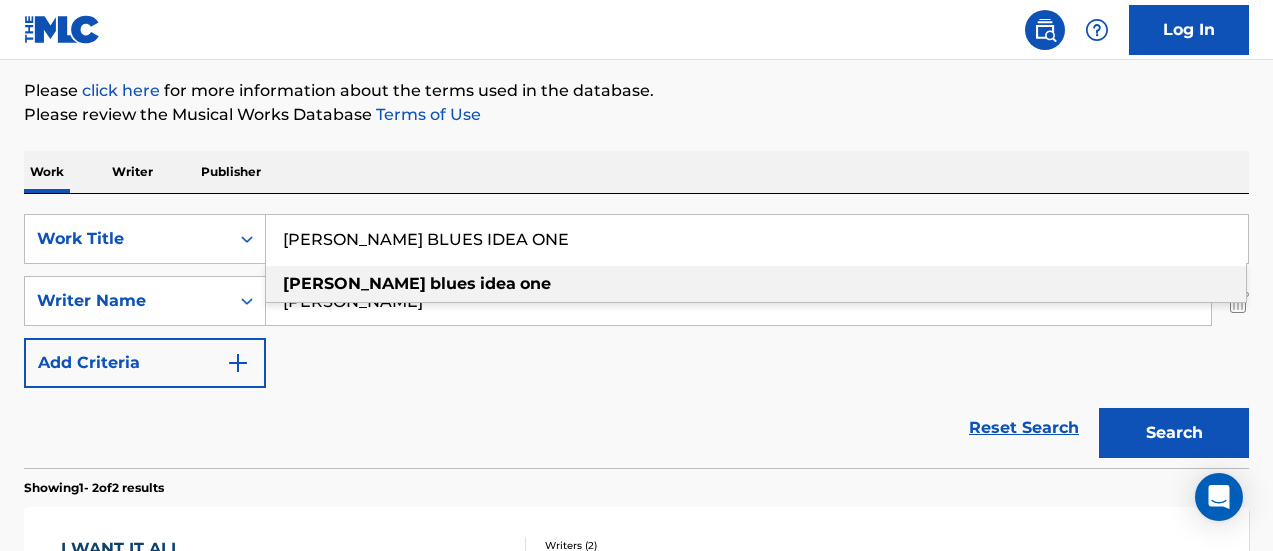 scroll, scrollTop: 253, scrollLeft: 0, axis: vertical 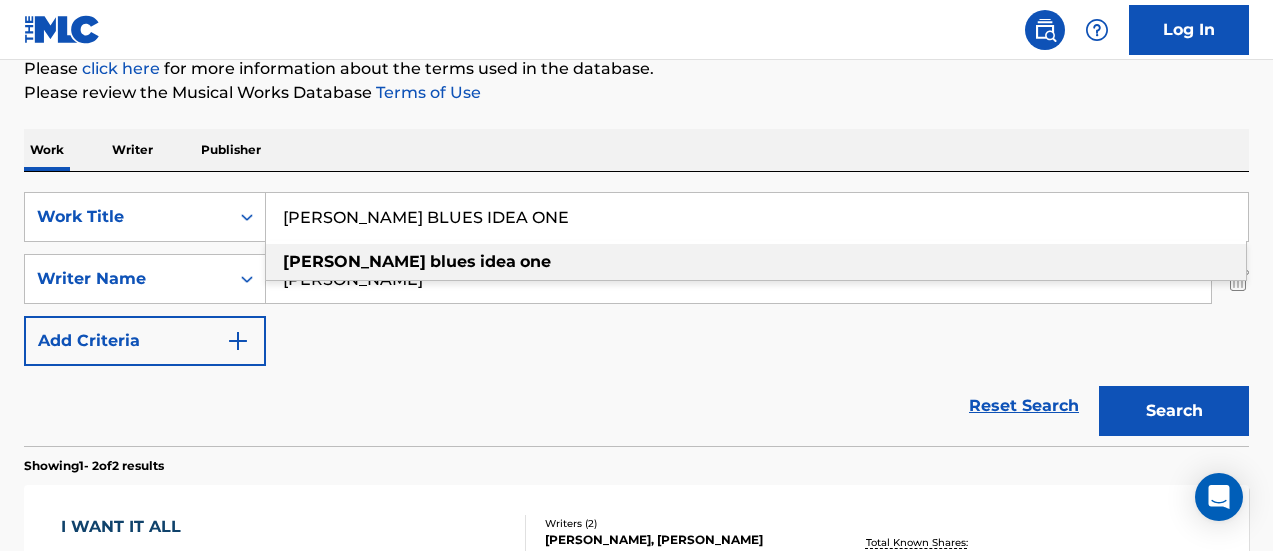 type on "[PERSON_NAME] BLUES IDEA ONE" 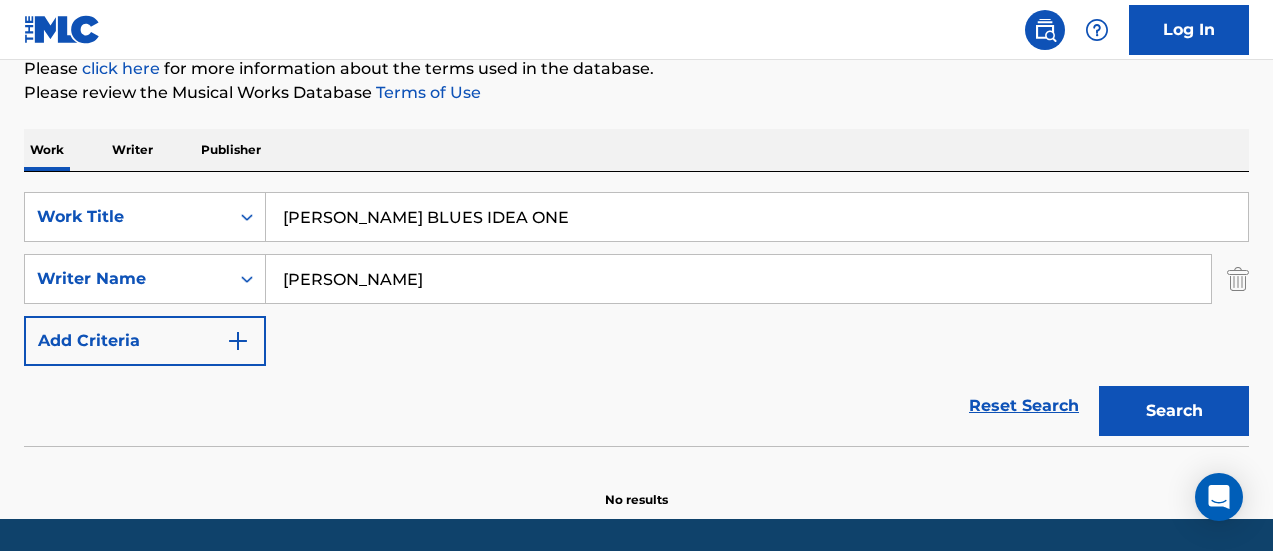 click on "[PERSON_NAME] BLUES IDEA ONE" at bounding box center [757, 217] 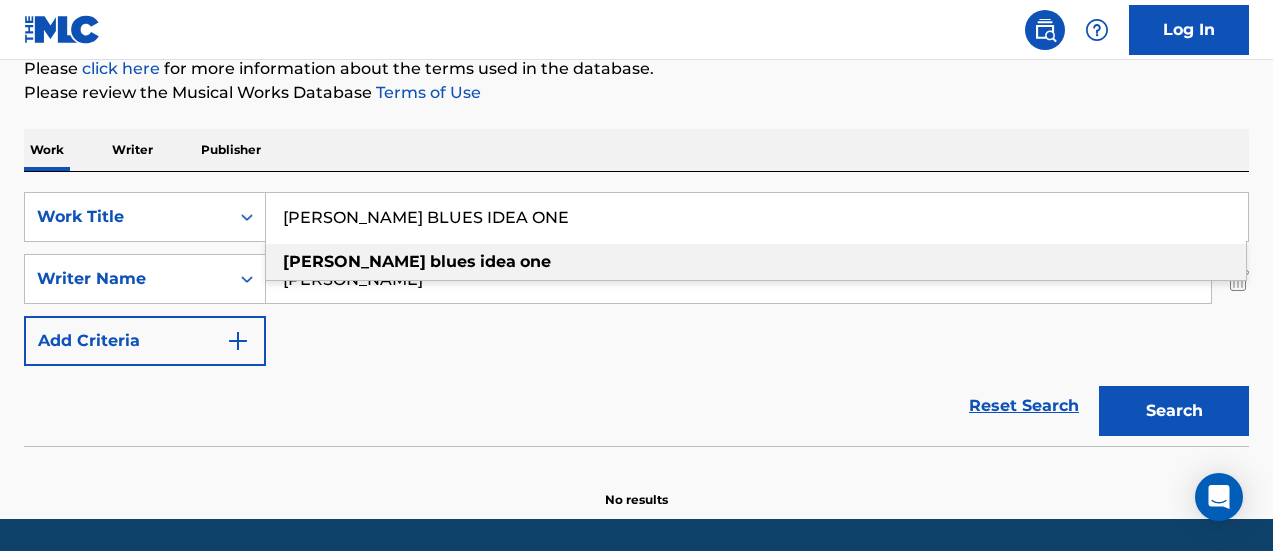 click on "[PERSON_NAME] BLUES IDEA ONE" at bounding box center (757, 217) 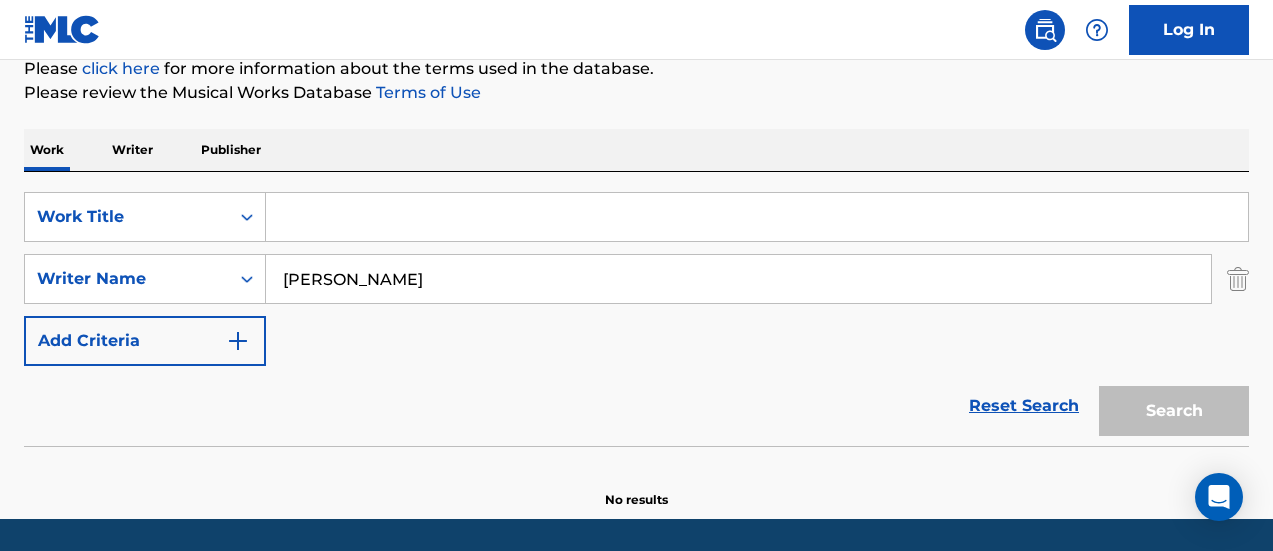 paste on "PAINT A BETTER PICTURE" 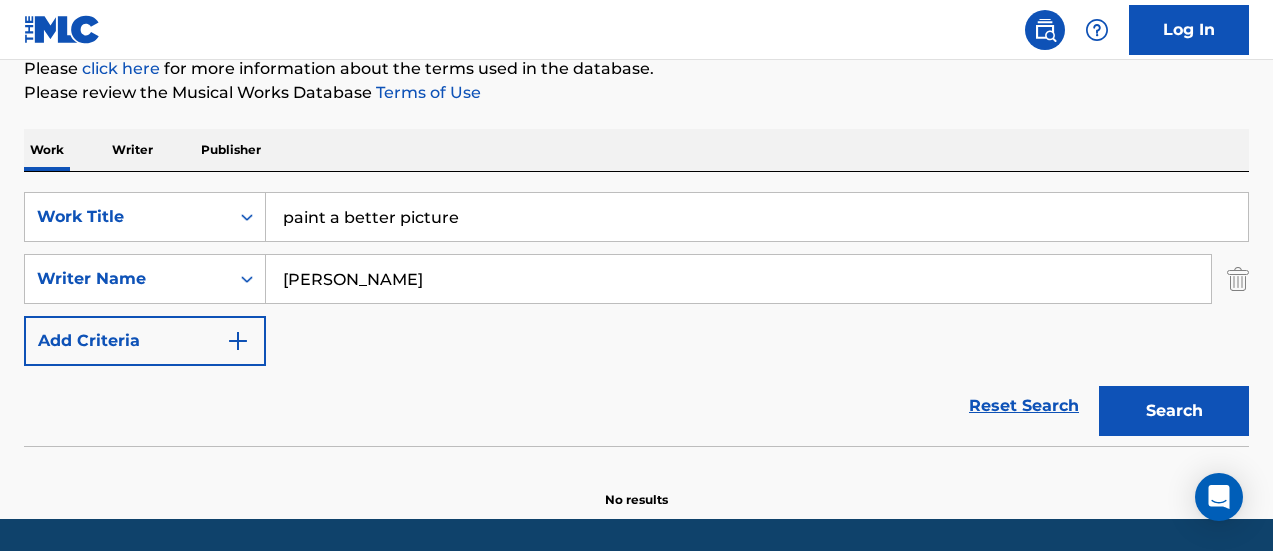 type on "paint a better picture" 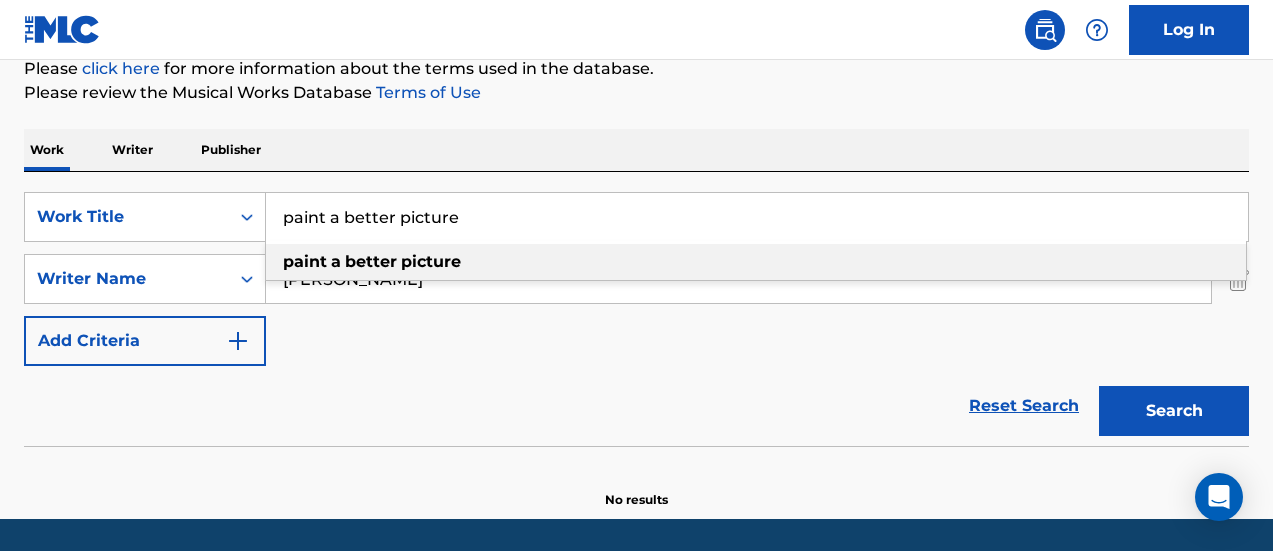 click on "paint a better picture" at bounding box center (757, 217) 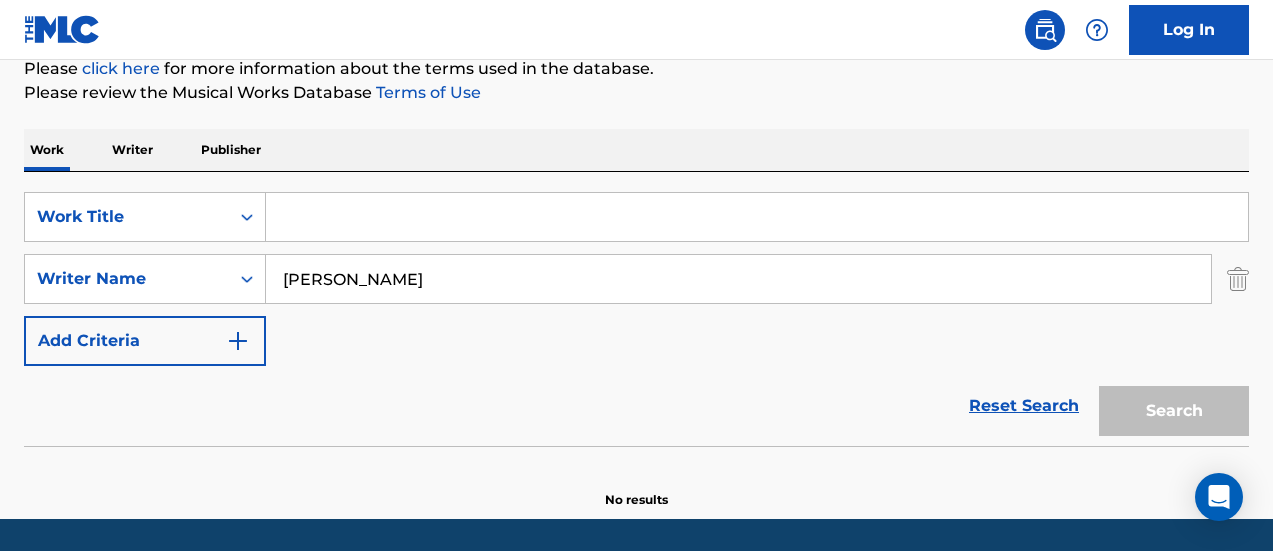 paste on "PEACE FOR ONE DAY" 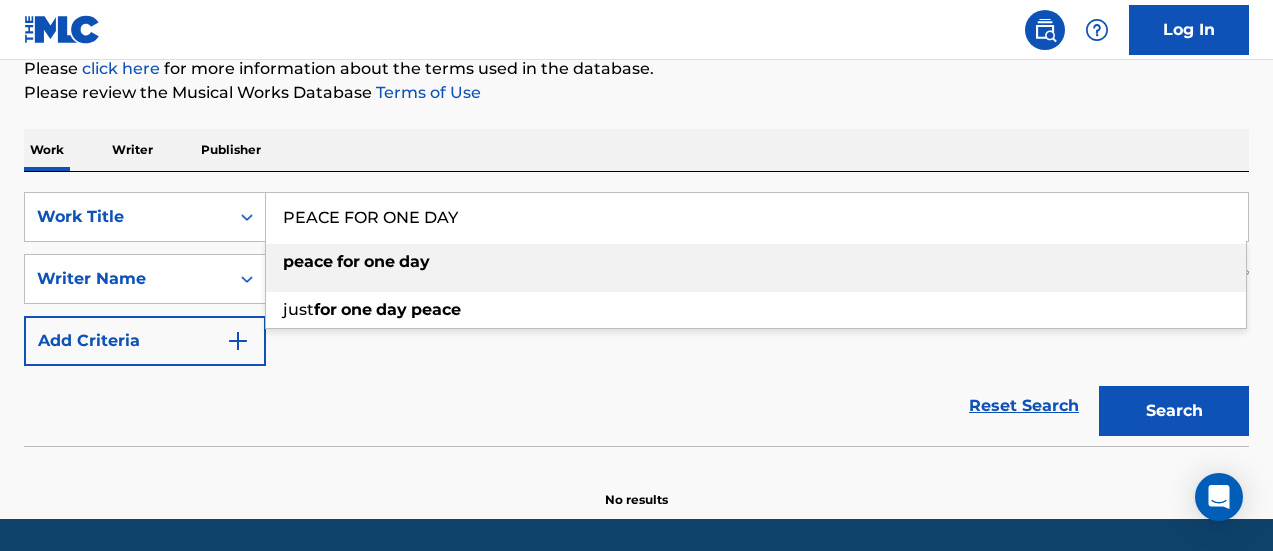click on "peace   for   one   day" at bounding box center (756, 262) 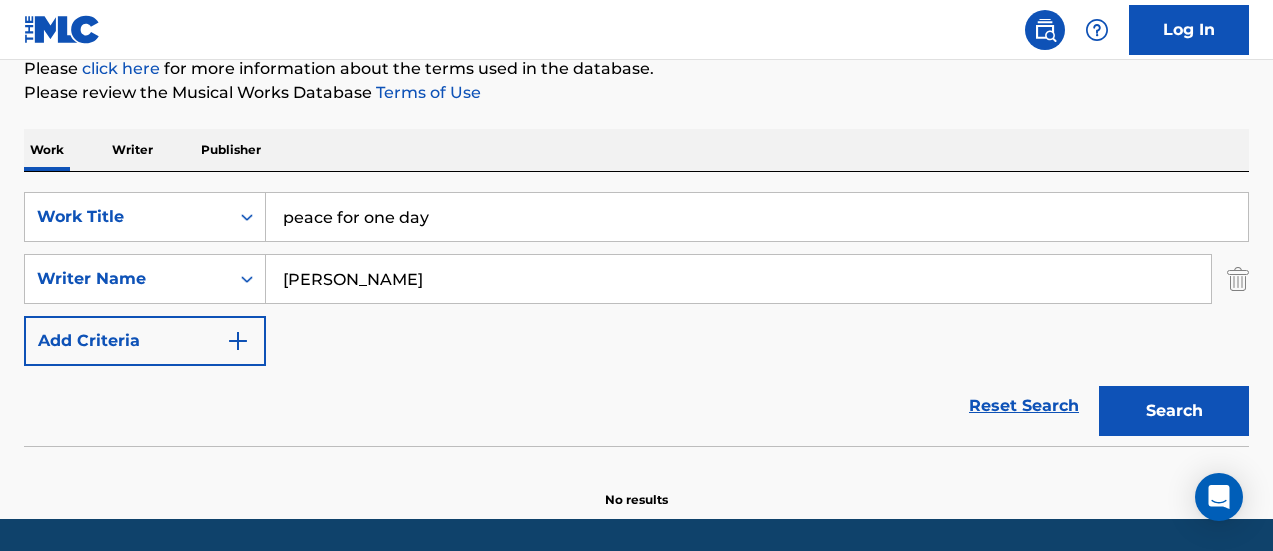 click on "Search" at bounding box center [1174, 411] 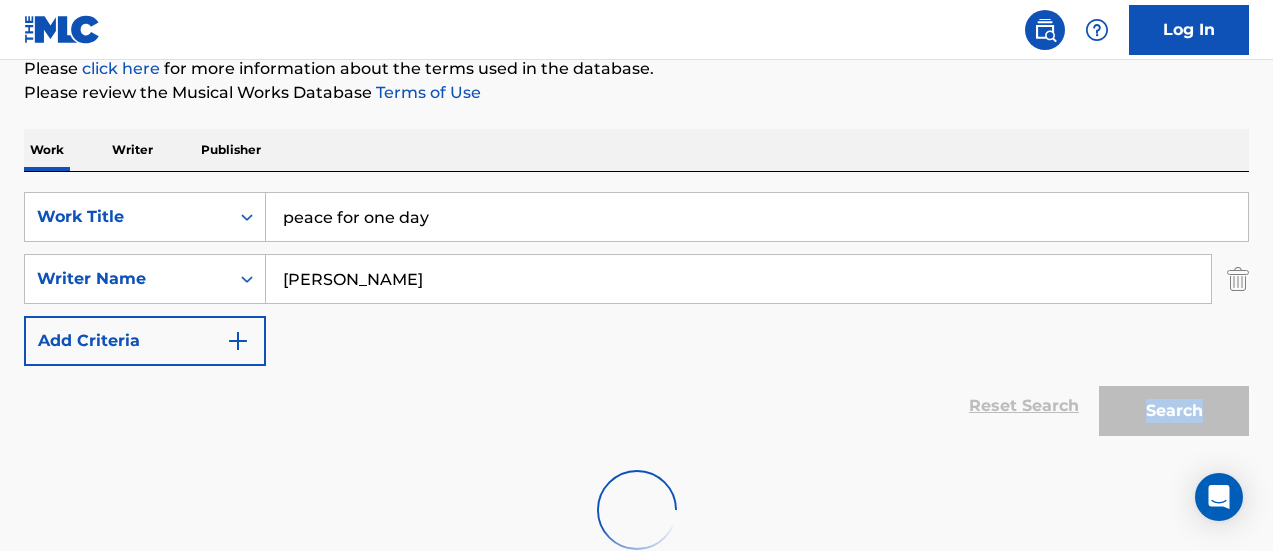click on "Search" at bounding box center [1169, 406] 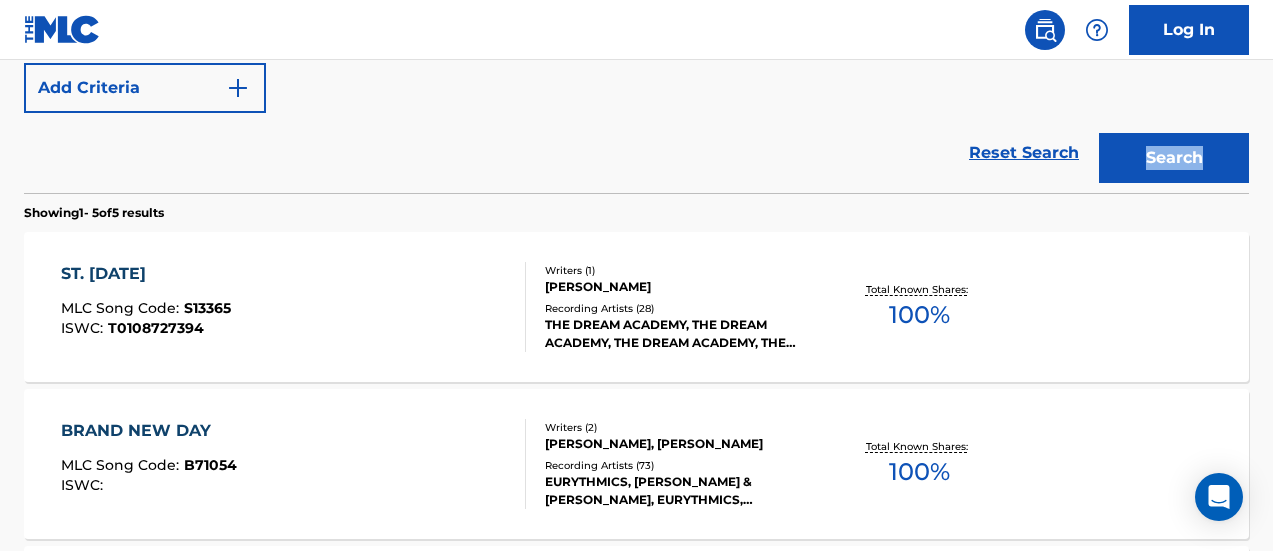 scroll, scrollTop: 252, scrollLeft: 0, axis: vertical 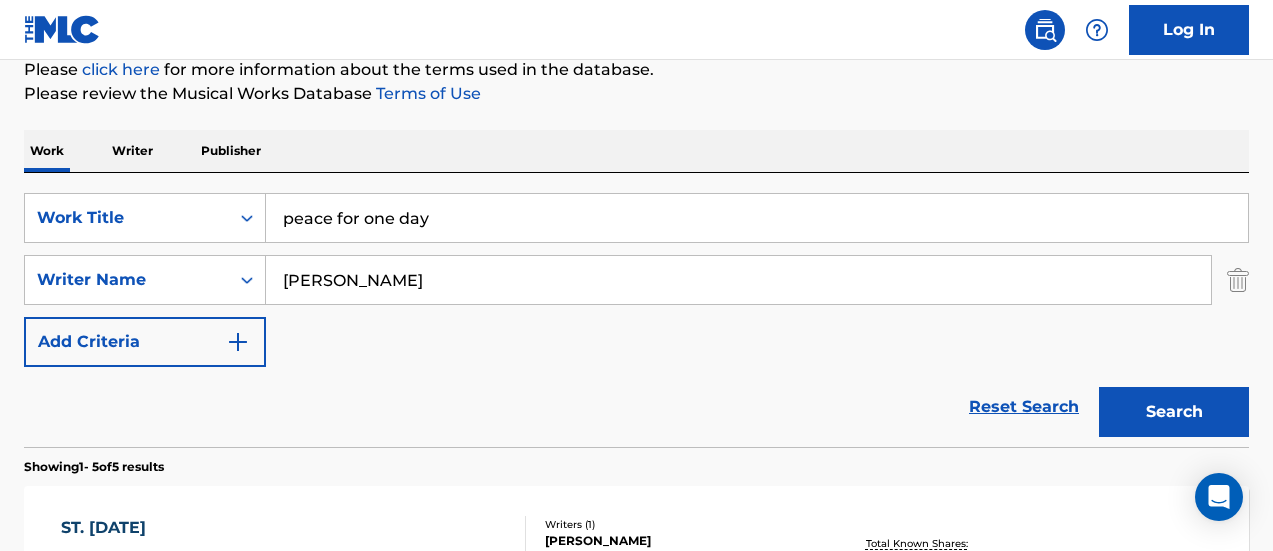 click on "peace for one day" at bounding box center [757, 218] 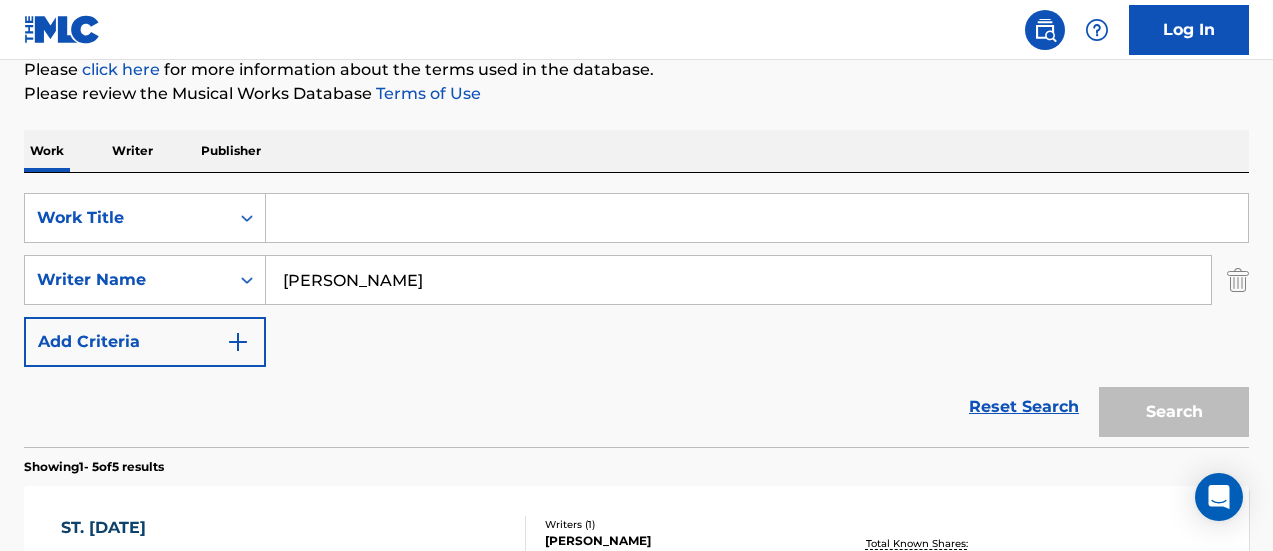 paste on "PEOPLE EVERYDAY" 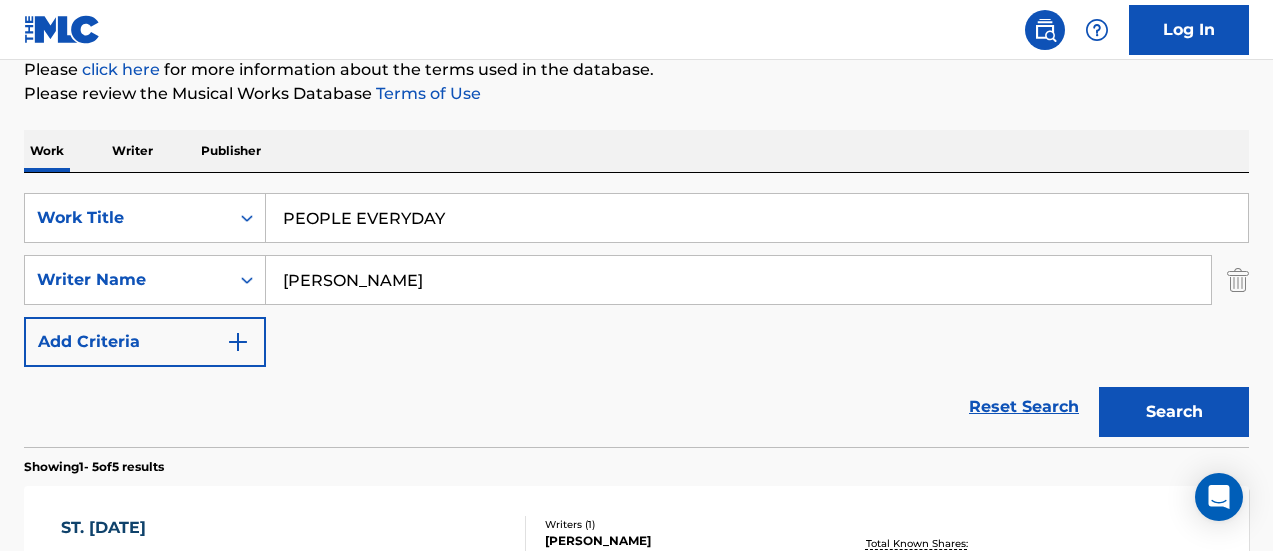 type on "PEOPLE EVERYDAY" 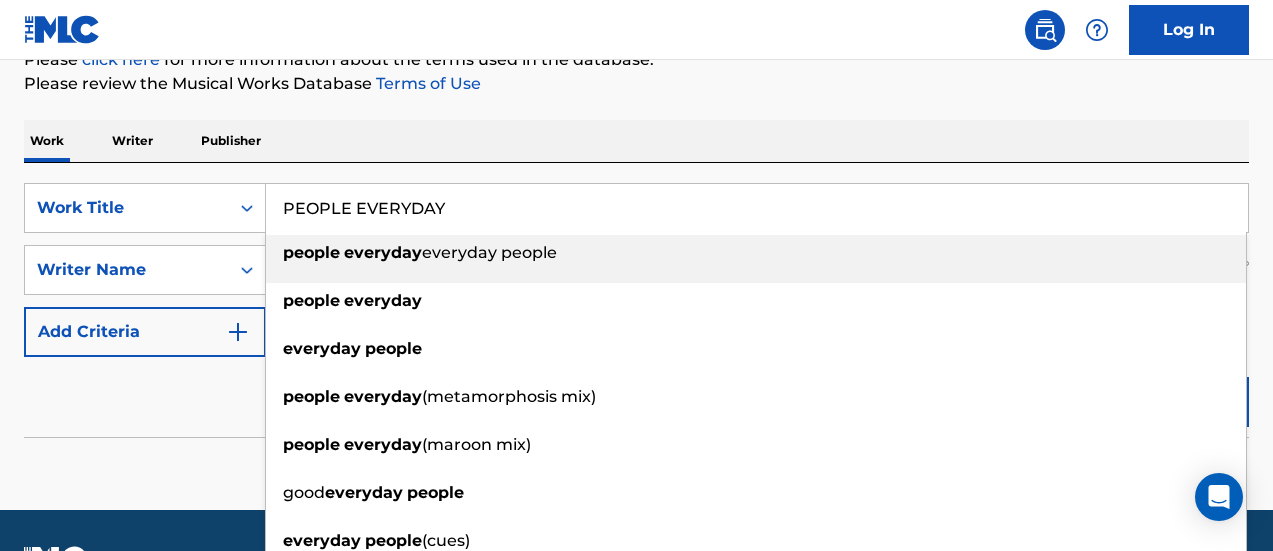 scroll, scrollTop: 263, scrollLeft: 0, axis: vertical 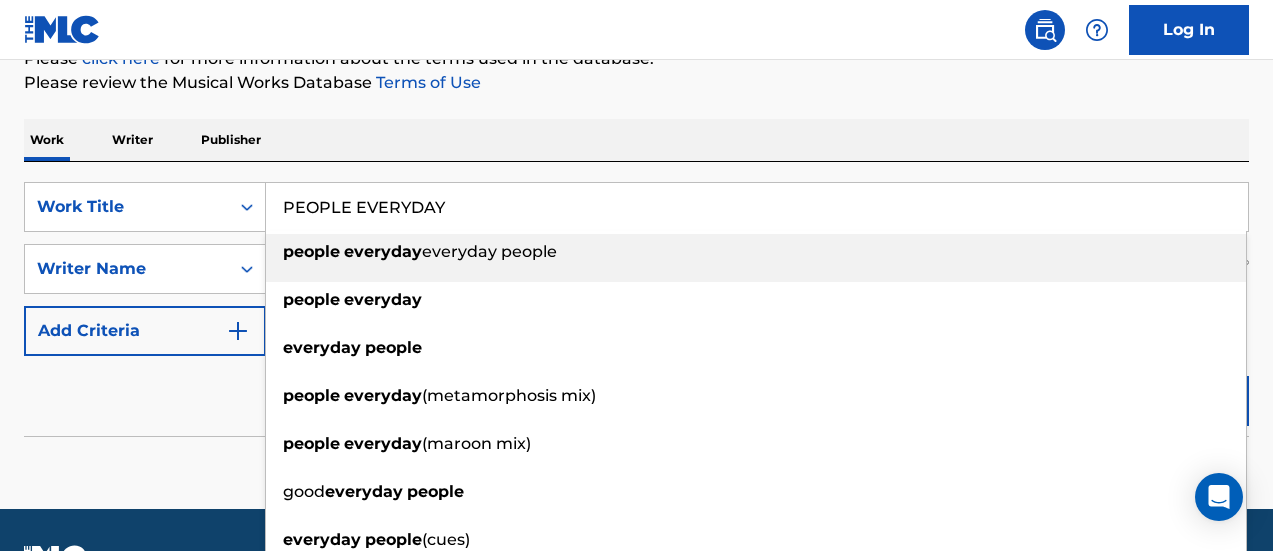 click on "PEOPLE EVERYDAY" at bounding box center (757, 207) 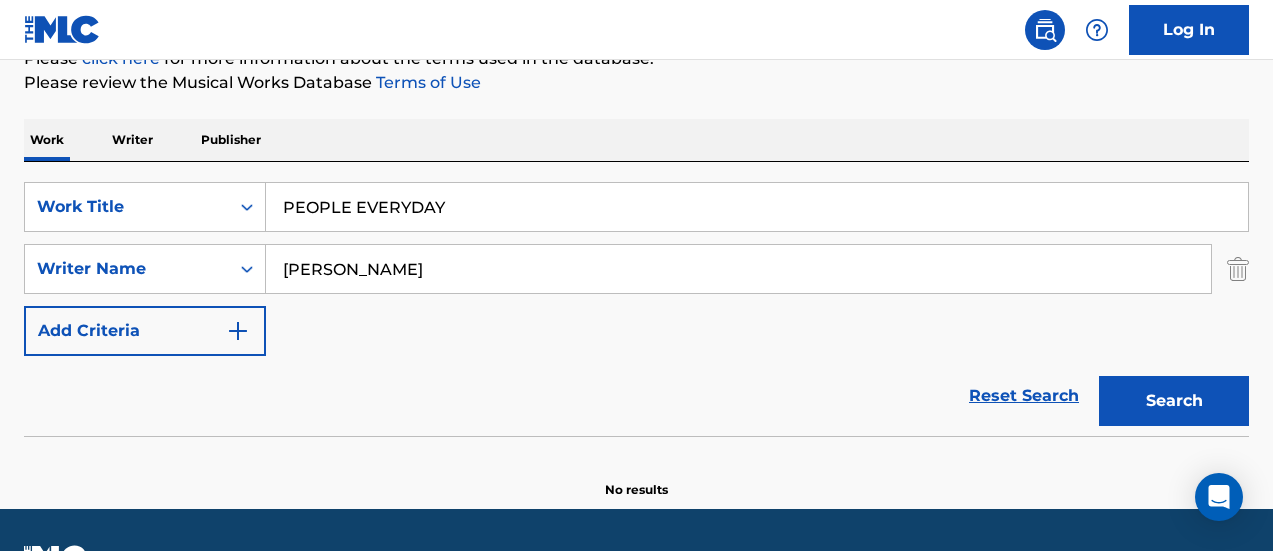 click on "Please review the Musical Works Database   Terms of Use" at bounding box center [636, 83] 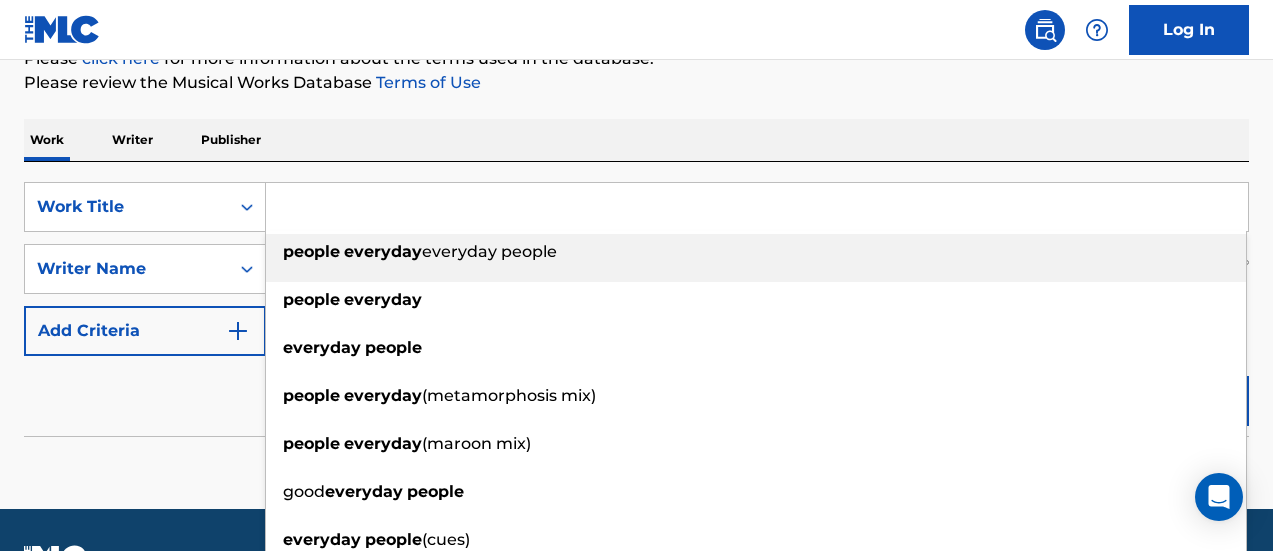 paste on "PERSONAL ANGEL" 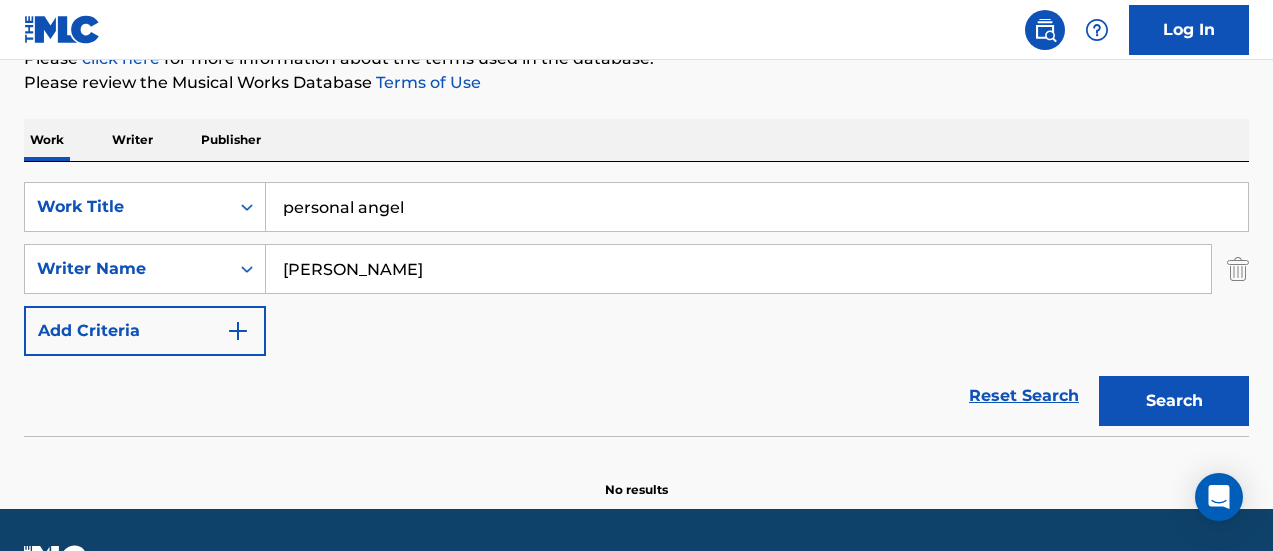 type on "personal angel" 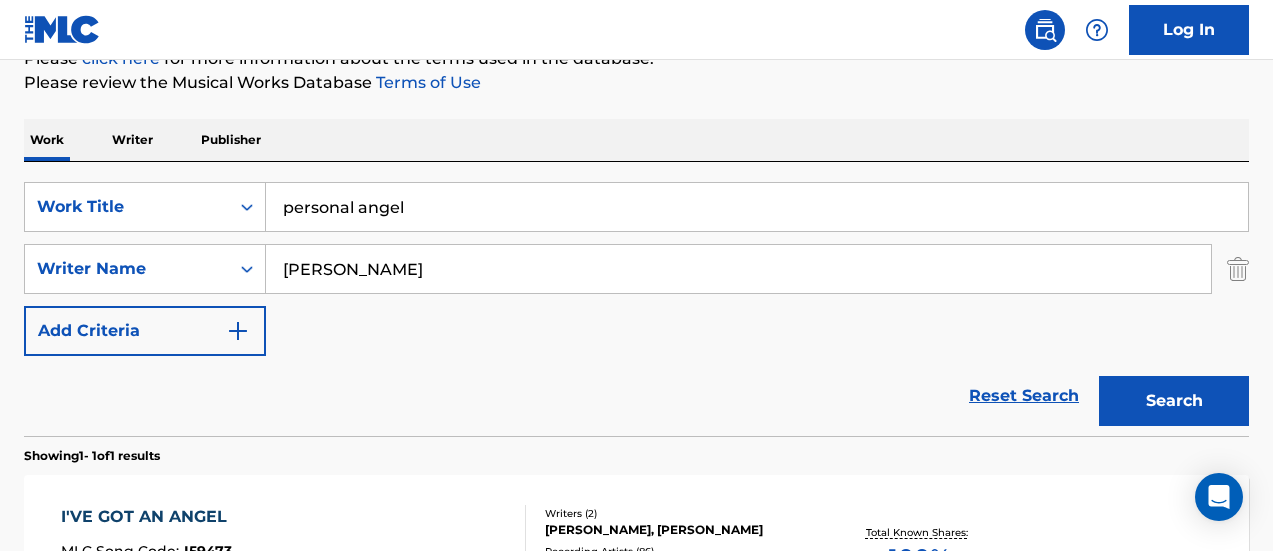 click on "personal angel" at bounding box center [757, 207] 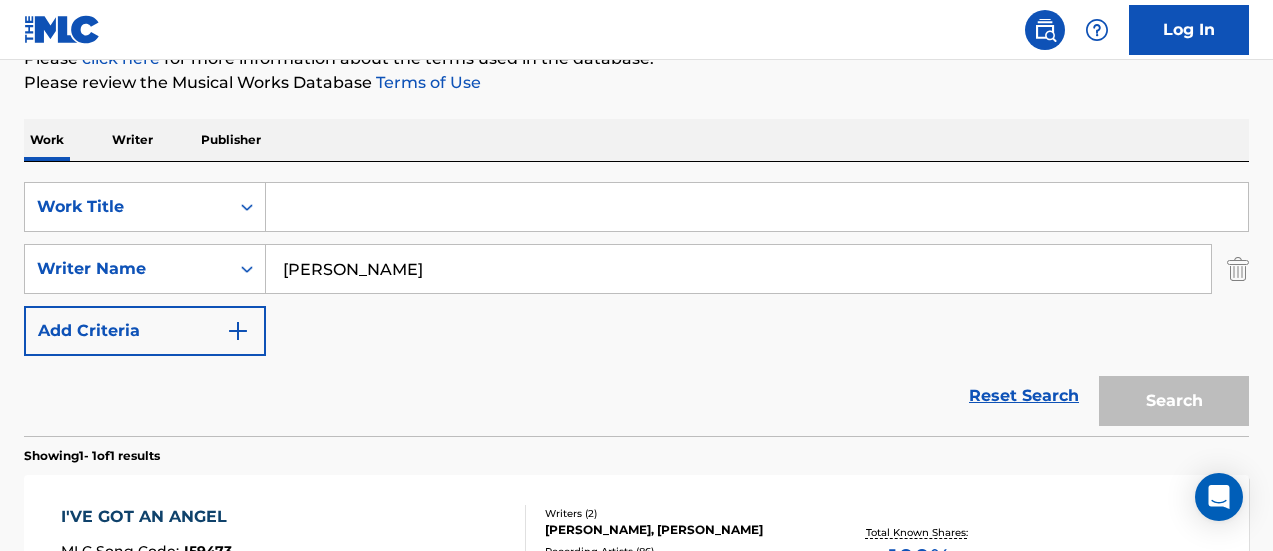 paste on "PLAY WITH ME" 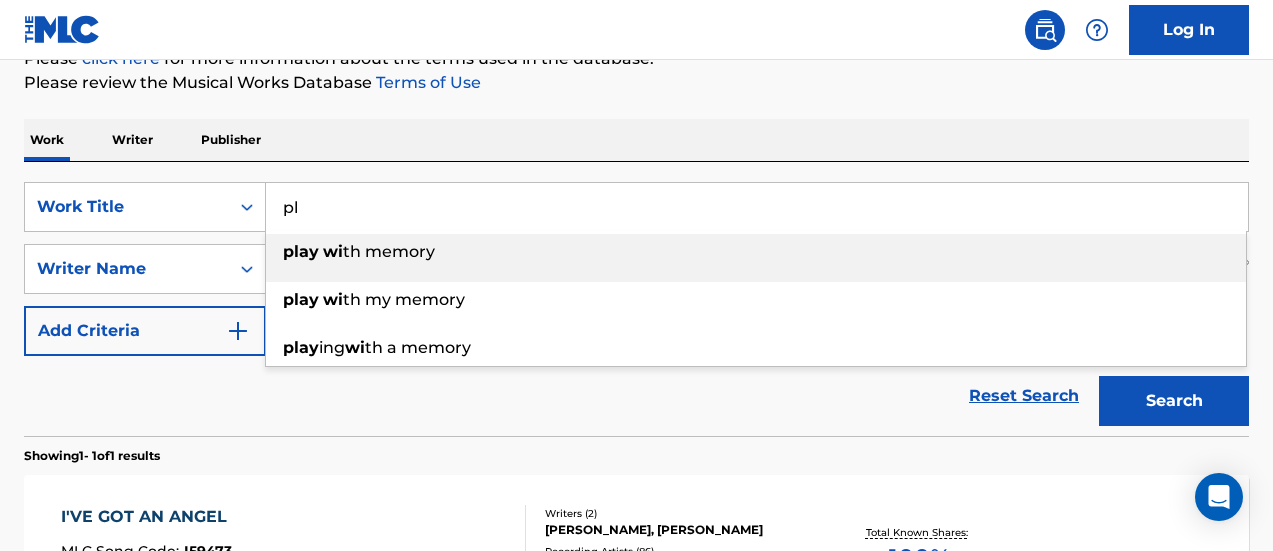 type on "p" 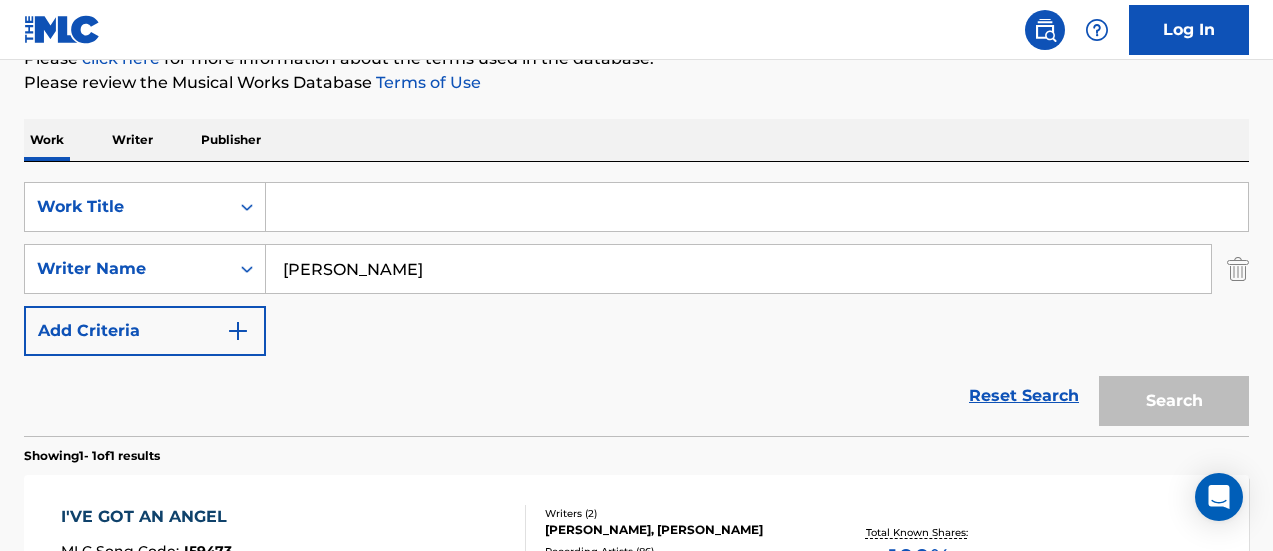 paste on "PLAY WITH ME" 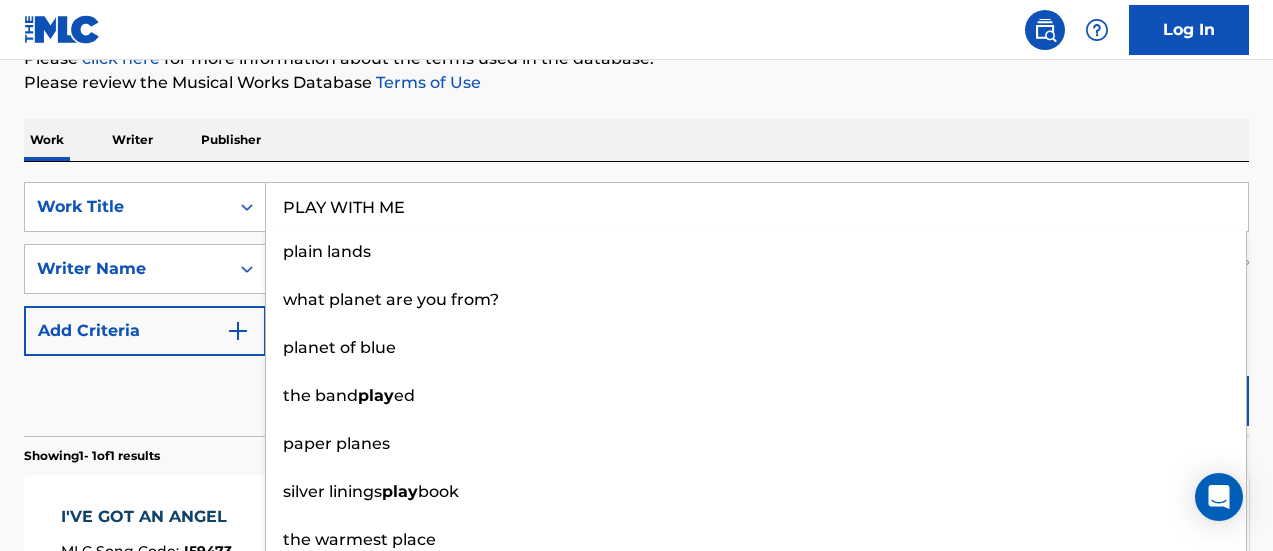 type on "PLAY WITH ME" 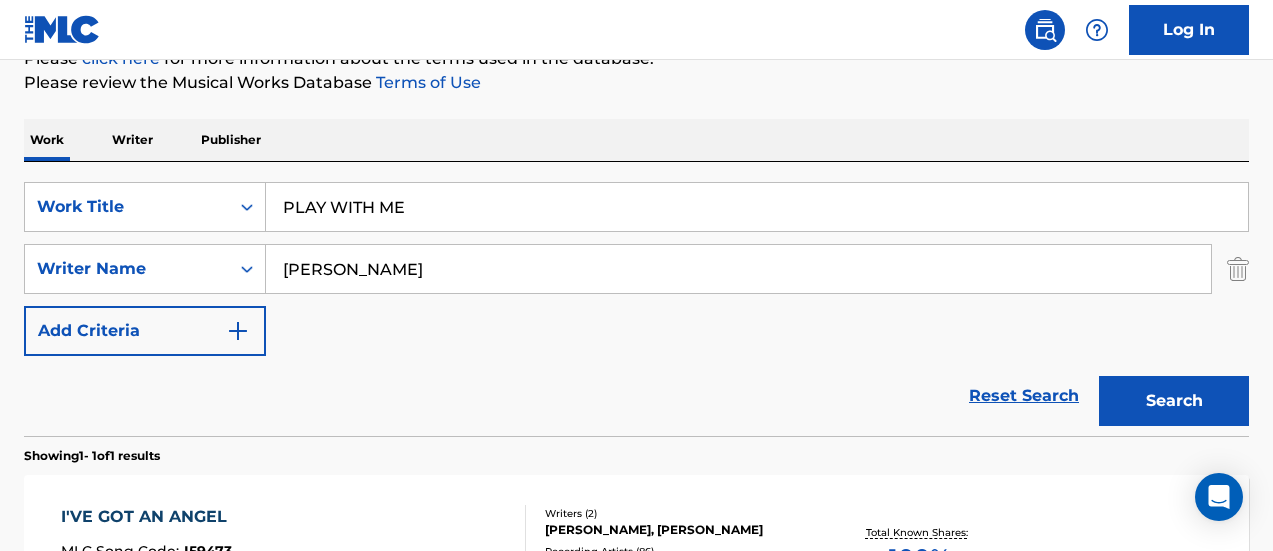 click on "Search" at bounding box center (1169, 396) 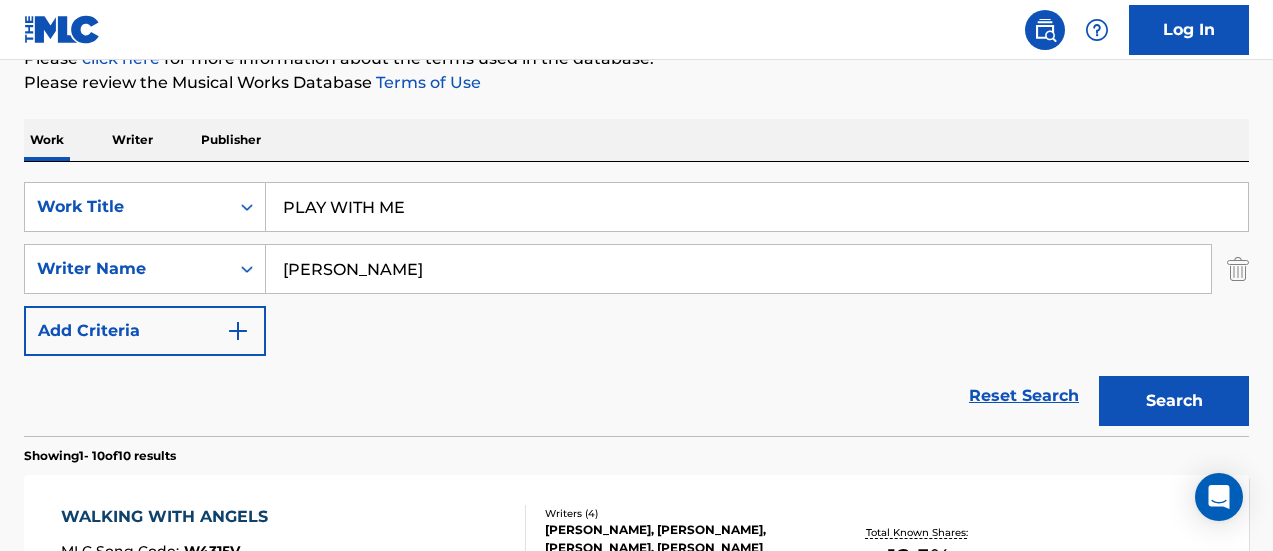 scroll, scrollTop: 745, scrollLeft: 0, axis: vertical 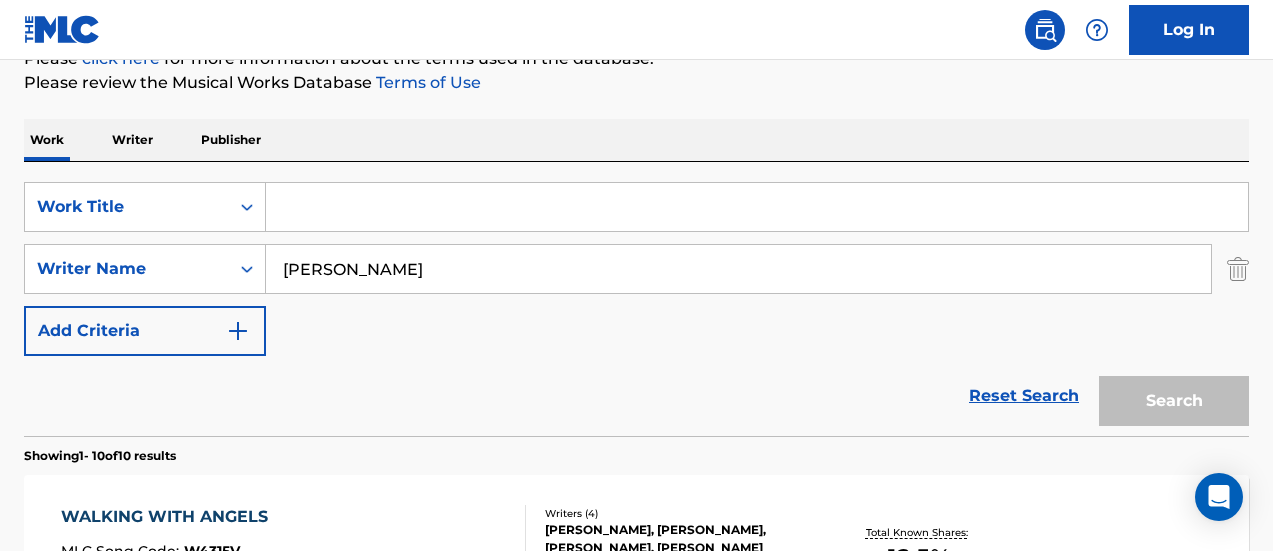 paste on "REASON TO BELONG" 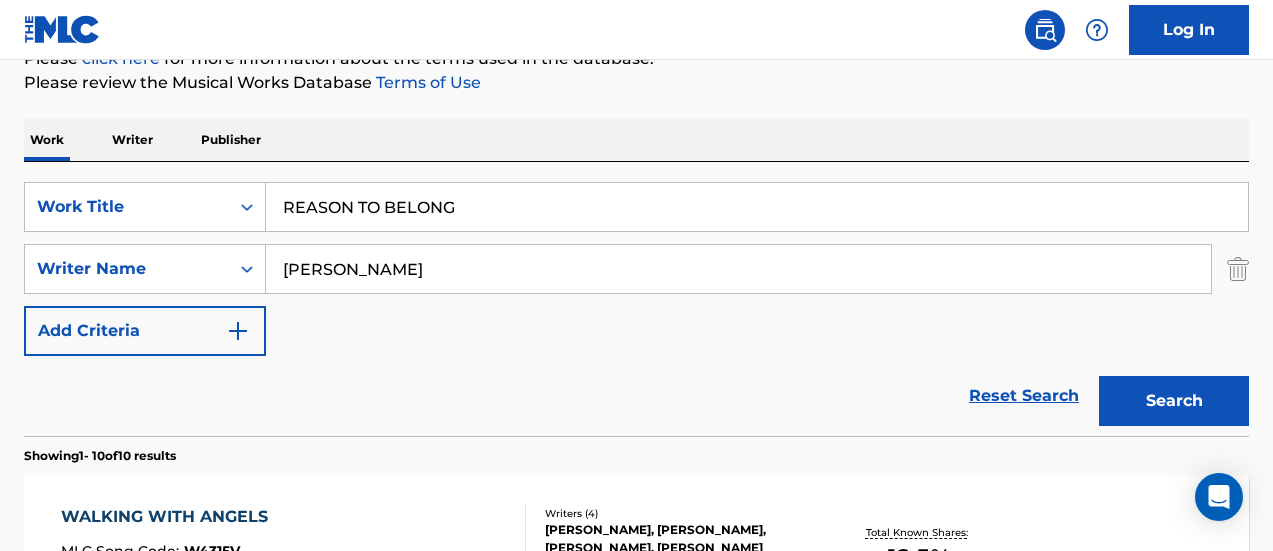 type on "REASON TO BELONG" 